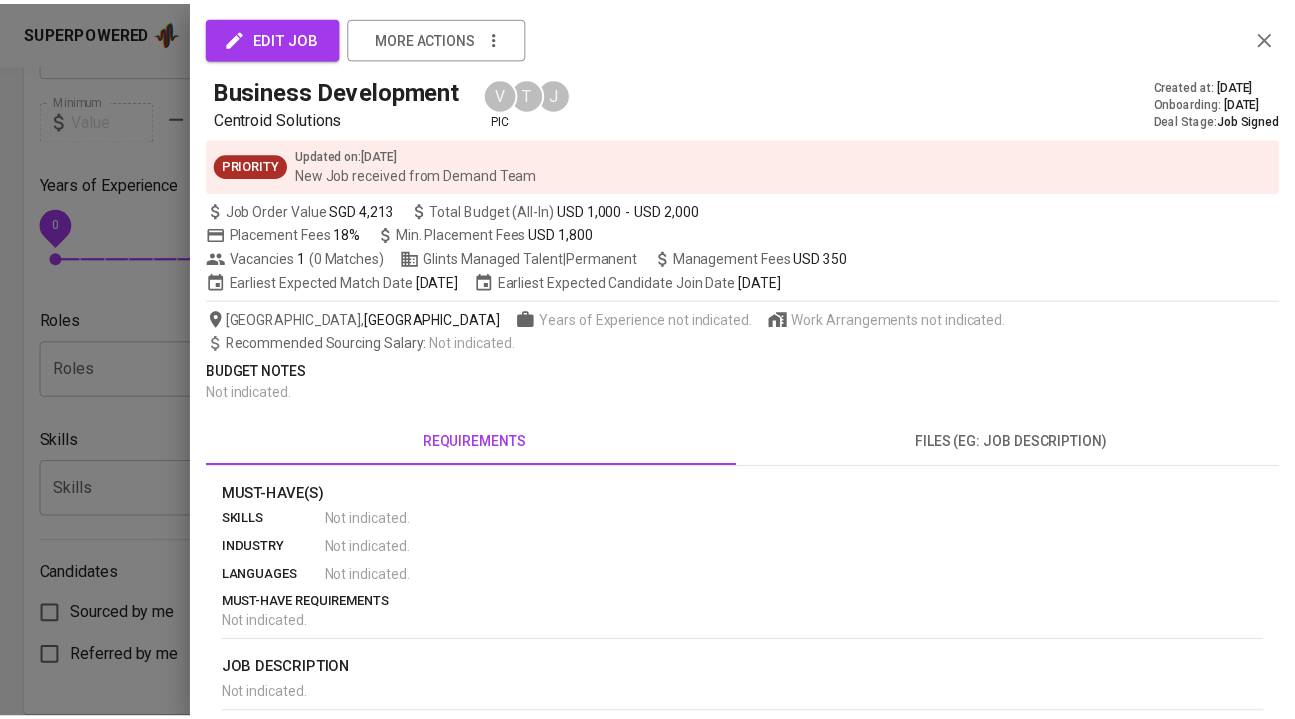 scroll, scrollTop: 571, scrollLeft: 0, axis: vertical 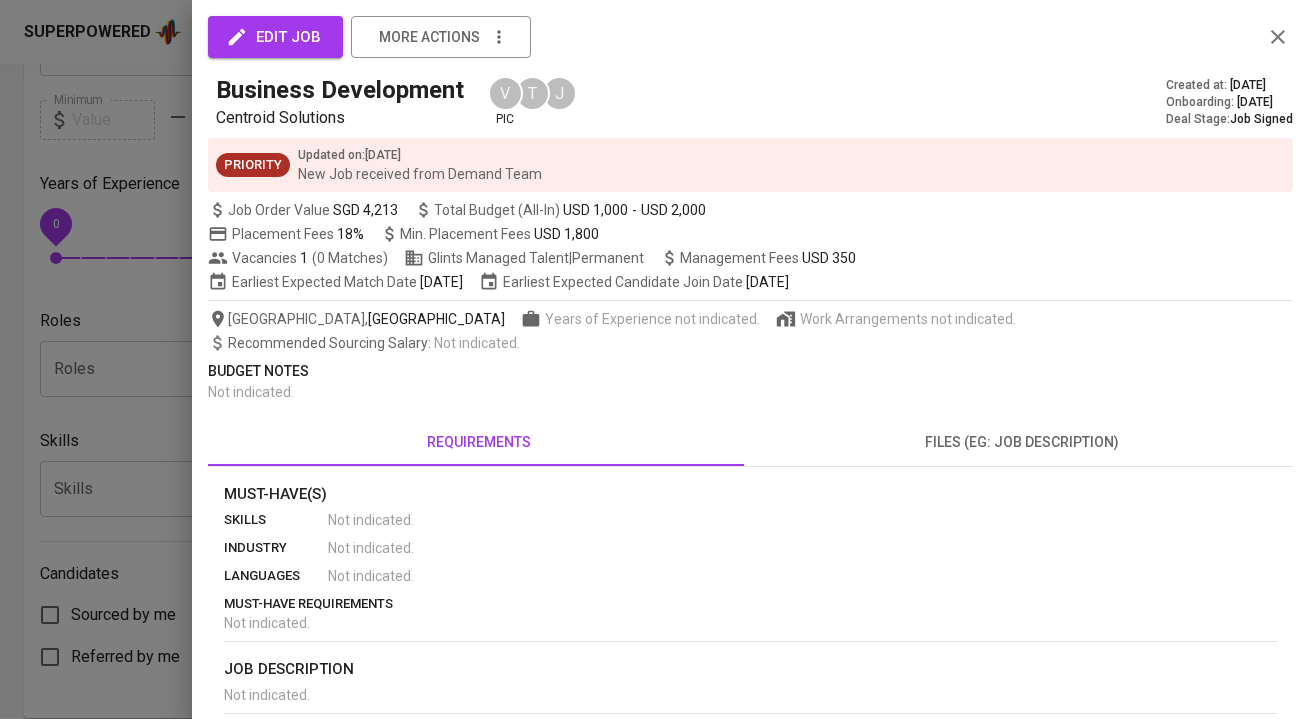 click at bounding box center [654, 359] 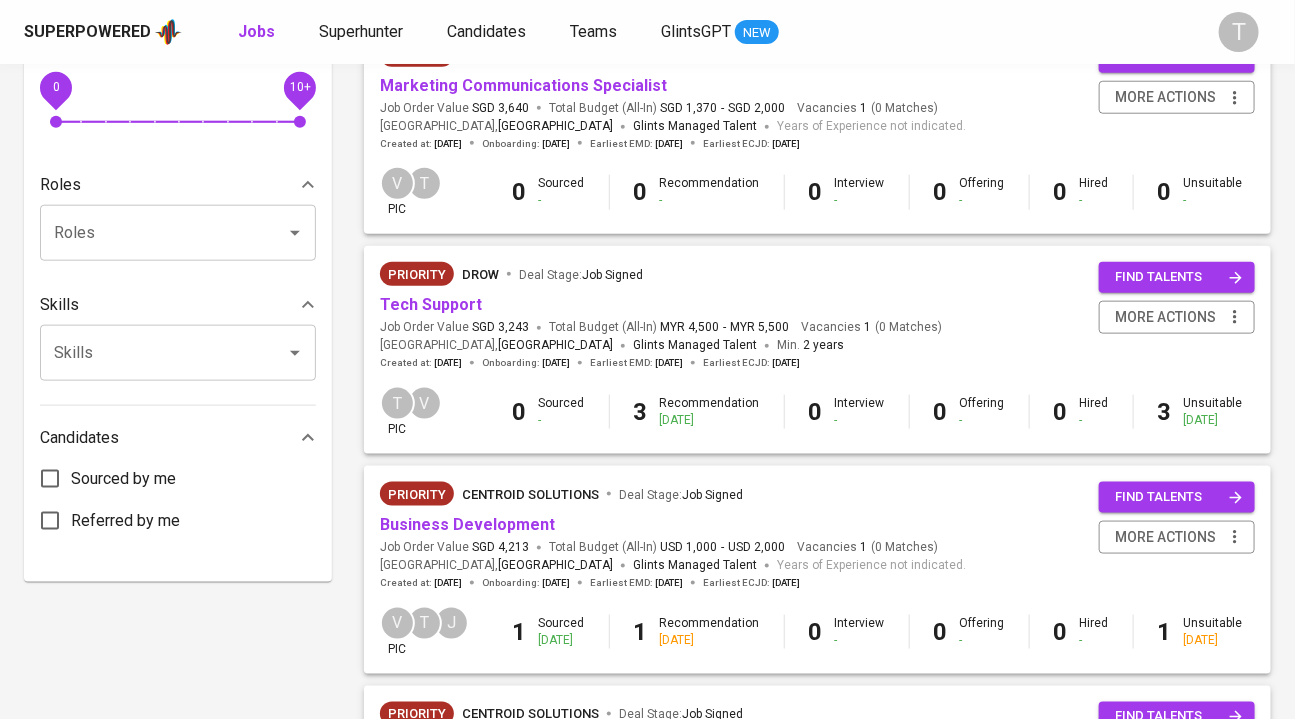 scroll, scrollTop: 705, scrollLeft: 0, axis: vertical 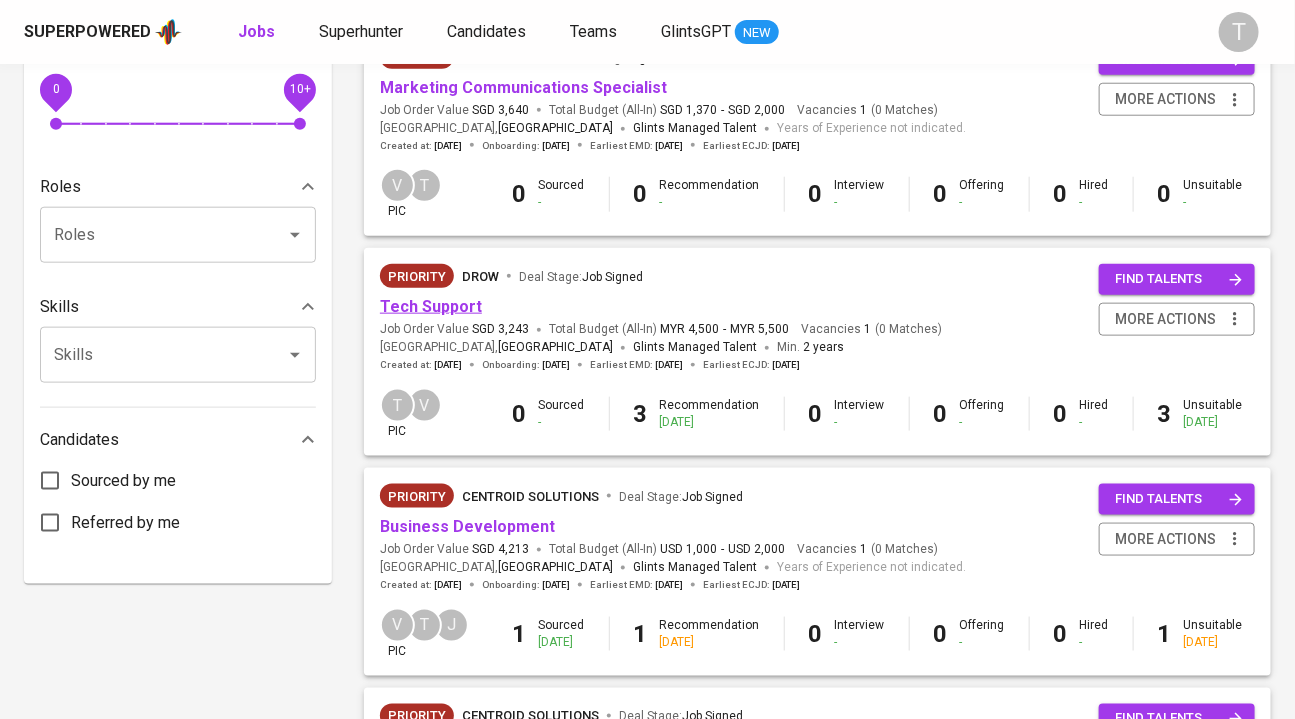 click on "Tech Support" at bounding box center [431, 306] 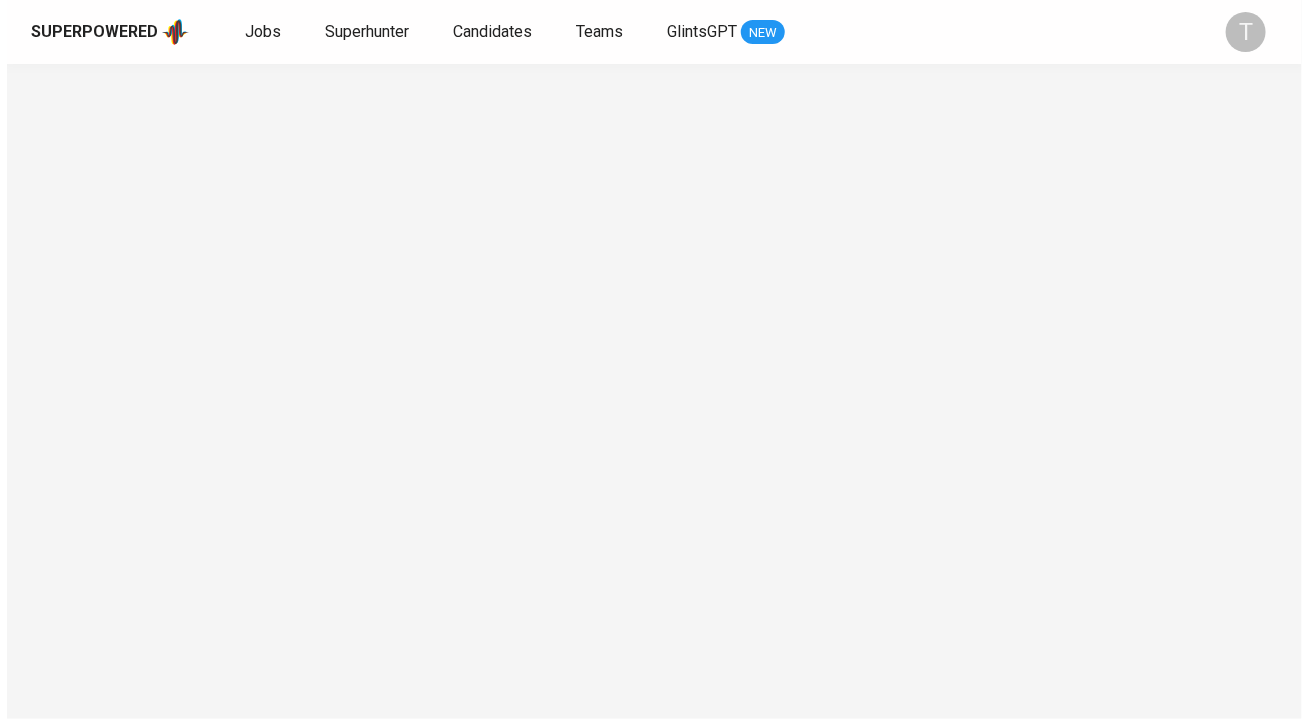 scroll, scrollTop: 0, scrollLeft: 0, axis: both 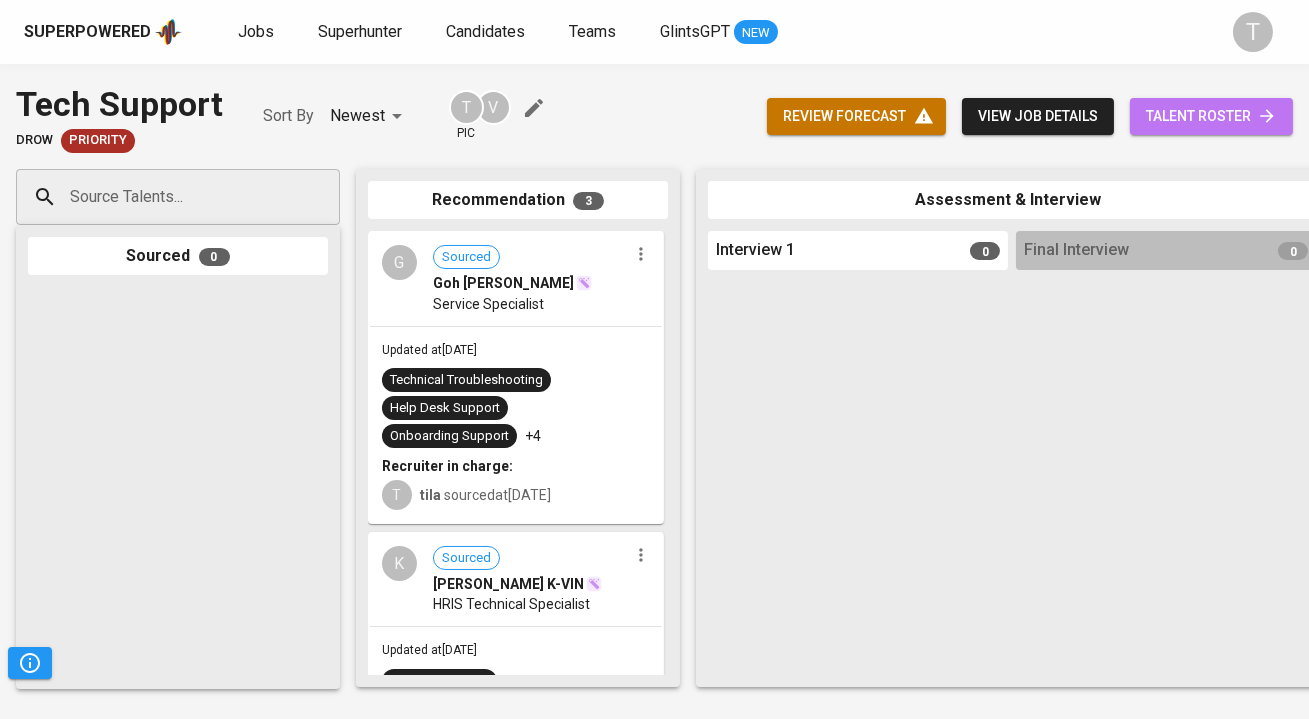click on "talent roster" at bounding box center (1211, 116) 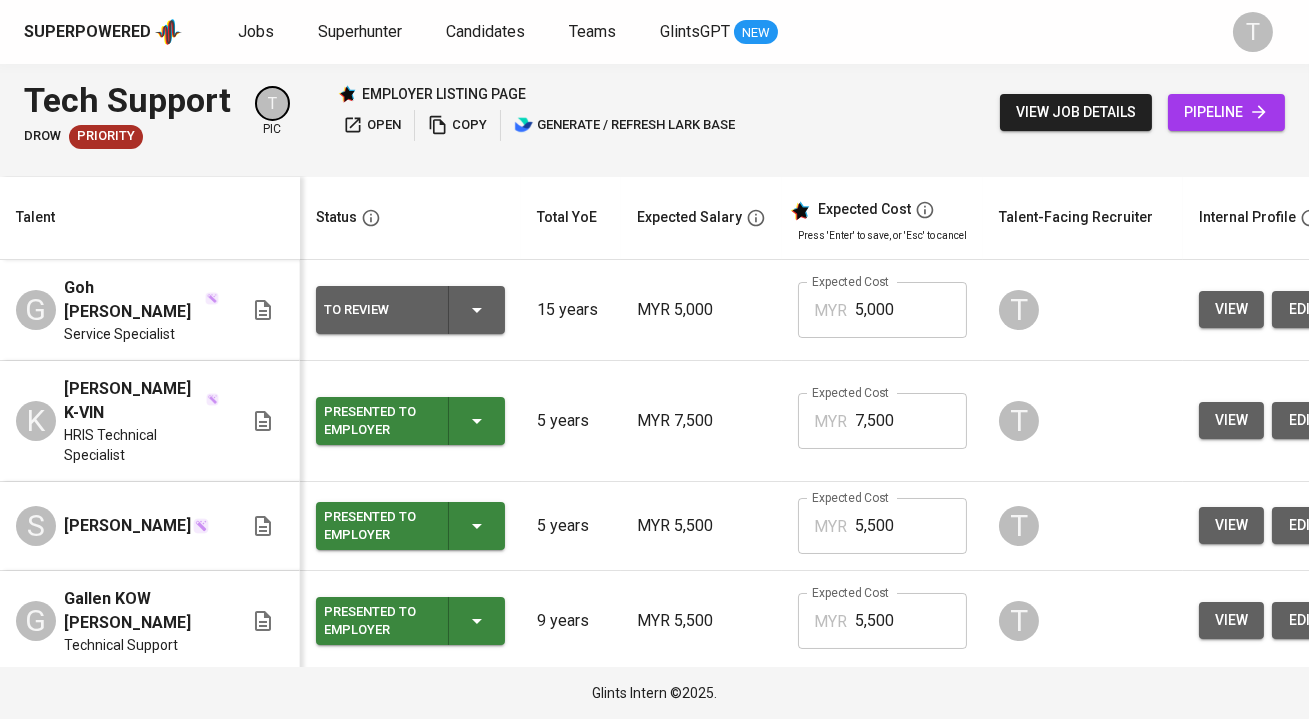 scroll, scrollTop: 0, scrollLeft: 93, axis: horizontal 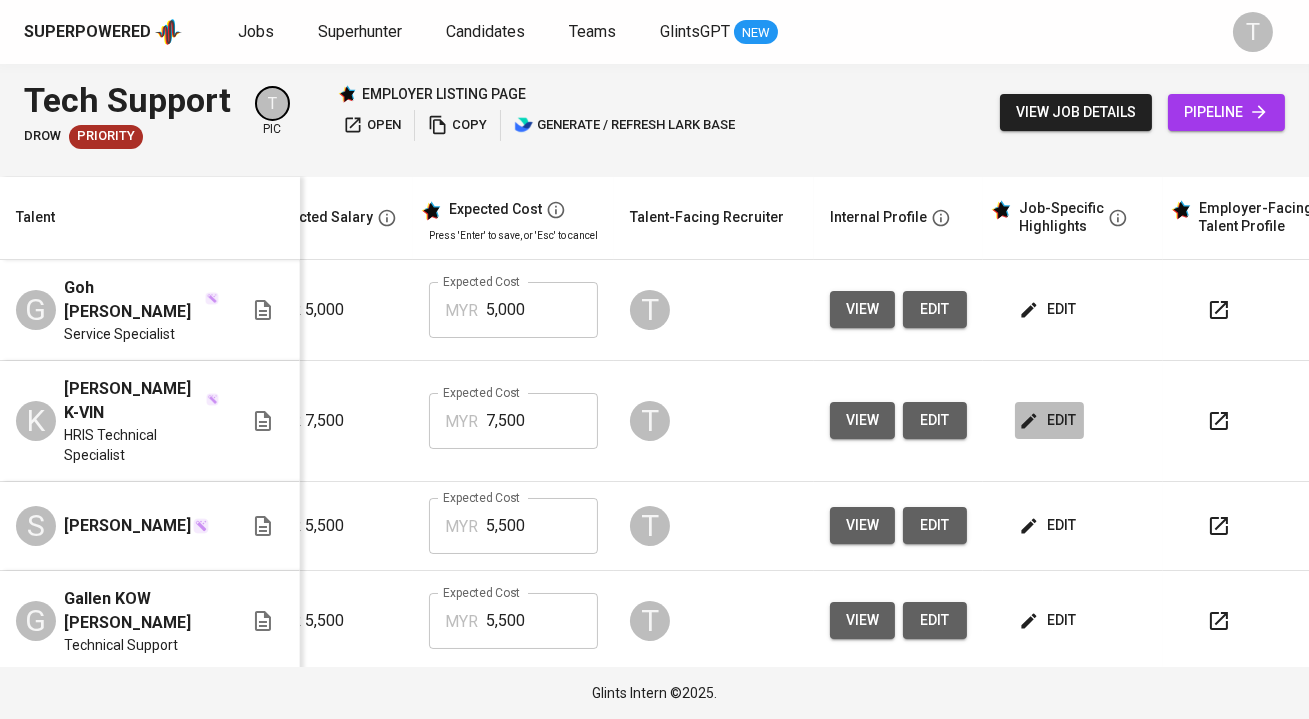 click on "edit" at bounding box center [1049, 420] 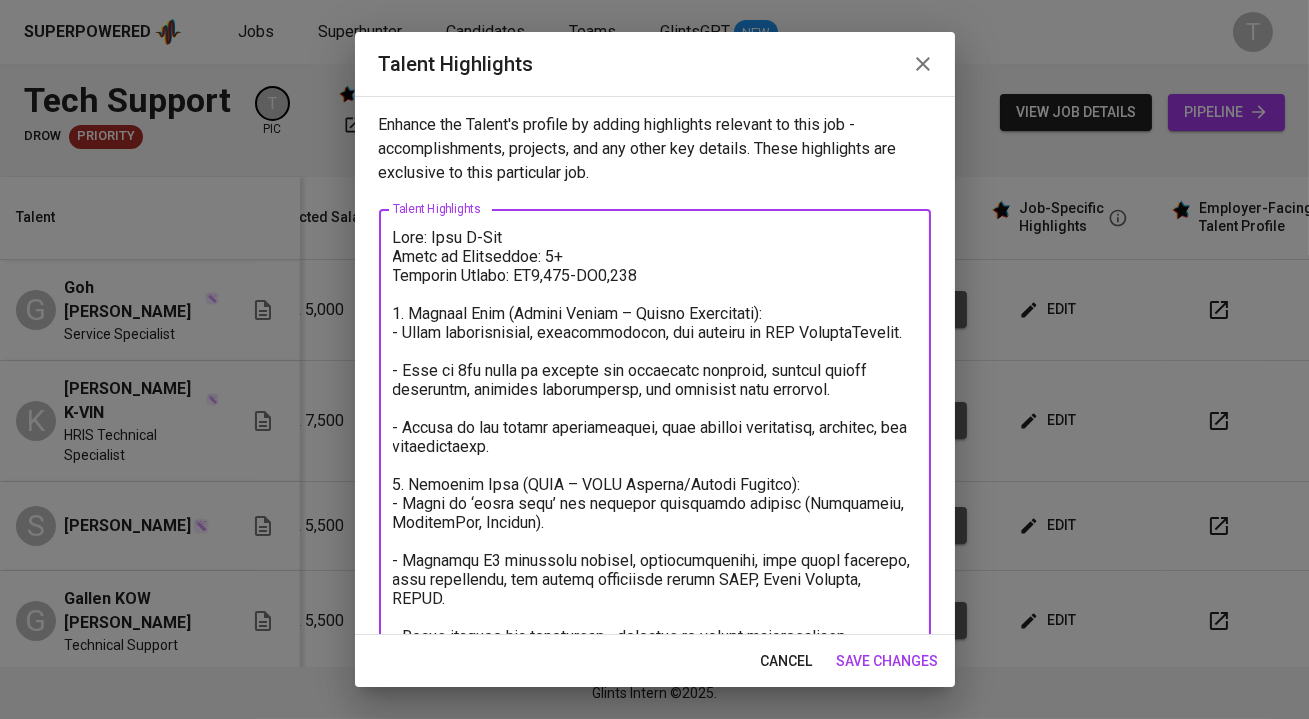scroll, scrollTop: 407, scrollLeft: 0, axis: vertical 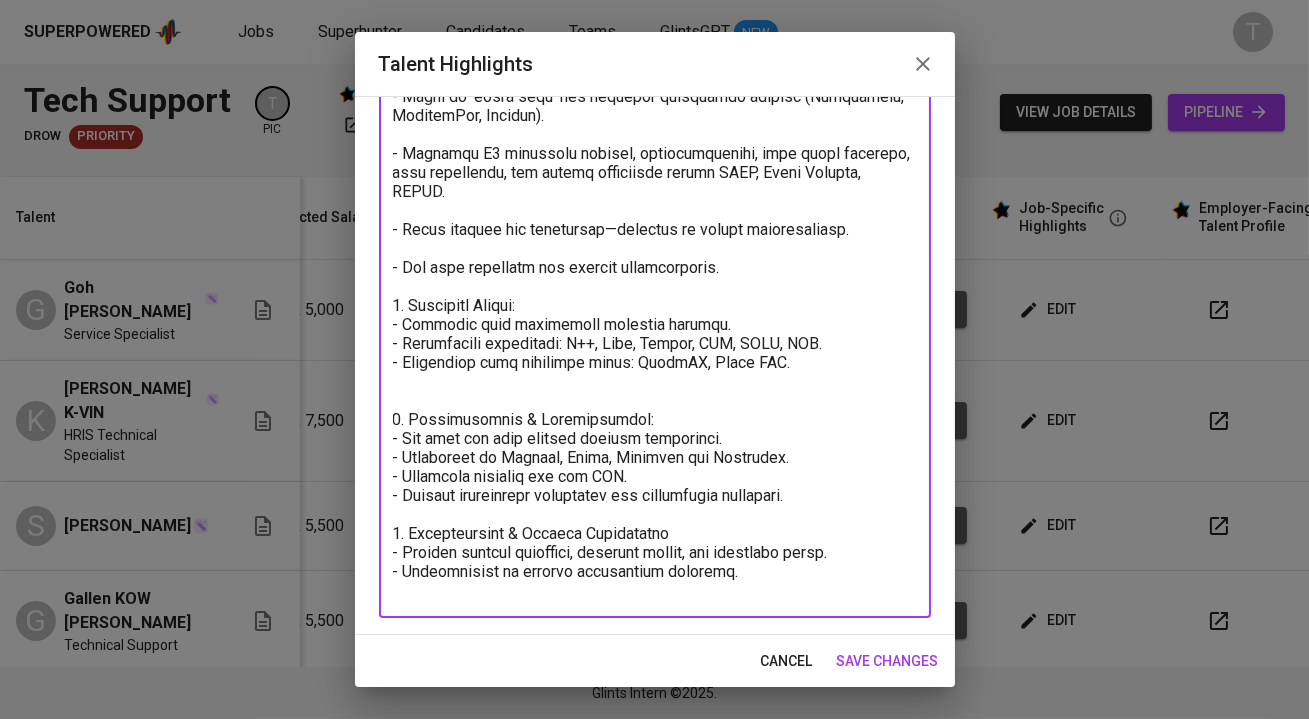 drag, startPoint x: 398, startPoint y: 230, endPoint x: 724, endPoint y: 691, distance: 564.6211 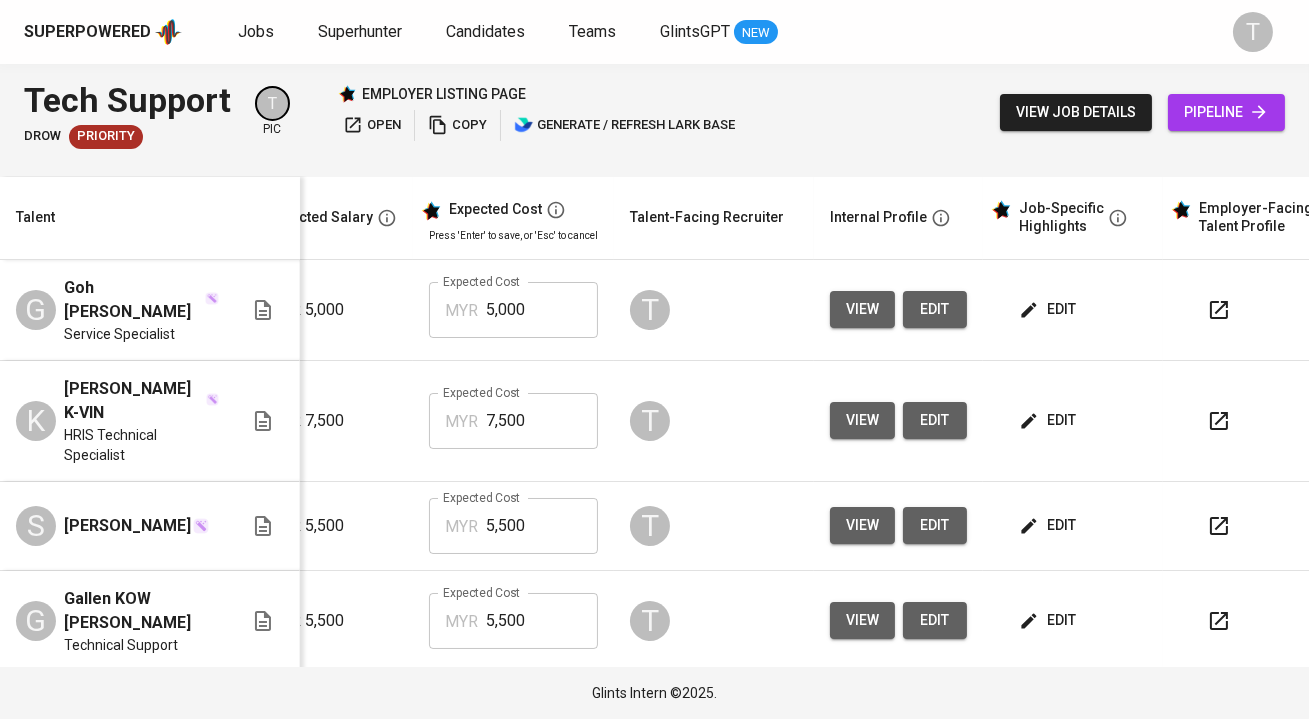 click on "edit" at bounding box center [1049, 420] 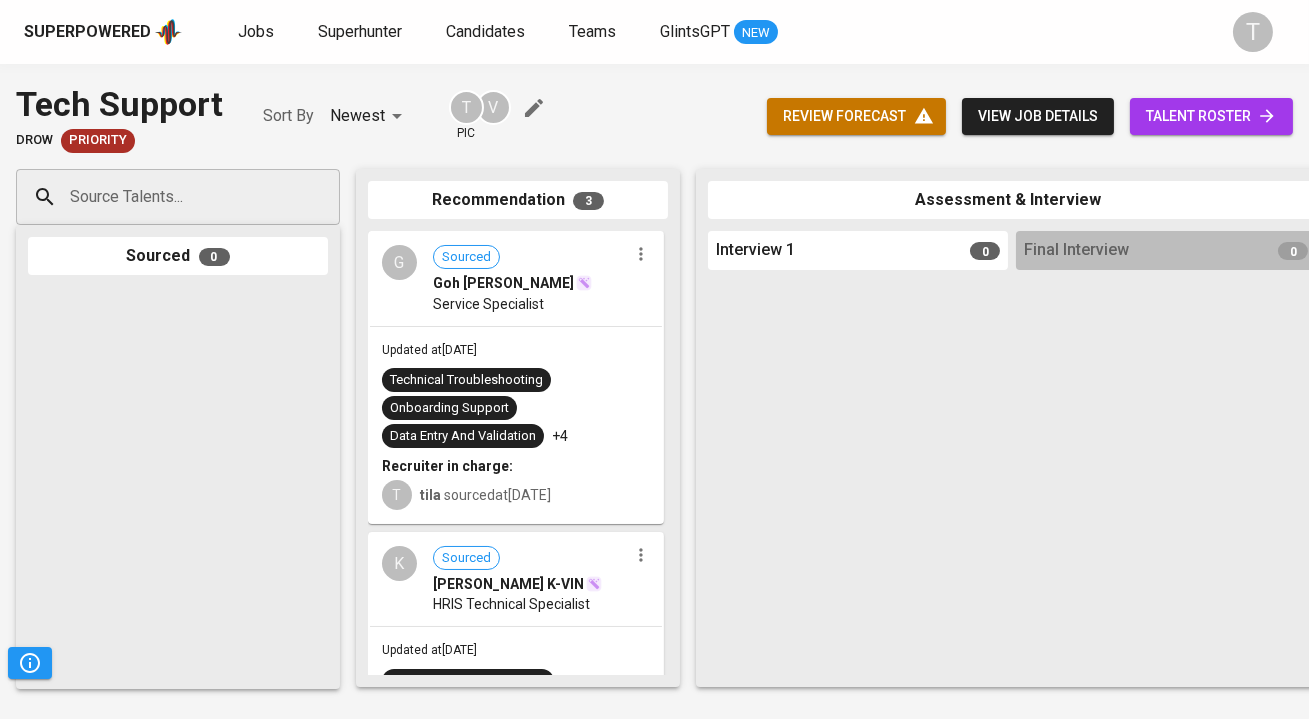 click on "Source Talents..." at bounding box center [170, 197] 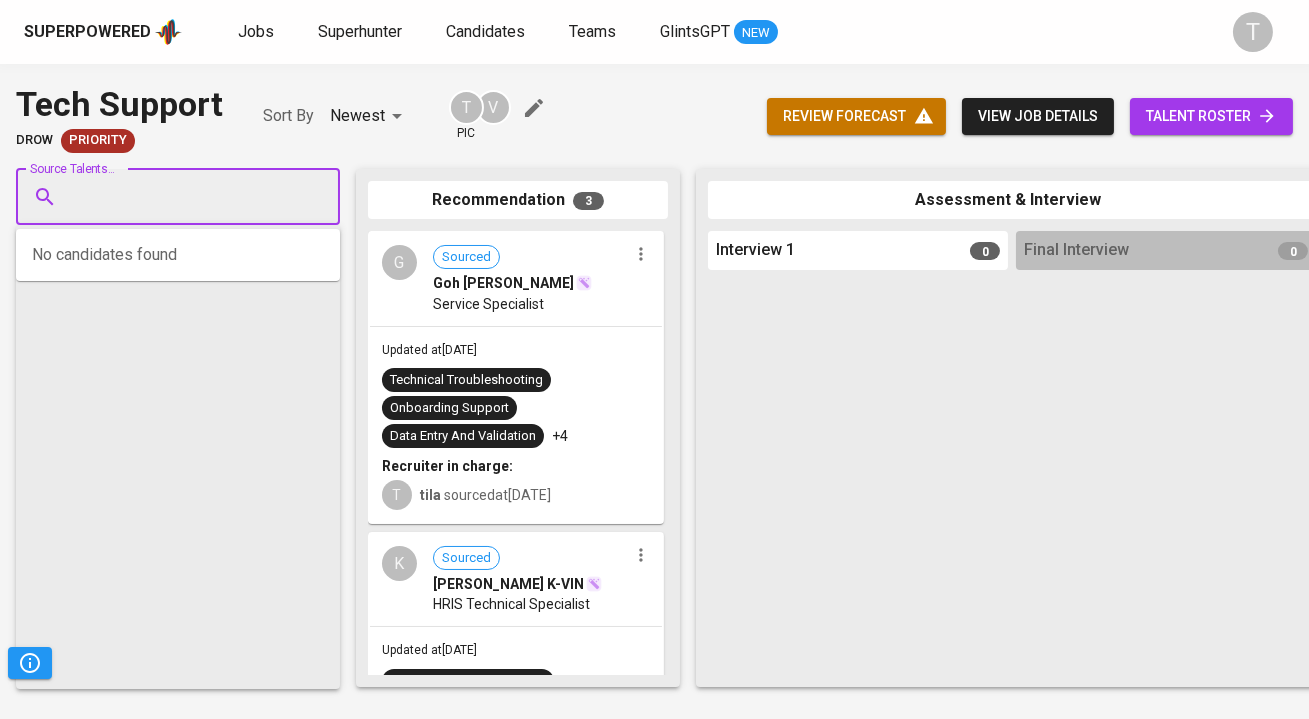 paste on "[PERSON_NAME][EMAIL_ADDRESS][DOMAIN_NAME]" 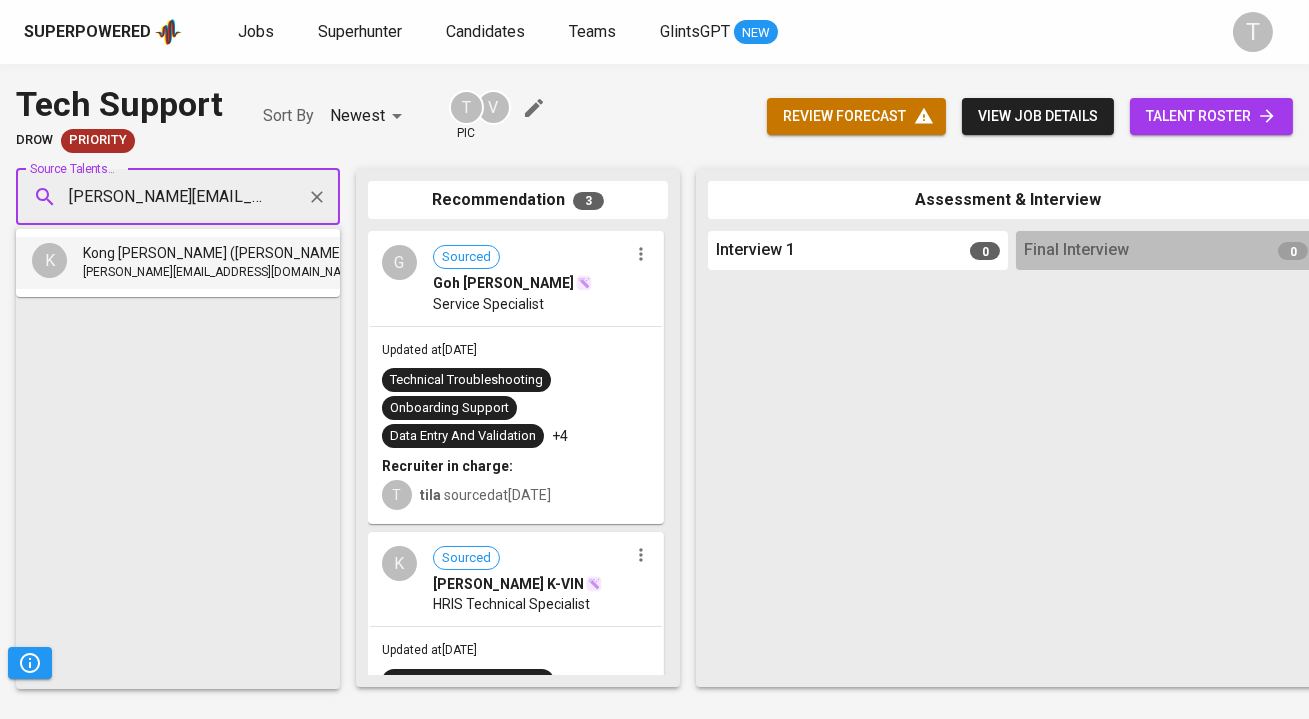 click on "K Kong Mei Yee (Jennifer)  jenniferkong@live.com.my" at bounding box center [178, 263] 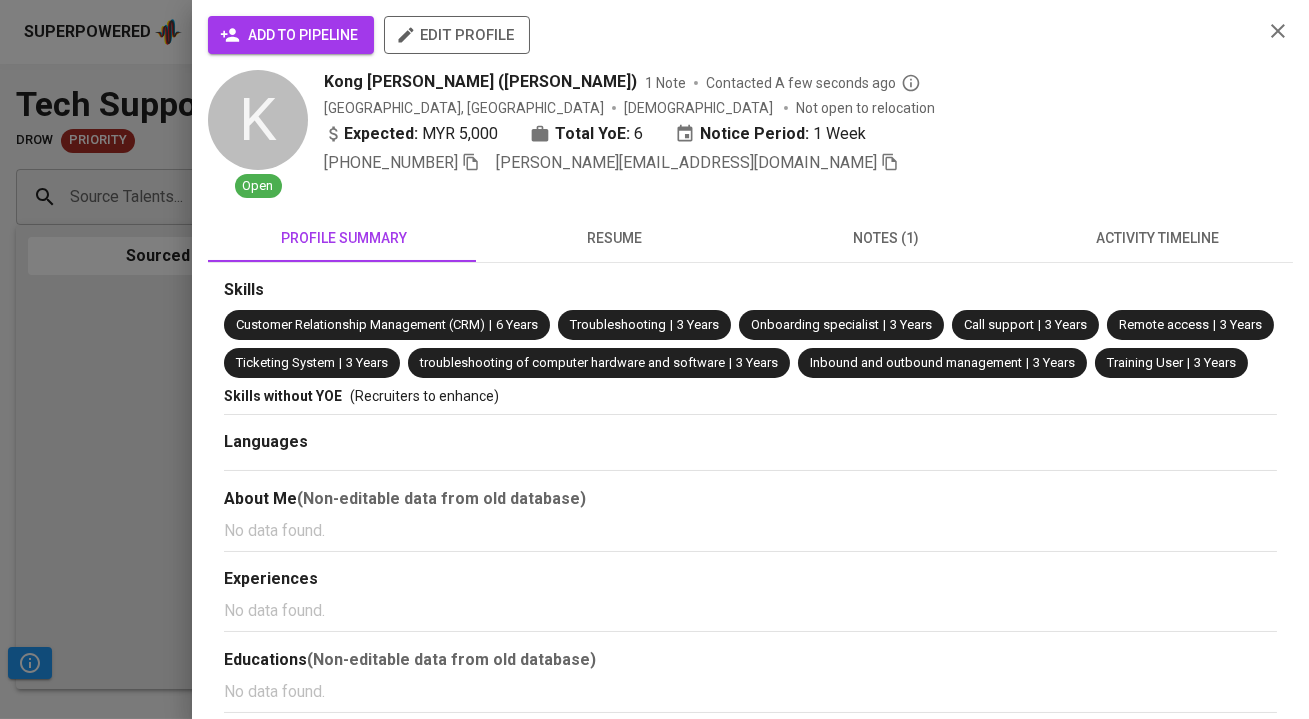 click on "add to pipeline" at bounding box center (291, 35) 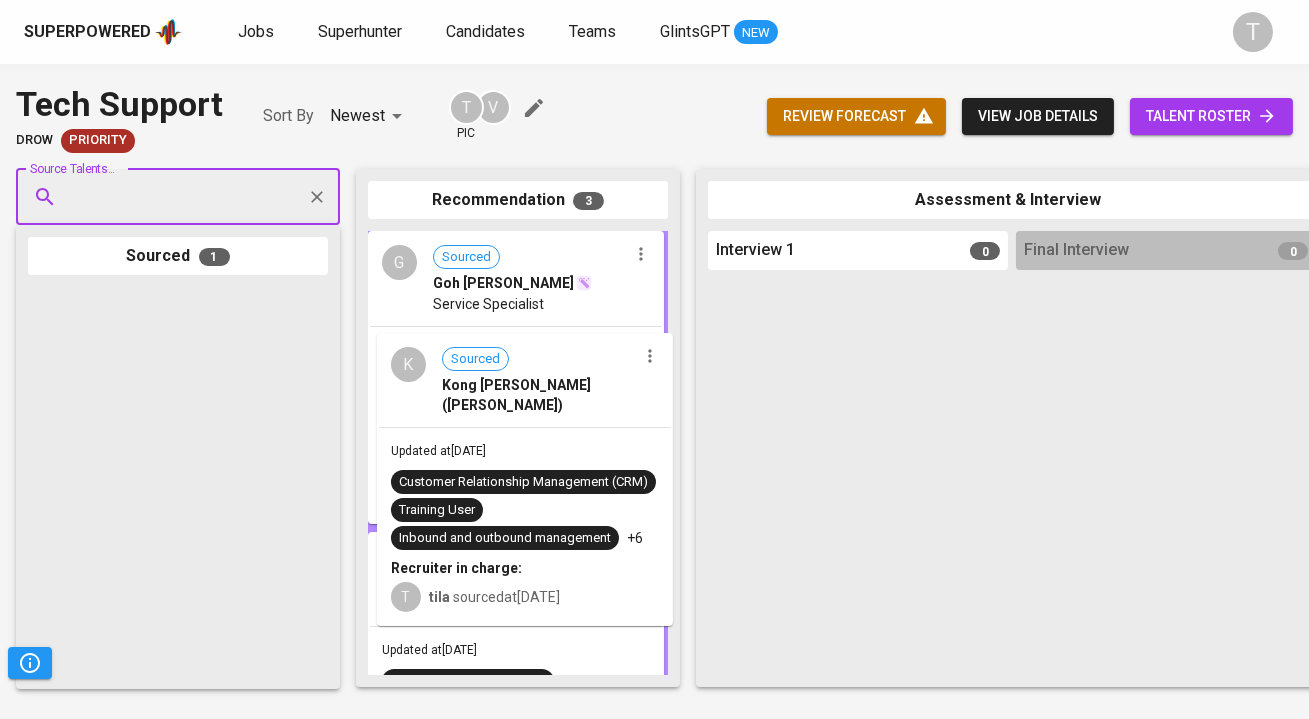 drag, startPoint x: 185, startPoint y: 343, endPoint x: 558, endPoint y: 390, distance: 375.94946 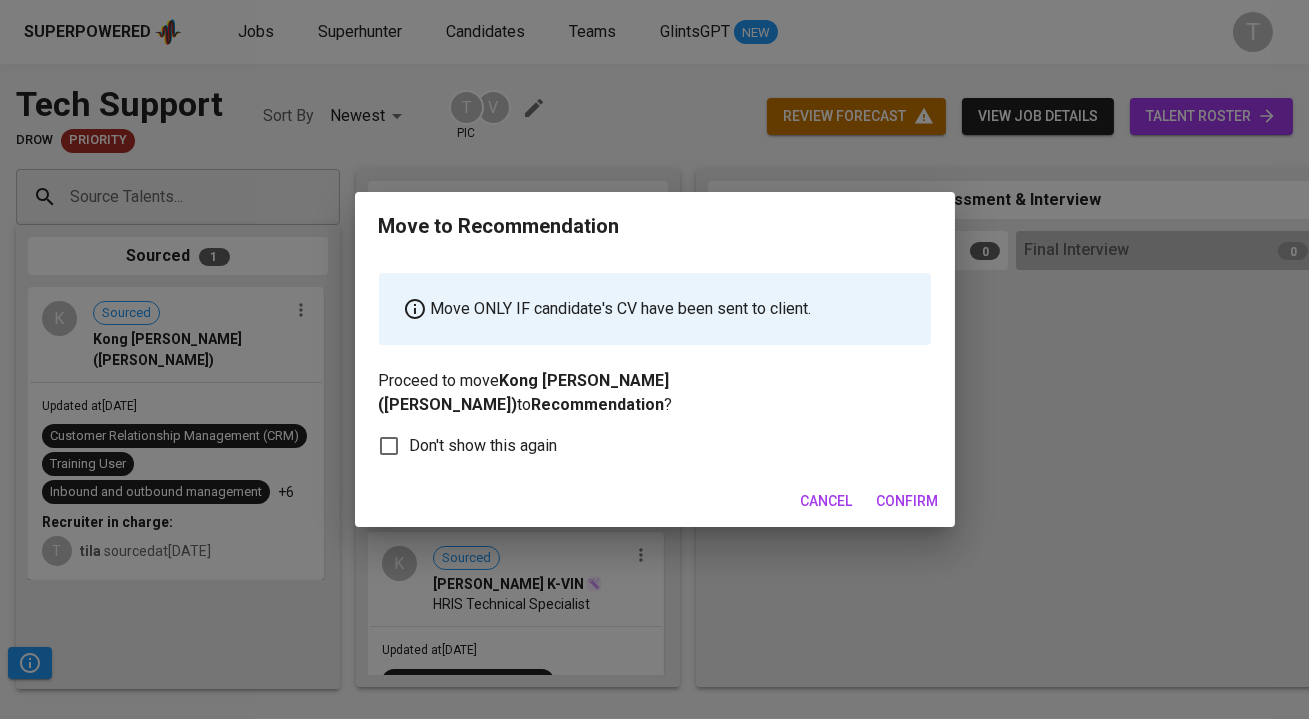 click on "Confirm" at bounding box center (908, 501) 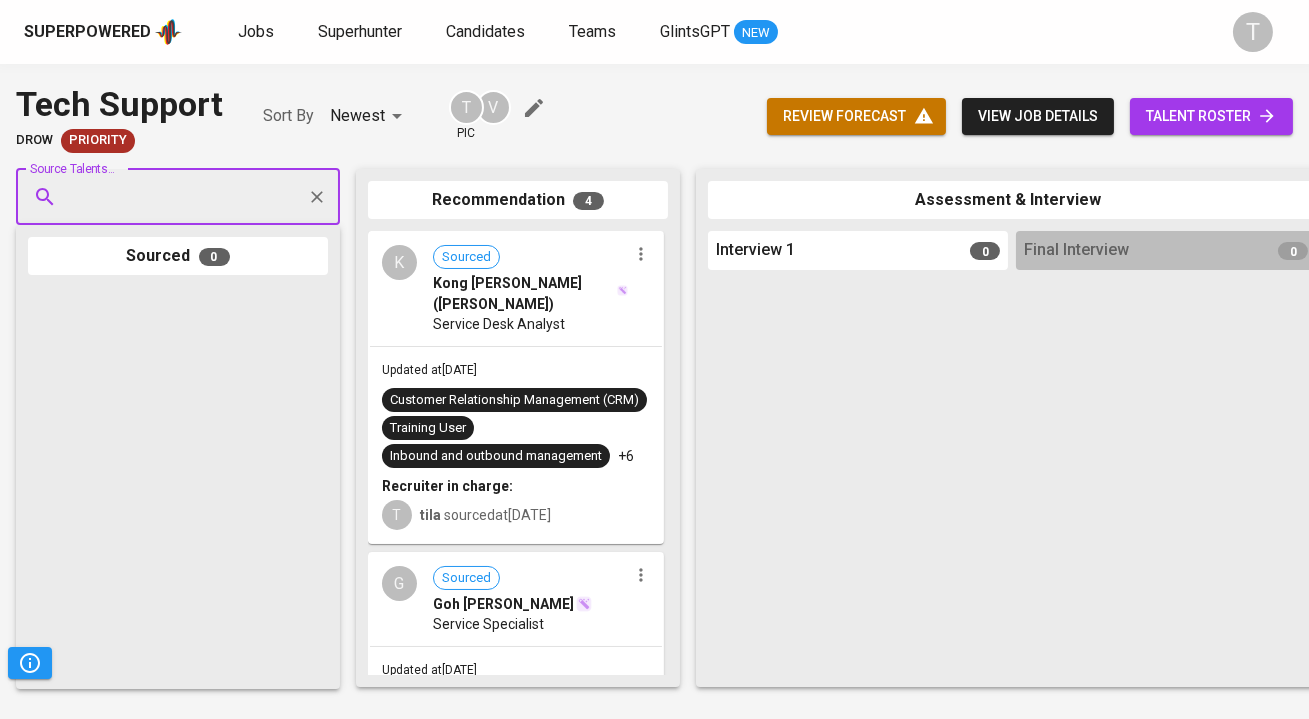 click on "talent roster" at bounding box center [1211, 116] 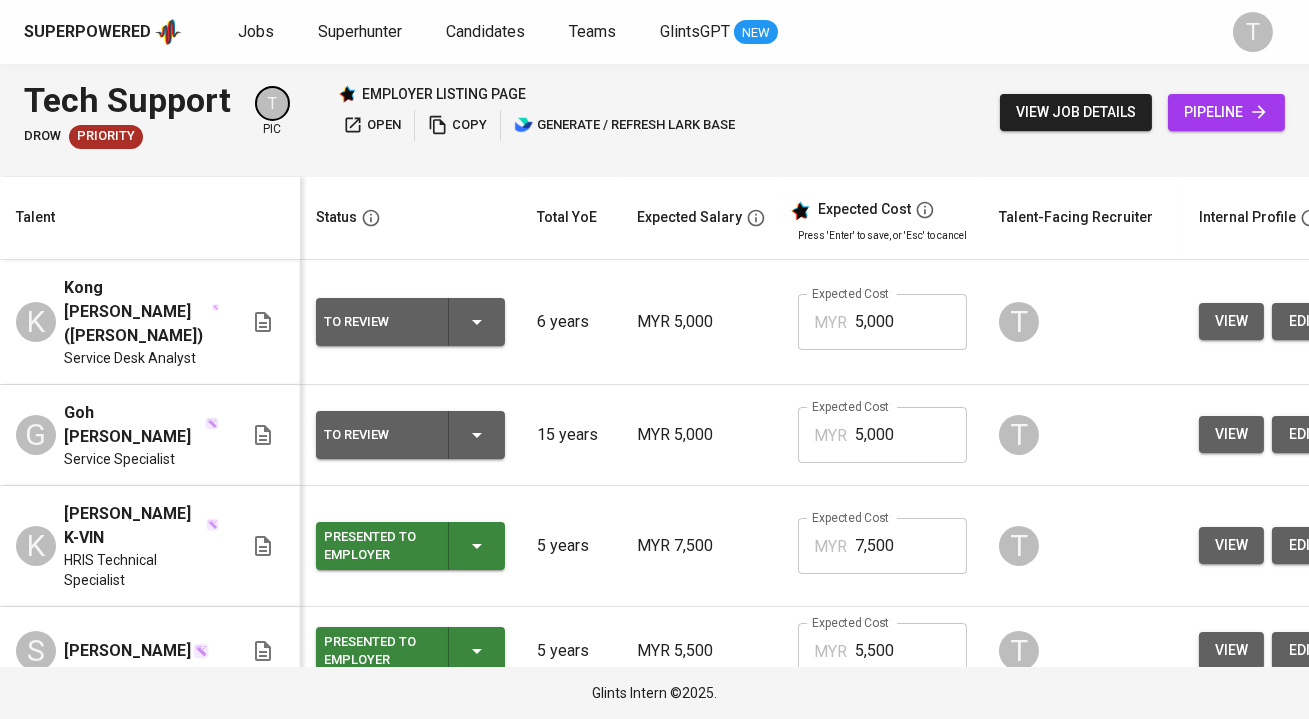 click on "5,000" at bounding box center (911, 322) 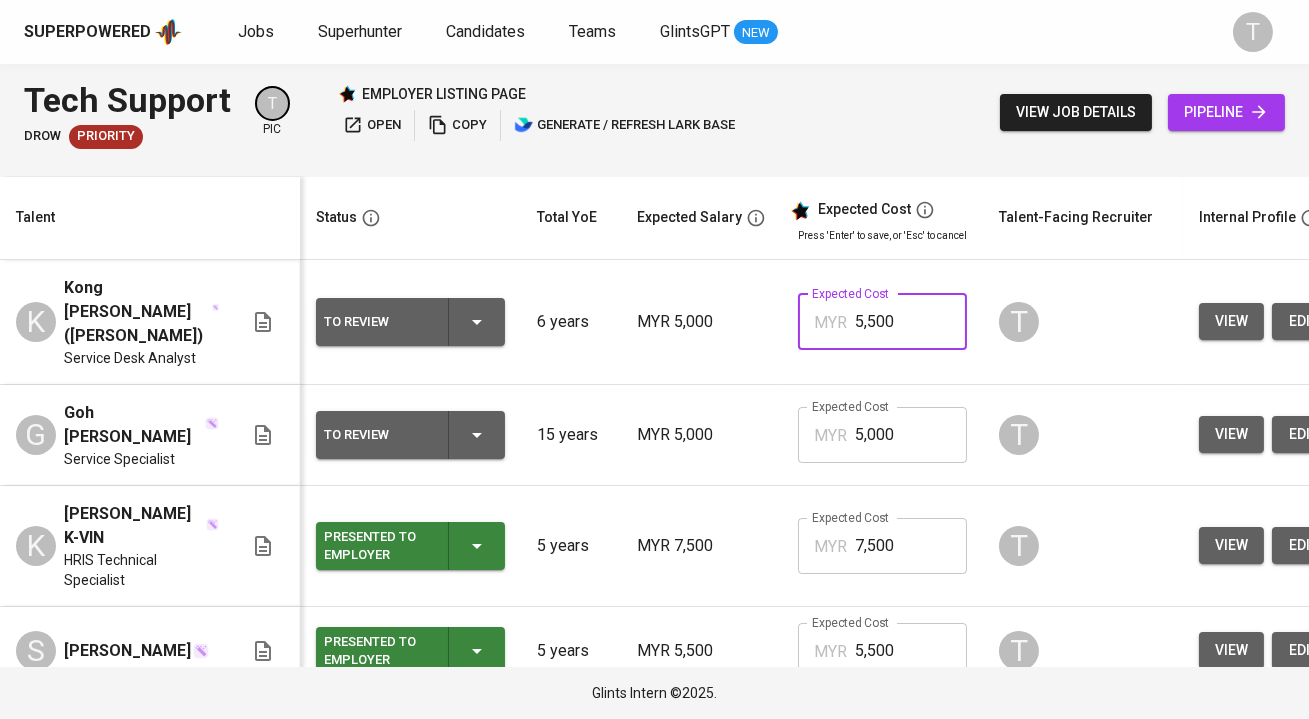 type on "5,500" 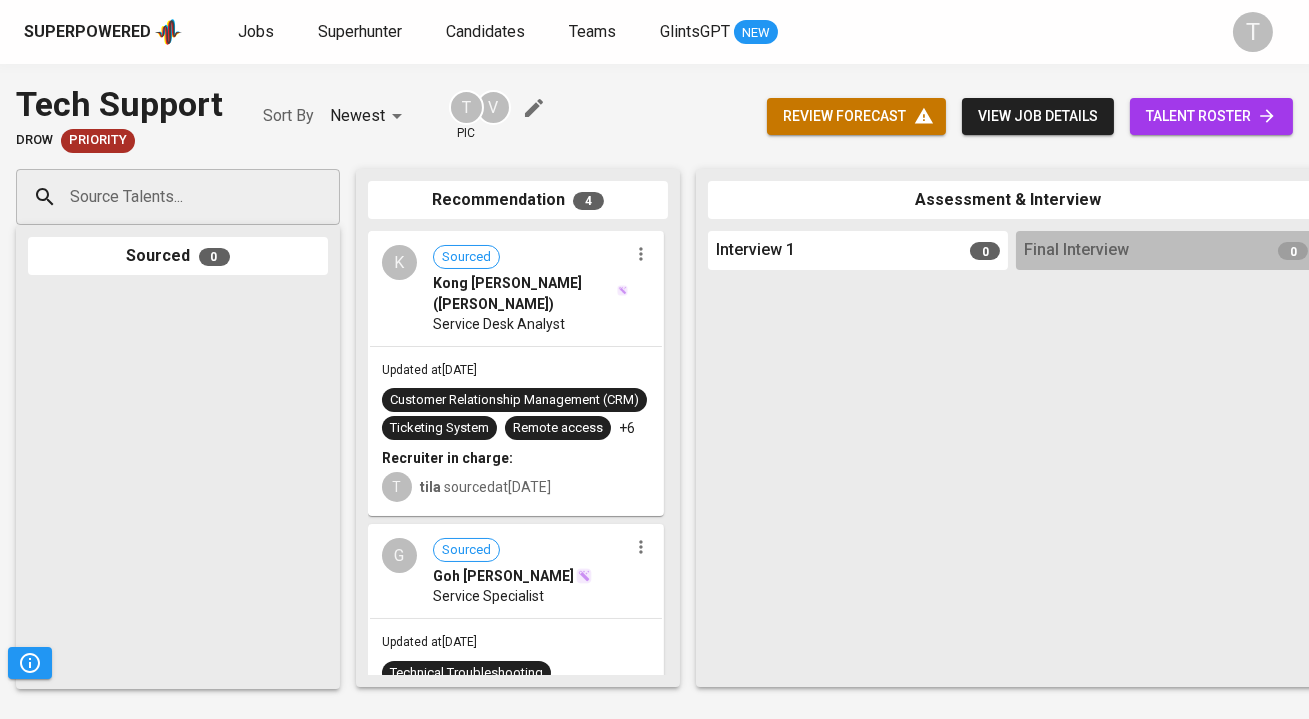 click on "Service Desk Analyst" at bounding box center (499, 324) 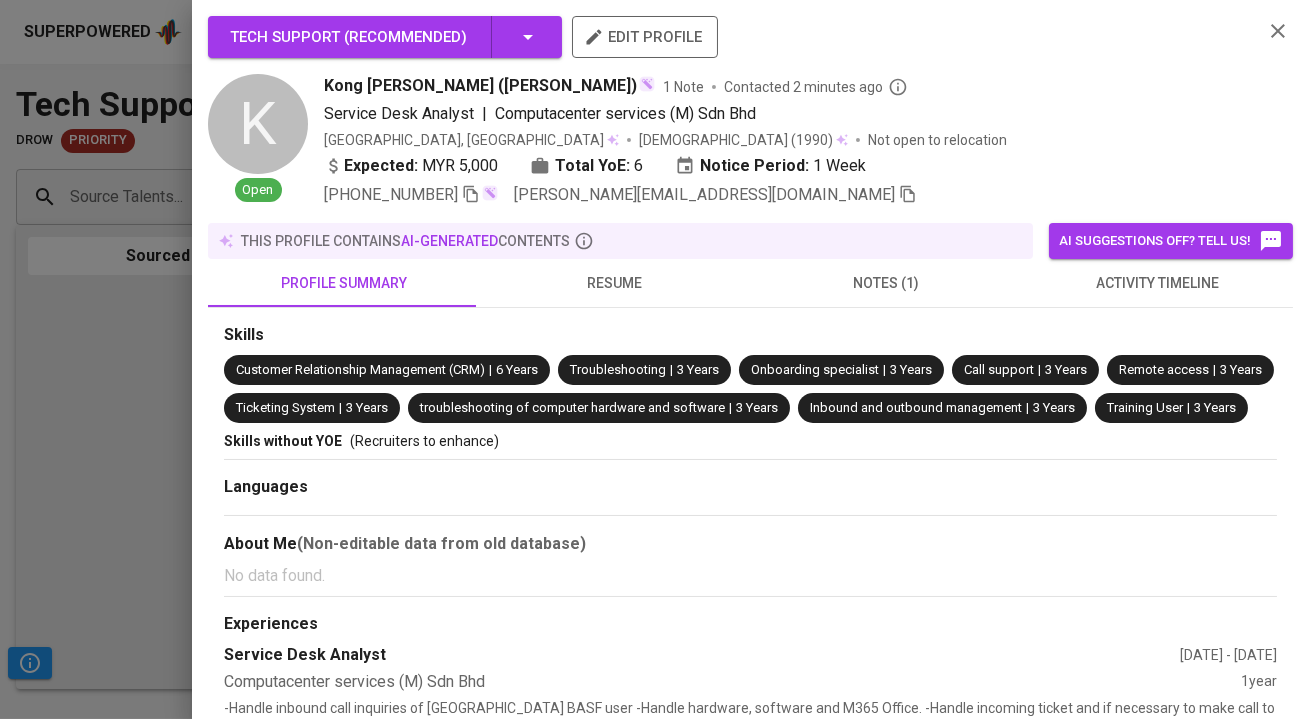 click on "notes (1)" at bounding box center (886, 283) 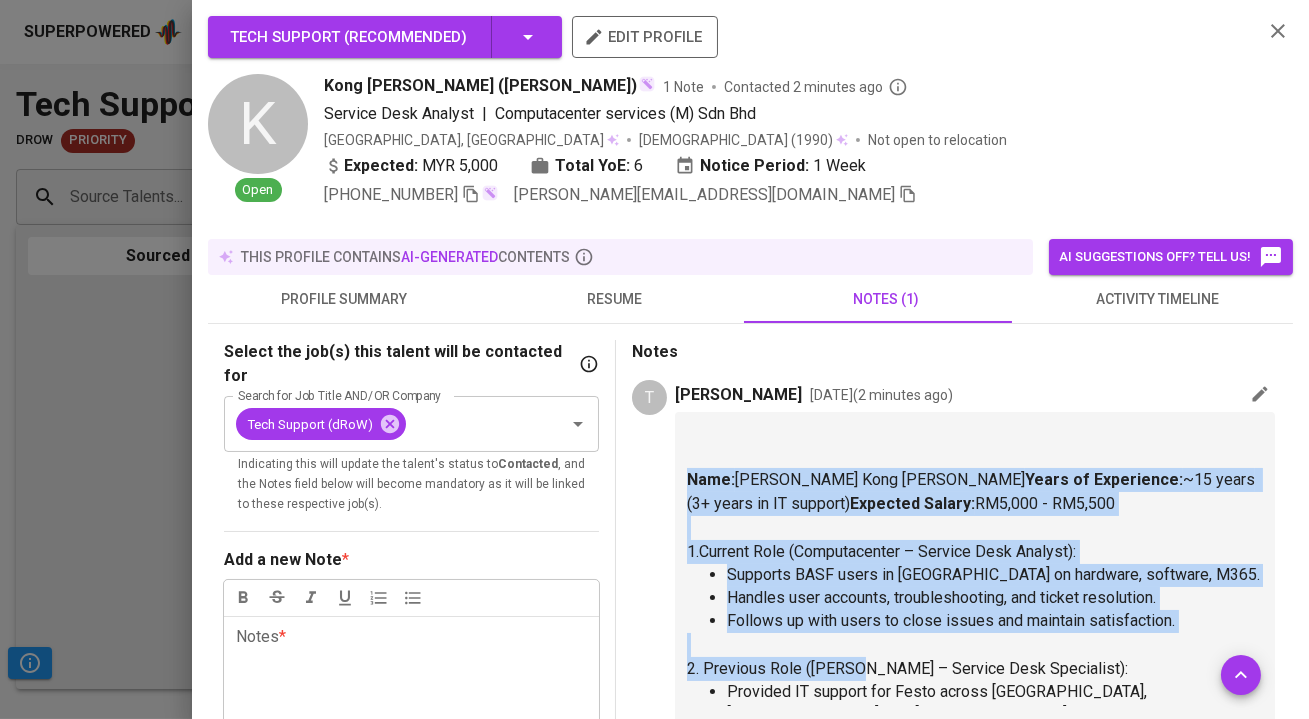 scroll, scrollTop: 277, scrollLeft: 0, axis: vertical 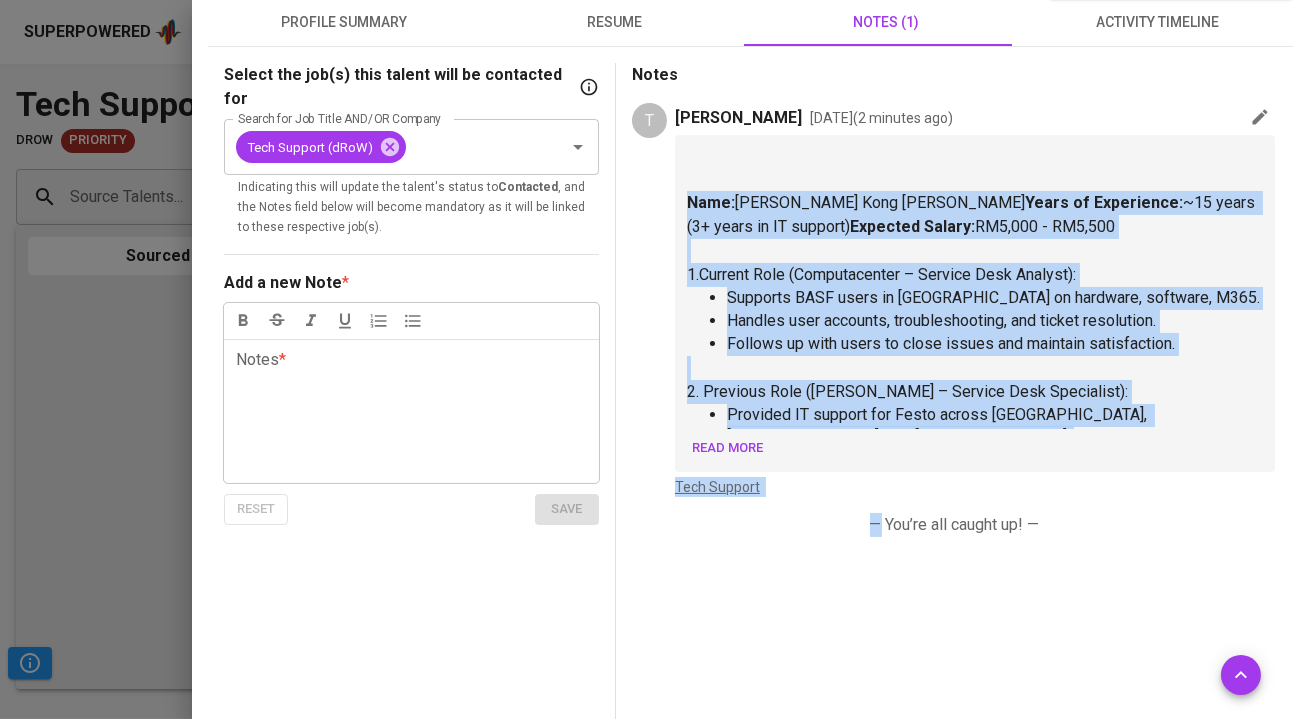 drag, startPoint x: 686, startPoint y: 482, endPoint x: 832, endPoint y: 491, distance: 146.27713 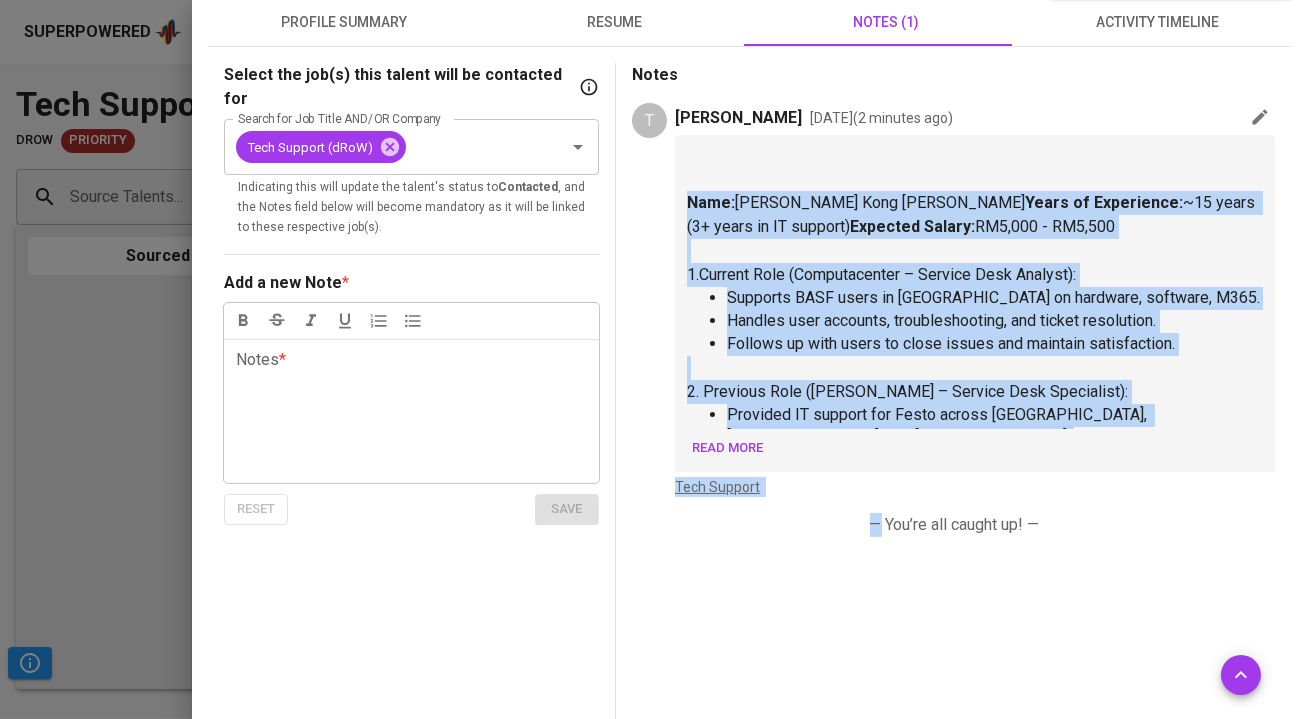 click on "Notes T Fatilah Nasyianah Jul 03, 2025  ( 2 minutes ago )
Name:  Jennifer Kong Mei Yee
Years of Experience:  ~15 years (3+ years in IT support)
Expected Salary:  RM5,000 - RM5,500 ﻿ 1.Current Role (Computacenter – Service Desk Analyst): Supports BASF users in China on hardware, software, M365. Handles user accounts, troubleshooting, and ticket resolution. Follows up with users to close issues and maintain satisfaction. ﻿ 2. Previous Role (Hemmersbach – Service Desk Specialist): Provided IT support for Festo across China, Hong Kong, and Taiwan. Managed calls, emails, and tickets for system issues and configurations. Met performance targets in a multilingual environment. ﻿ 3. Earlier Roles: Customer-facing roles in wellness and retail—developed strong communication skills. Admin Executive in a glass manufacturing company—some exposure to building materials. Clerk in engineering—handled tenders and admin (limited relevance to construction). ﻿ 4. Technical Skills: ﻿ ﻿ 6. Achievements:" at bounding box center (946, 422) 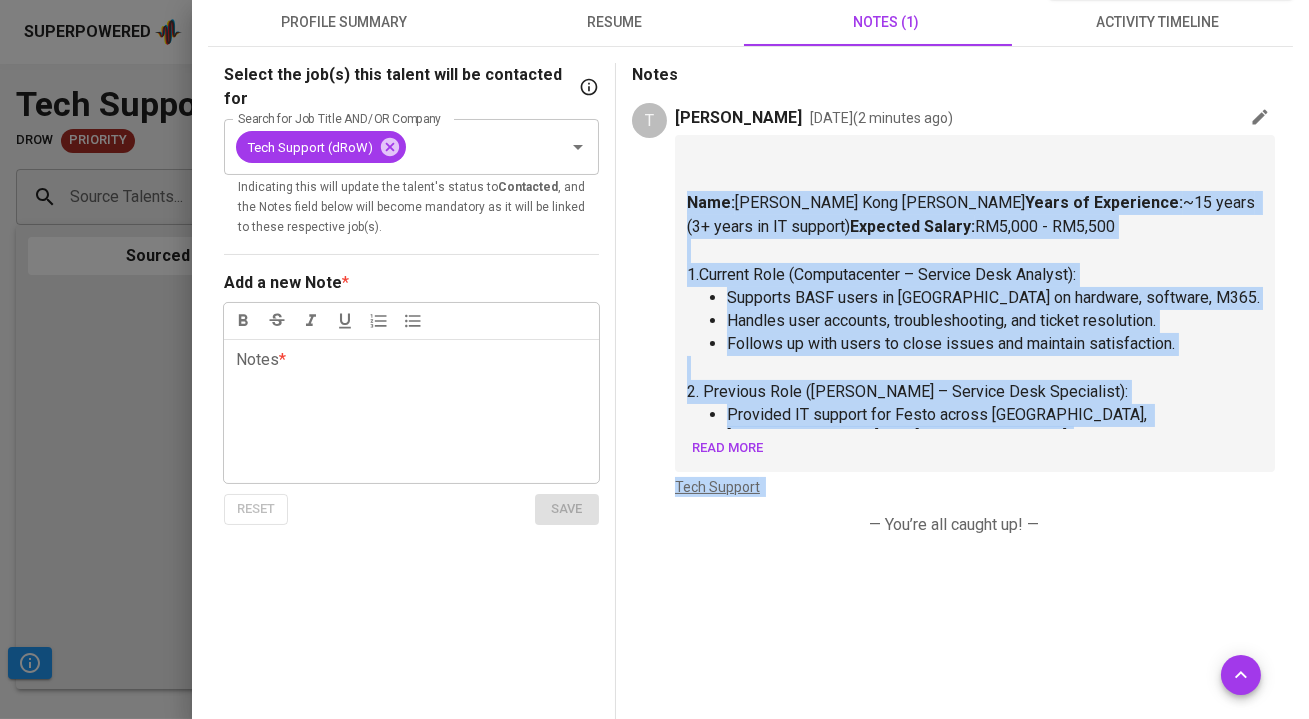 click on "Read more" at bounding box center (727, 448) 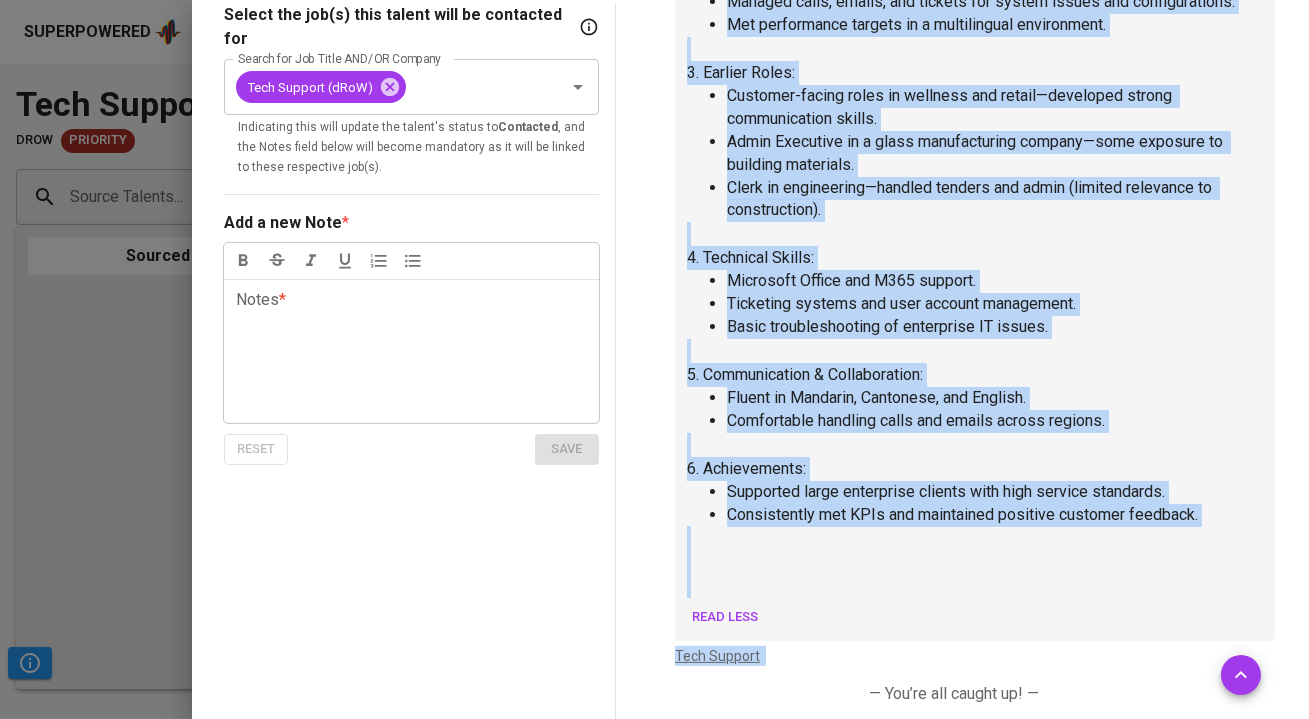 scroll, scrollTop: 738, scrollLeft: 0, axis: vertical 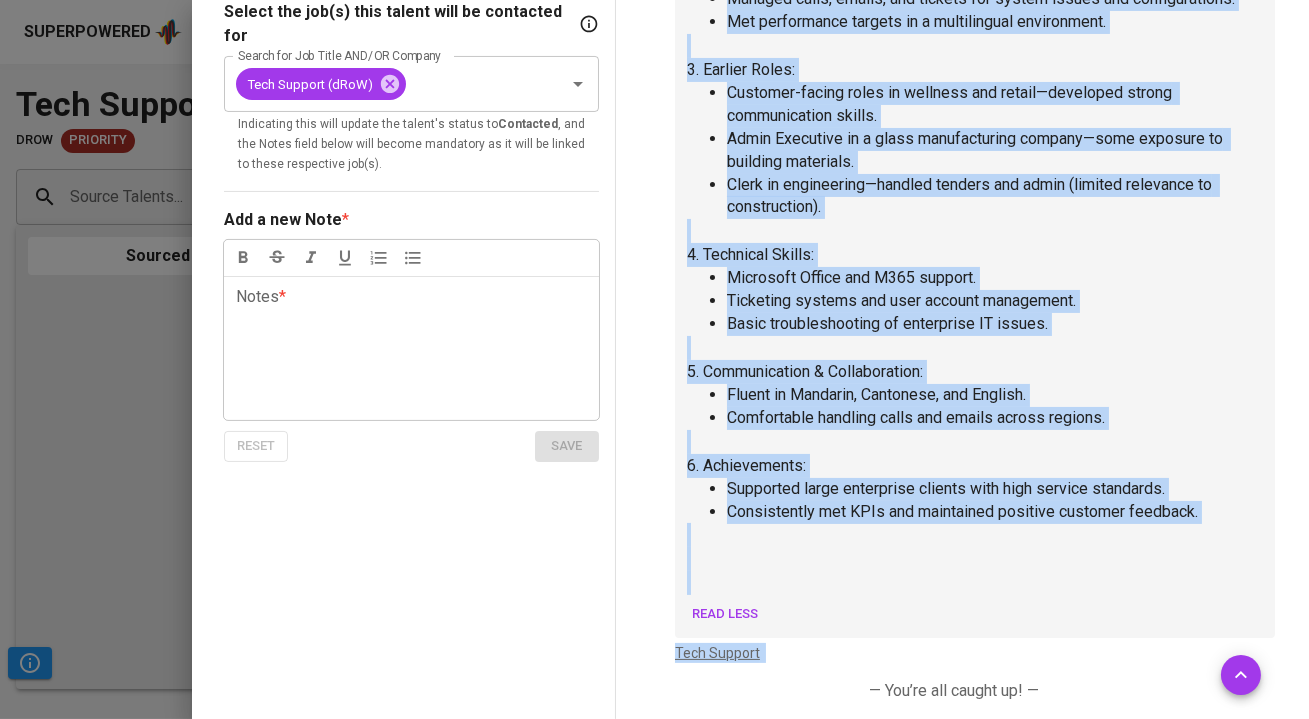 click at bounding box center (975, 559) 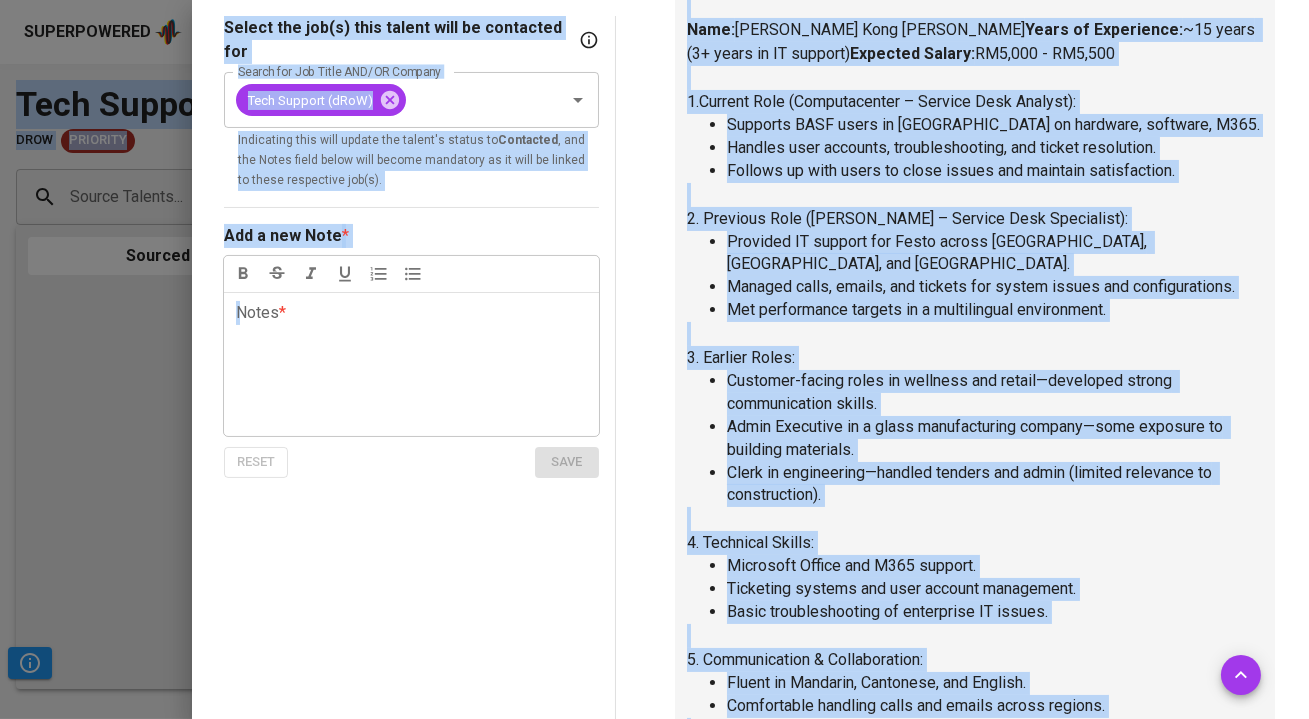 scroll, scrollTop: 377, scrollLeft: 0, axis: vertical 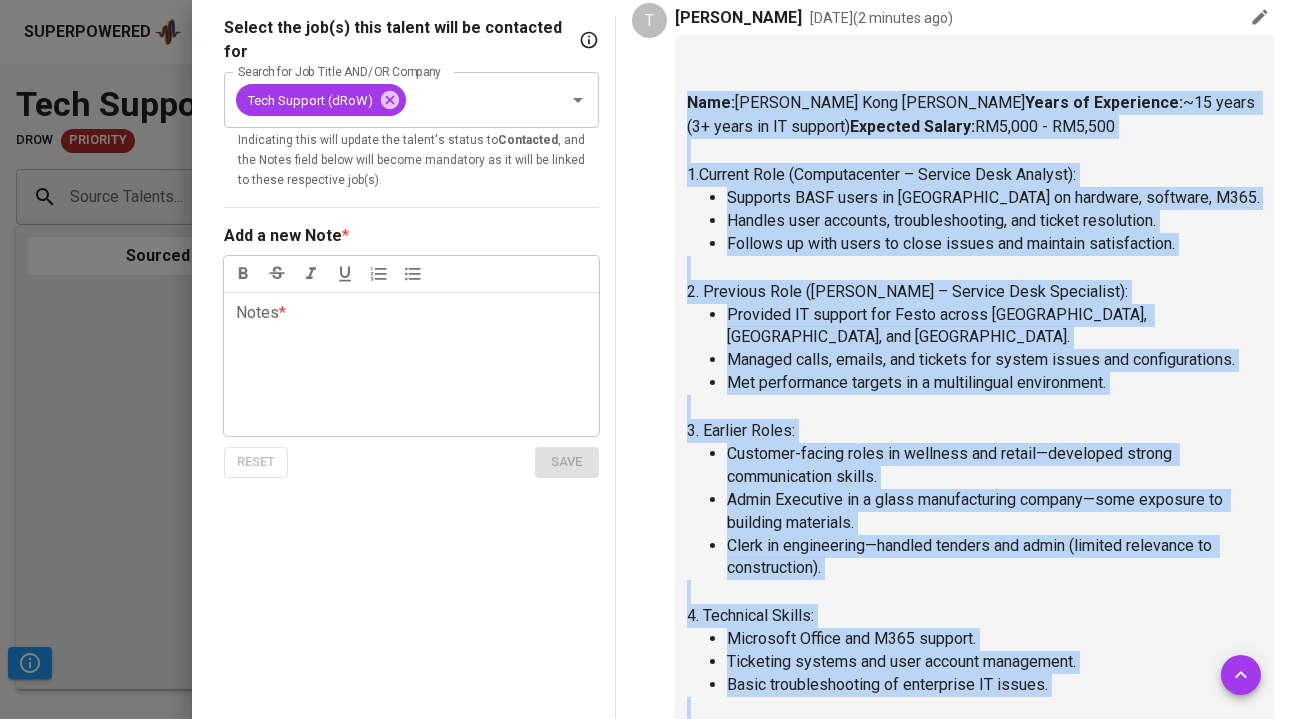 drag, startPoint x: 1190, startPoint y: 525, endPoint x: 690, endPoint y: 105, distance: 652.9931 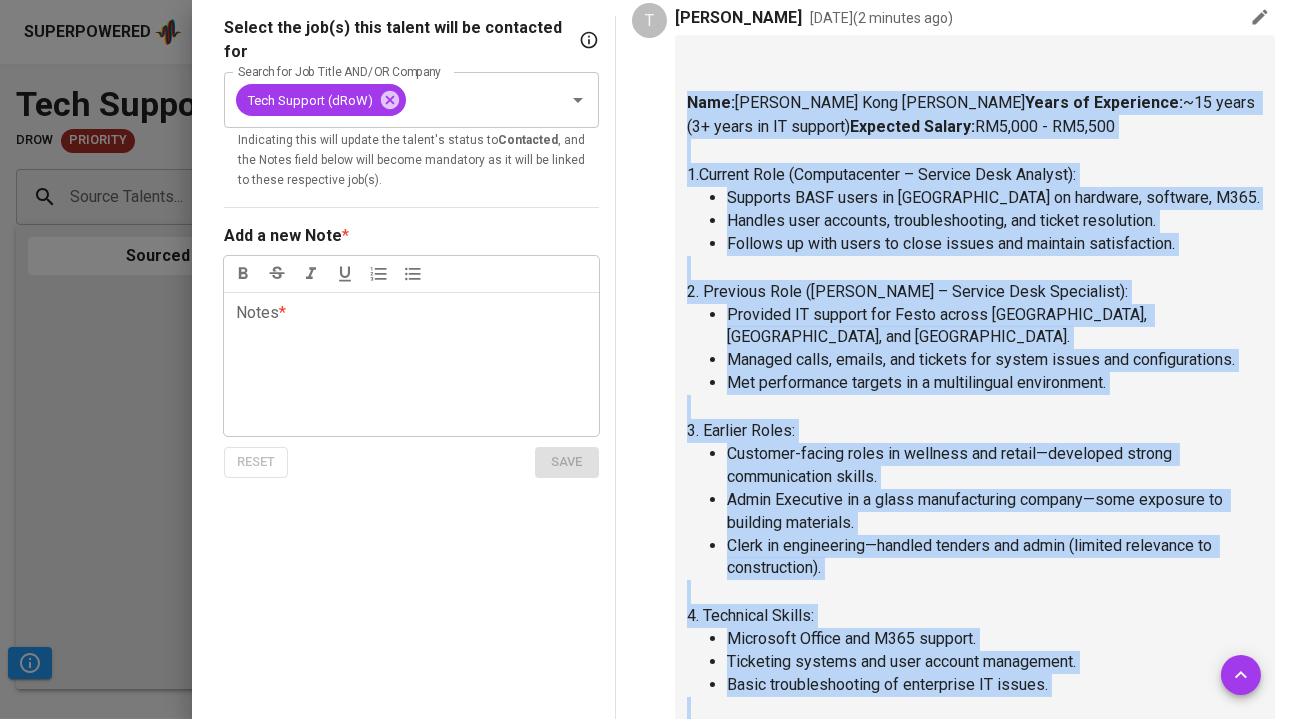 click on "Name:  [PERSON_NAME] Kong [PERSON_NAME]
Years of Experience:  ~15 years (3+ years in IT support)
Expected Salary:  RM5,000 - RM5,500 ﻿ 1.Current Role (Computacenter – Service Desk Analyst): Supports BASF users in [GEOGRAPHIC_DATA] on hardware, software, M365. Handles user accounts, troubleshooting, and ticket resolution. Follows up with users to close issues and maintain satisfaction. ﻿ 2. Previous Role ([PERSON_NAME] – Service Desk Specialist): Provided IT support for Festo across [GEOGRAPHIC_DATA], [GEOGRAPHIC_DATA], and [GEOGRAPHIC_DATA]. Managed calls, emails, and tickets for system issues and configurations. Met performance targets in a multilingual environment. ﻿ 3. Earlier Roles: Customer-facing roles in wellness and retail—developed strong communication skills. Admin Executive in a glass manufacturing company—some exposure to building materials. Clerk in engineering—handled tenders and admin (limited relevance to construction). ﻿ 4. Technical Skills: Microsoft Office and M365 support. Ticketing systems and user account management." at bounding box center [975, 500] 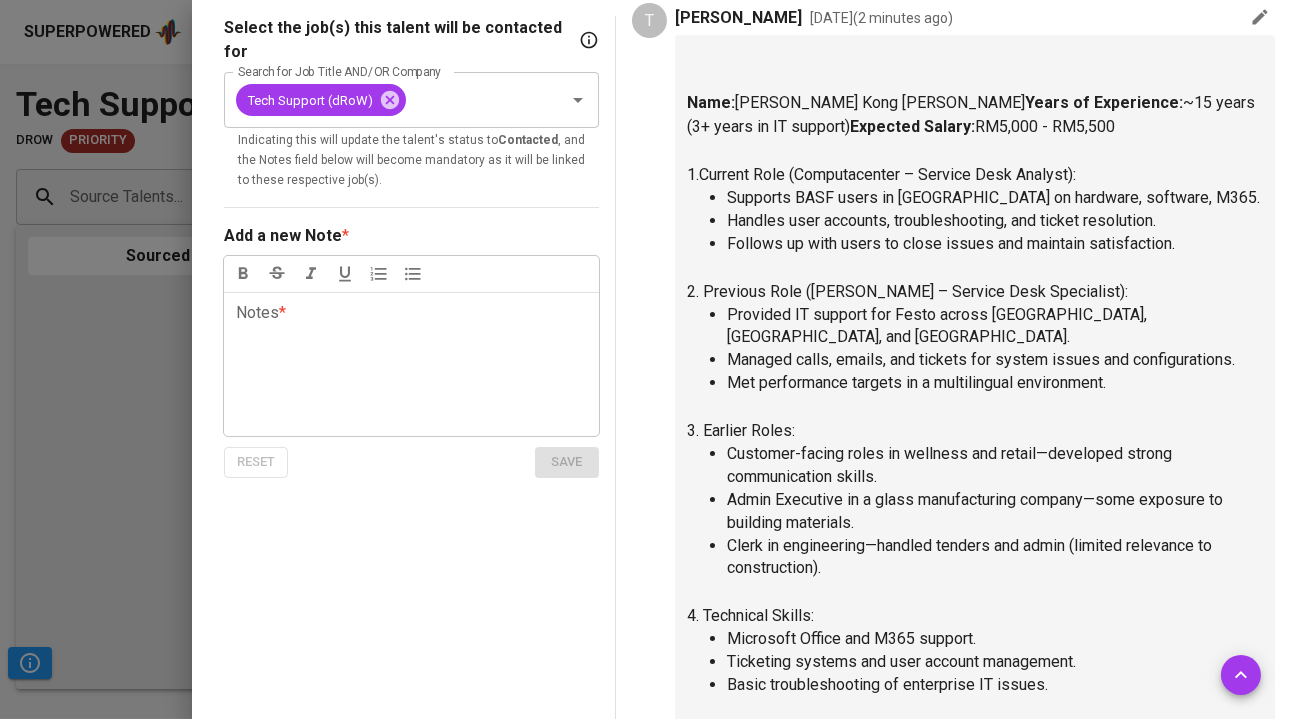 click at bounding box center [654, 359] 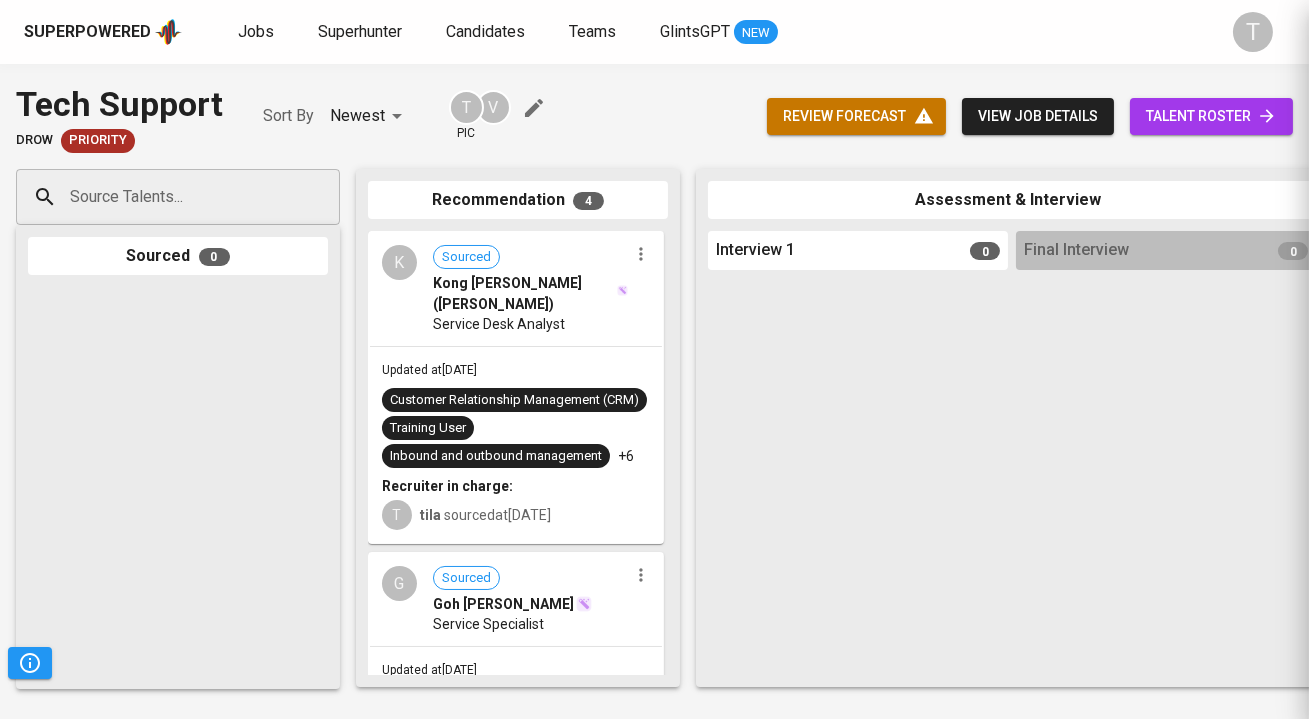 scroll, scrollTop: 0, scrollLeft: 0, axis: both 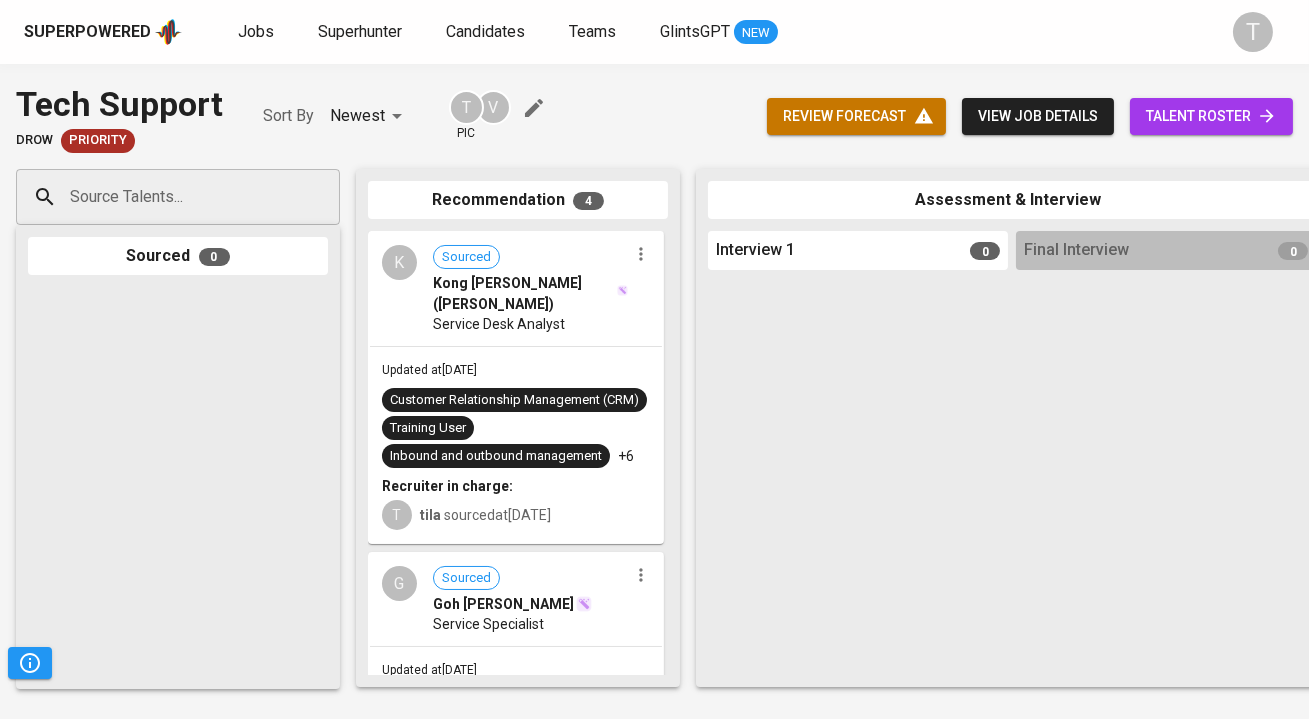 click on "talent roster" at bounding box center (1211, 116) 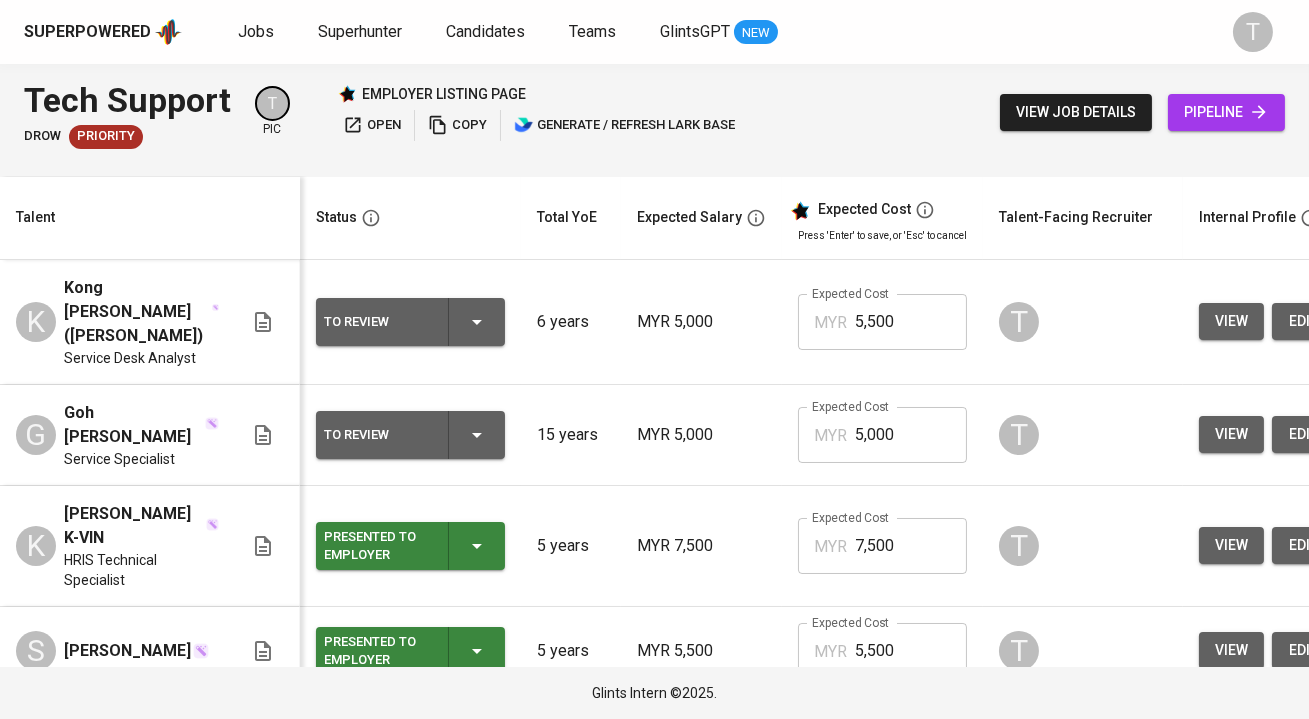 scroll, scrollTop: 0, scrollLeft: 375, axis: horizontal 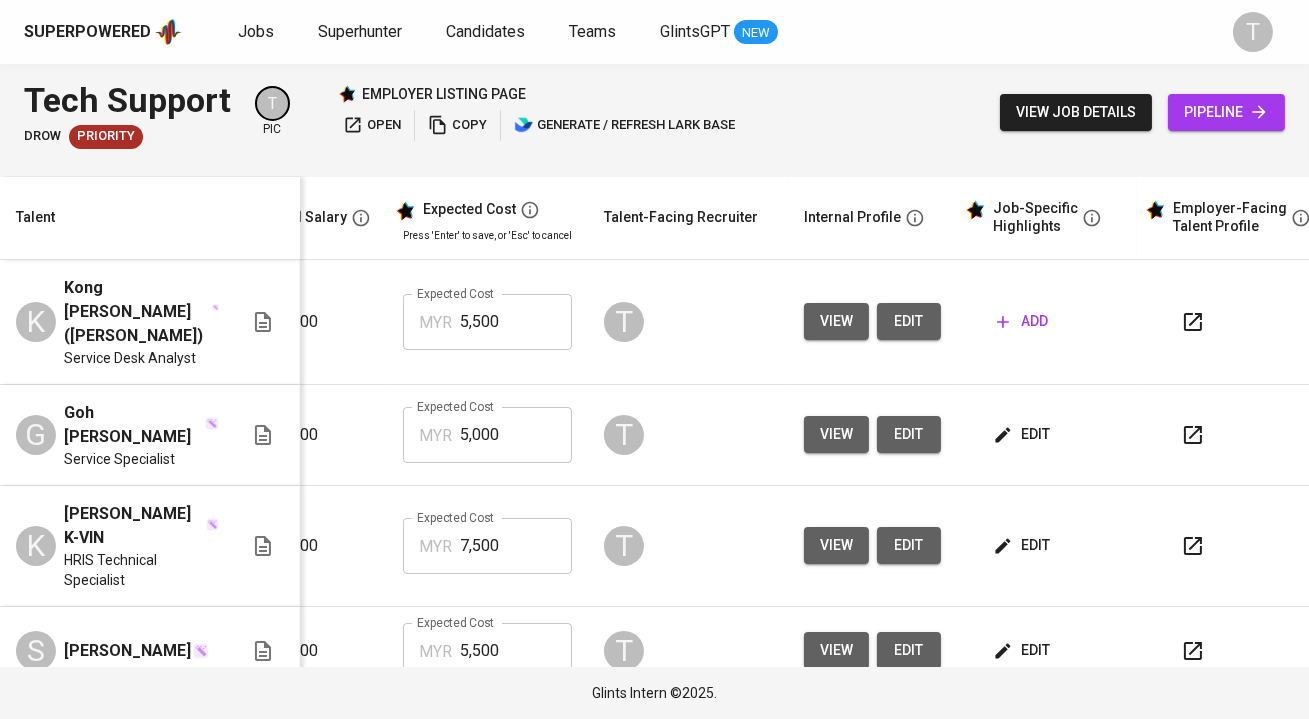 click 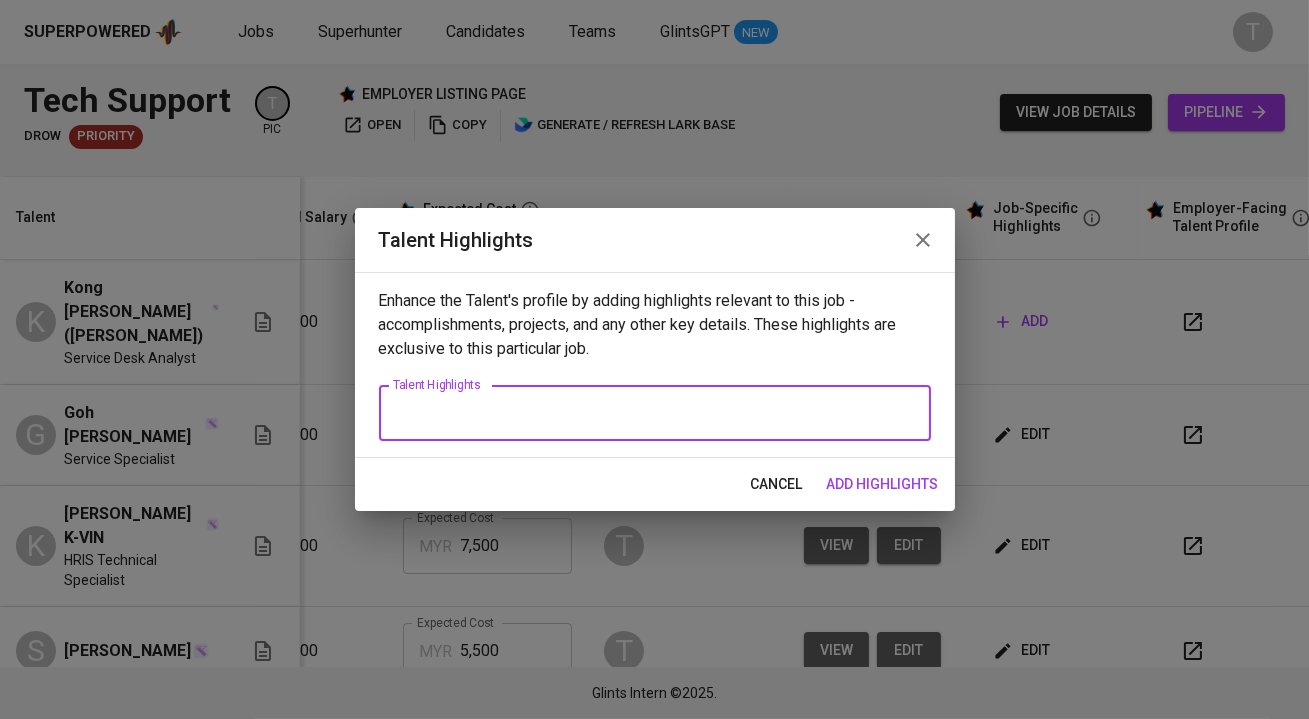 click at bounding box center [655, 413] 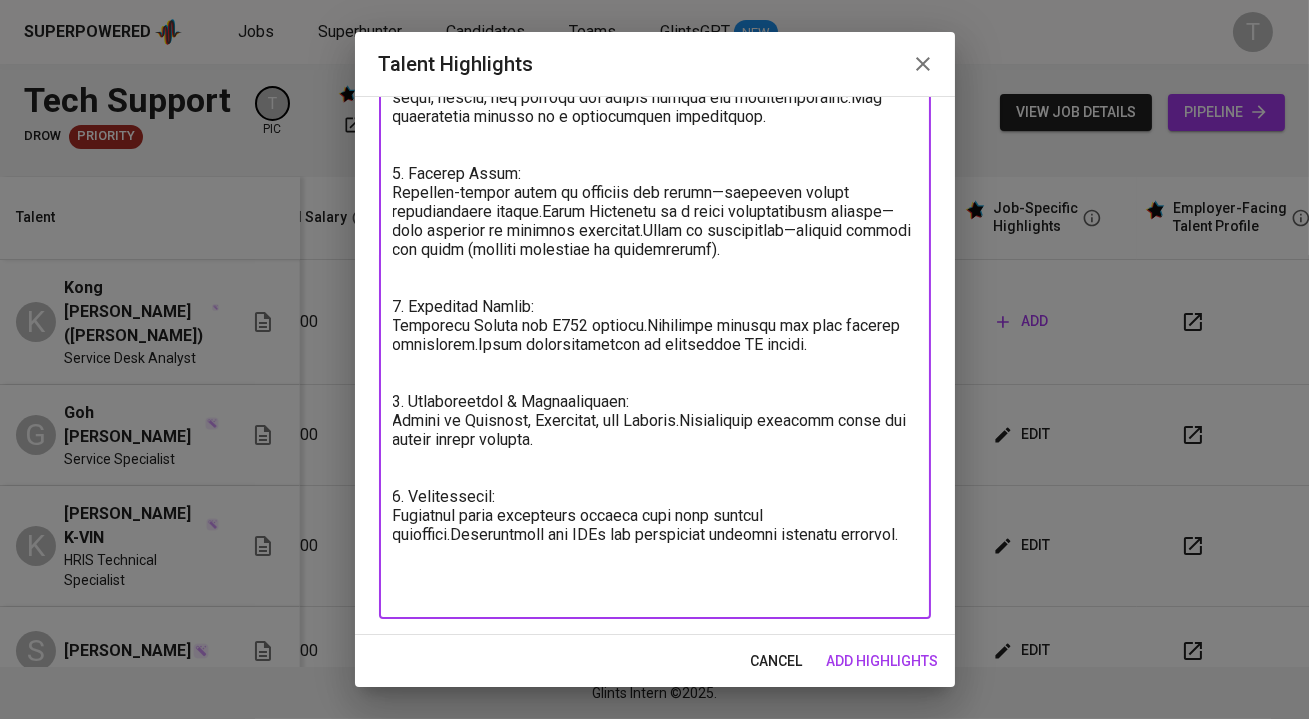 scroll, scrollTop: 388, scrollLeft: 0, axis: vertical 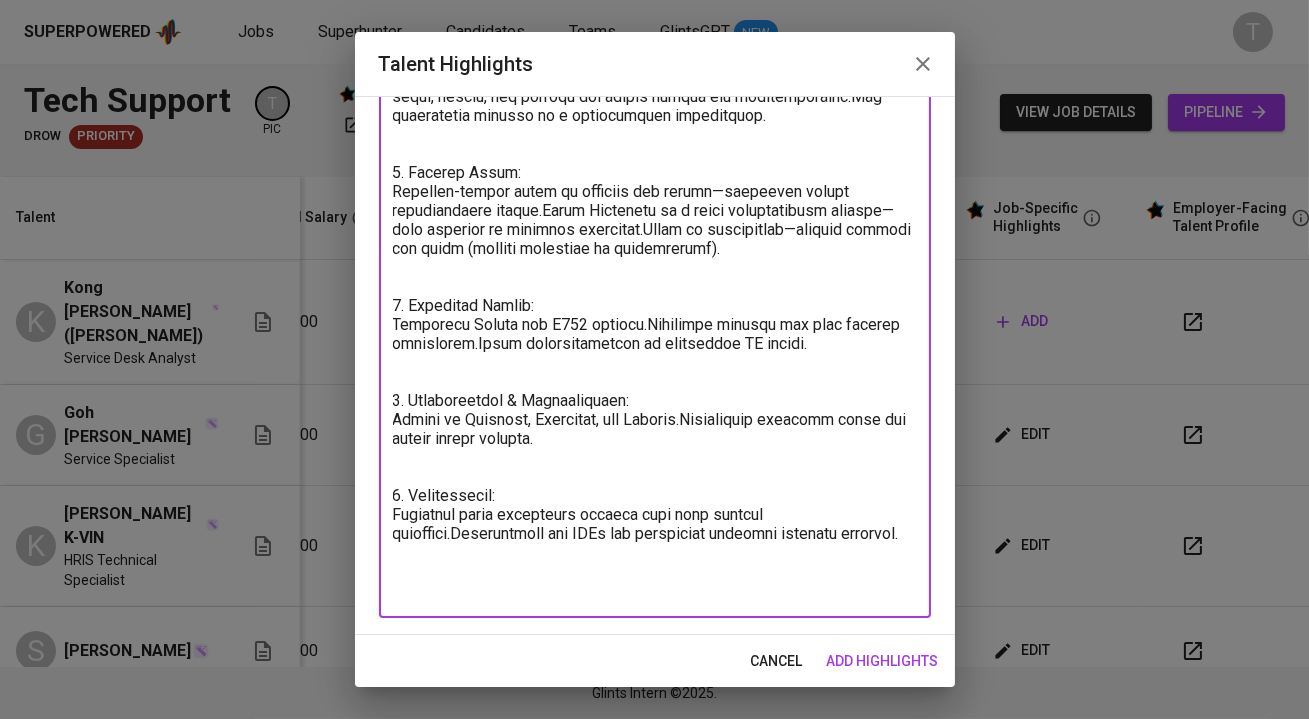 type on "Name: Jennifer Kong Mei Yee
Years of Experience: ~15 years (3+ years in IT support)
Expected Salary: RM5,000 - RM5,500
1.Current Role (Computacenter – Service Desk Analyst):
Supports BASF users in China on hardware, software, M365.
Handles user accounts, troubleshooting, and ticket resolution.Follows up with users to close issues and maintain satisfaction.
2. Previous Role (Hemmersbach – Service Desk Specialist):
Provided IT support for Festo across China, Hong Kong, and Taiwan.Managed calls, emails, and tickets for system issues and configurations.Met performance targets in a multilingual environment.
3. Earlier Roles:
Customer-facing roles in wellness and retail—developed strong communication skills.Admin Executive in a glass manufacturing company—some exposure to building materials.Clerk in engineering—handled tenders and admin (limited relevance to construction).
4. Technical Skills:
Microsoft Office and M365 support.Ticketing systems and user account management.Basic troubleshooting of enterpr..." 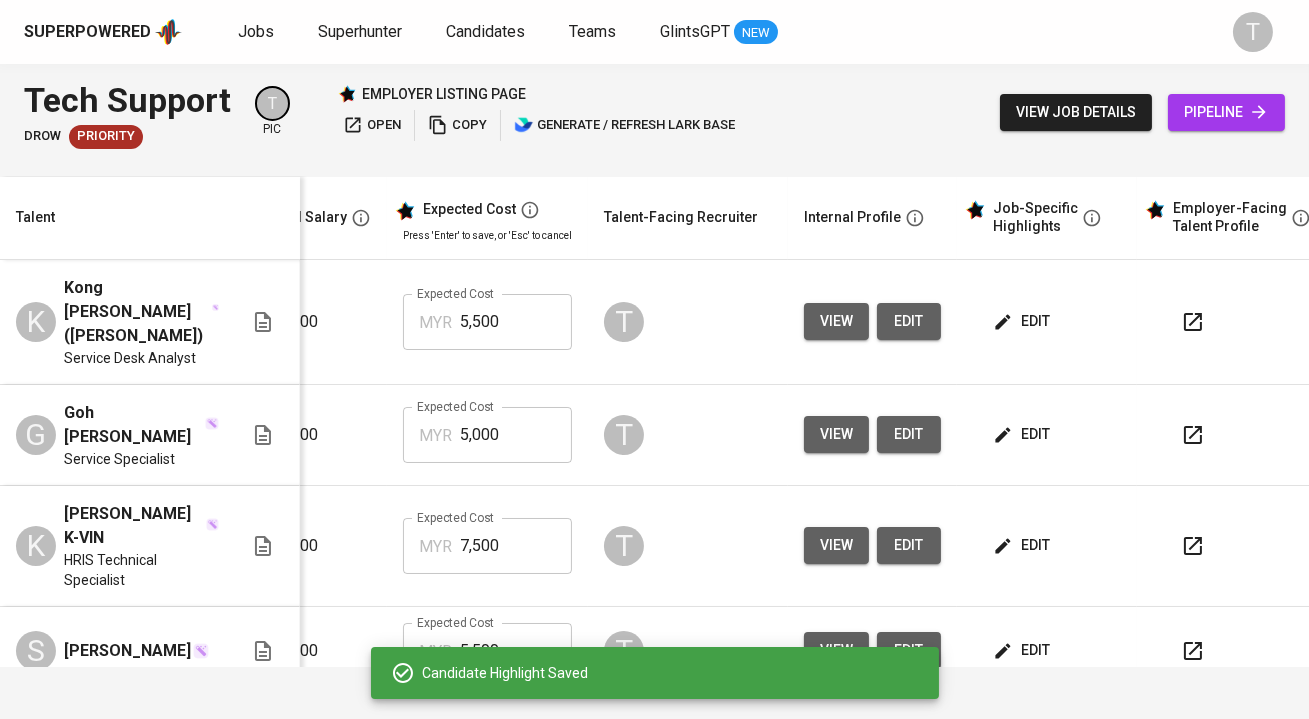 click on "edit" at bounding box center (1023, 321) 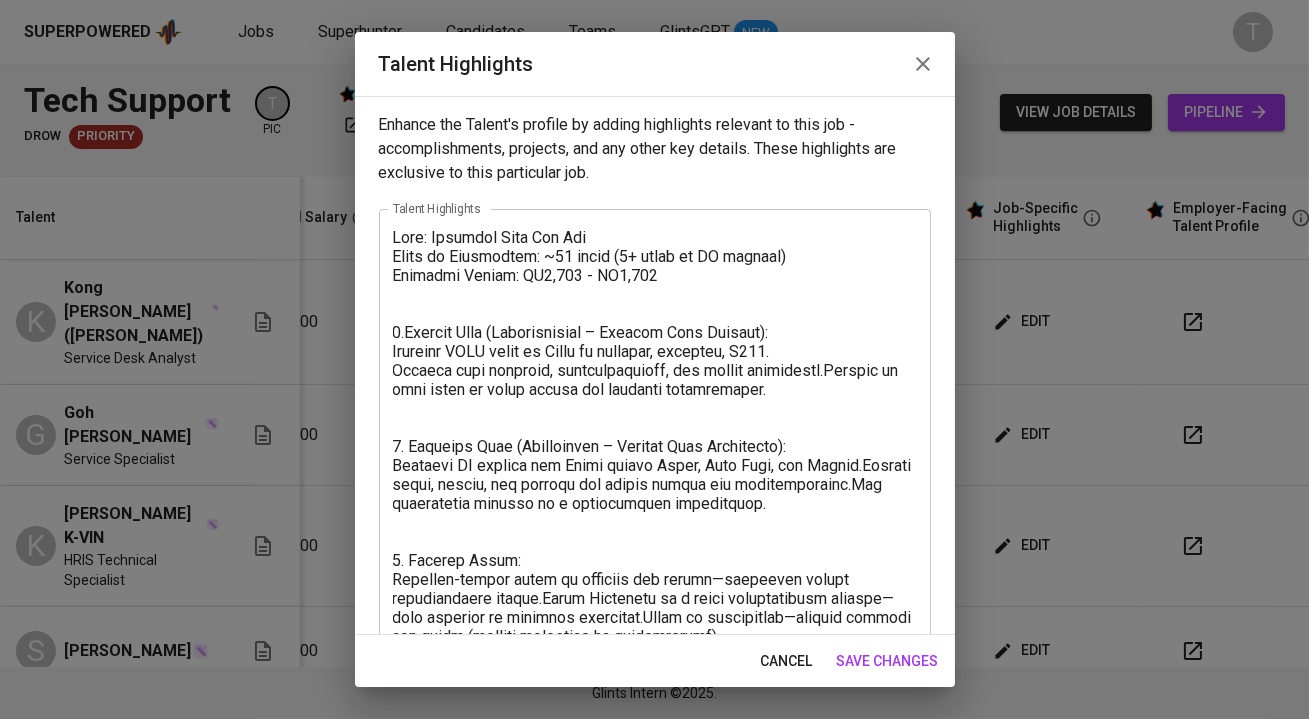 click at bounding box center (655, 608) 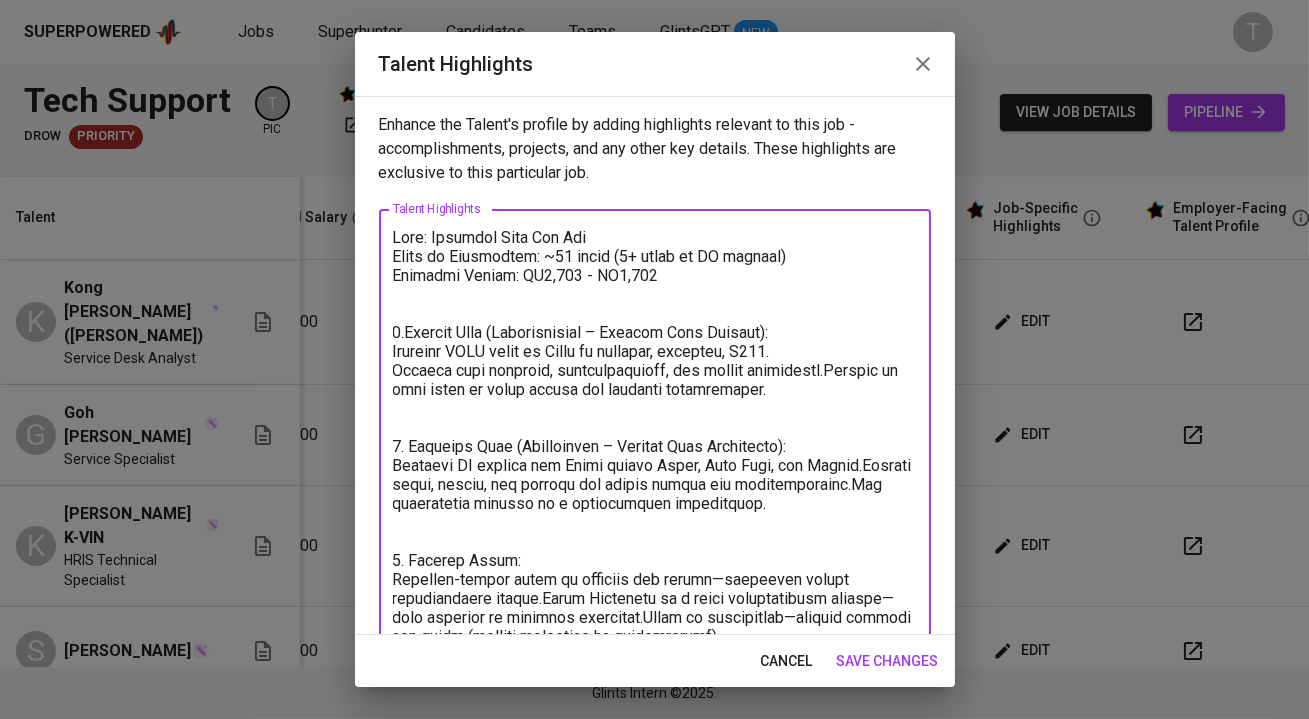 click at bounding box center [655, 608] 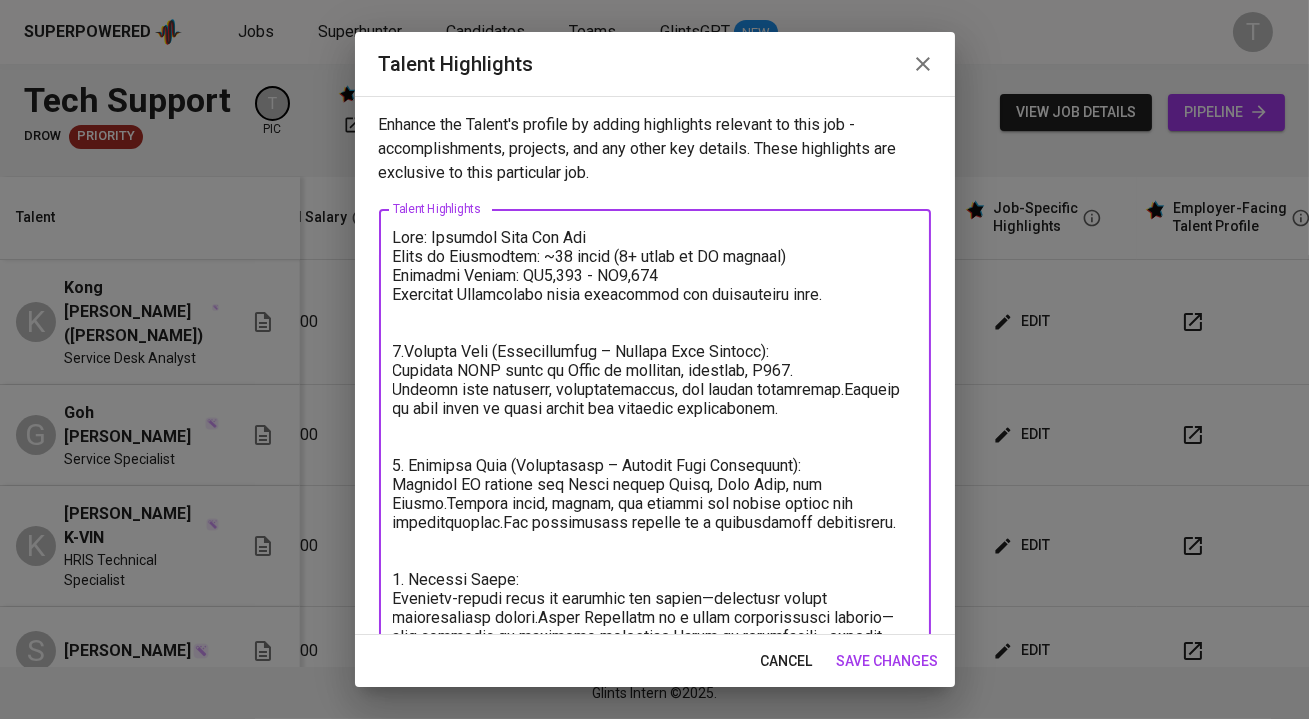 click at bounding box center [655, 617] 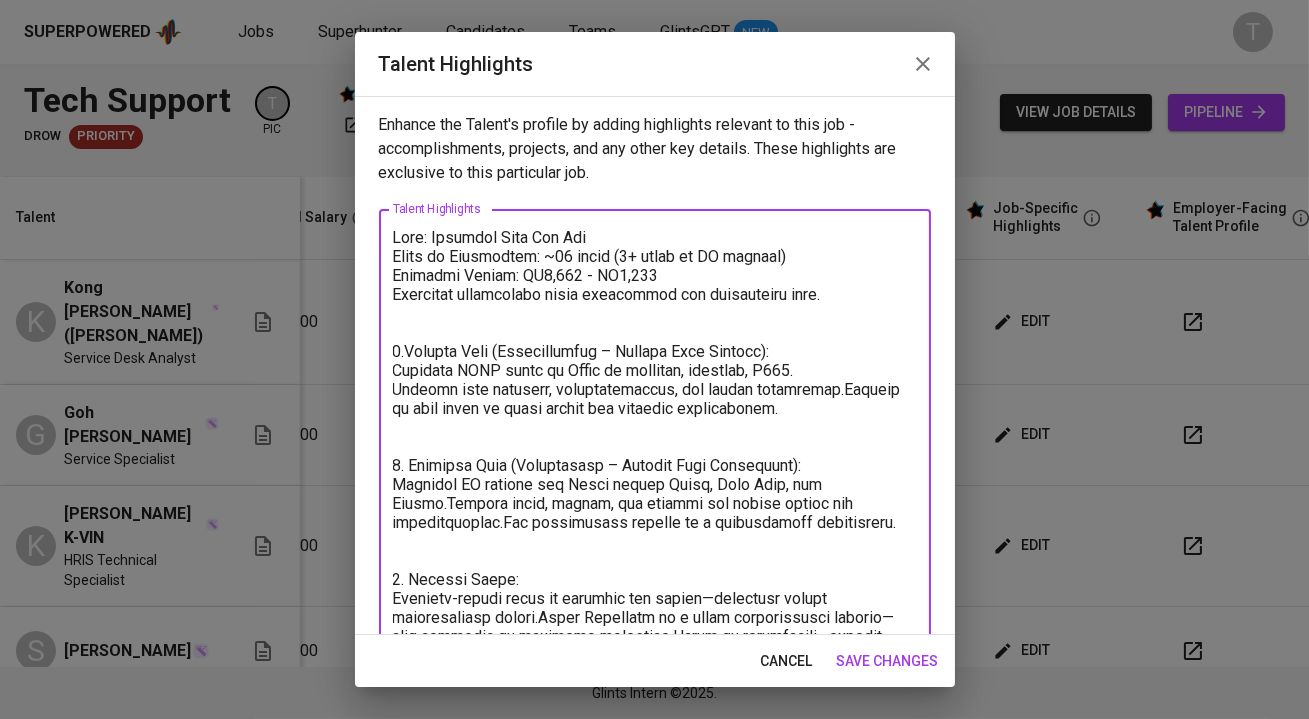 scroll, scrollTop: 407, scrollLeft: 0, axis: vertical 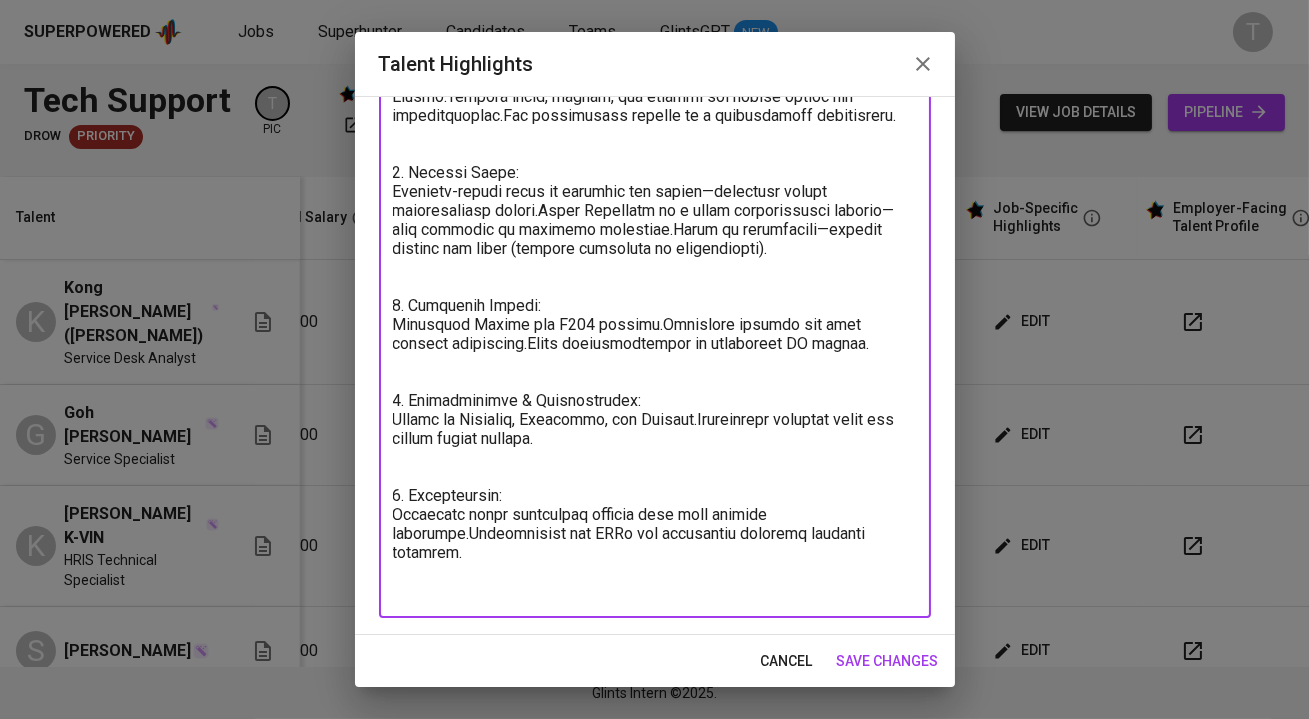 click at bounding box center [655, 210] 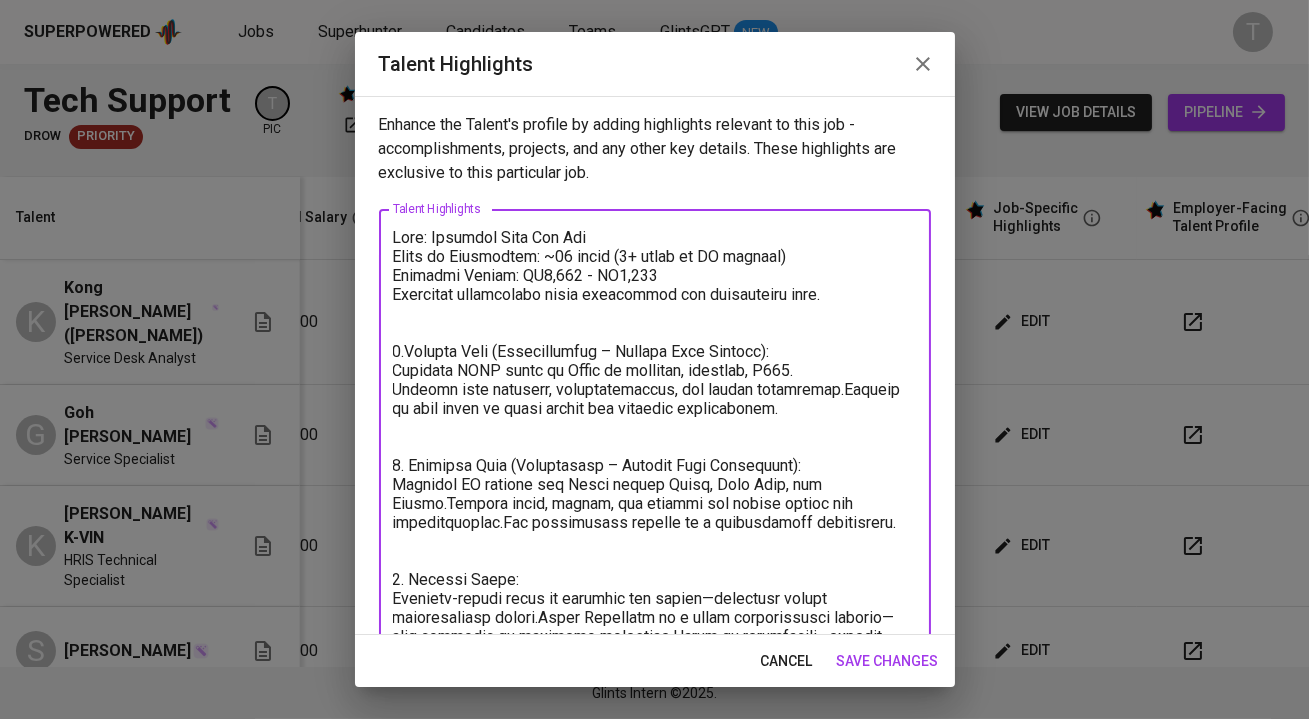 click at bounding box center [655, 617] 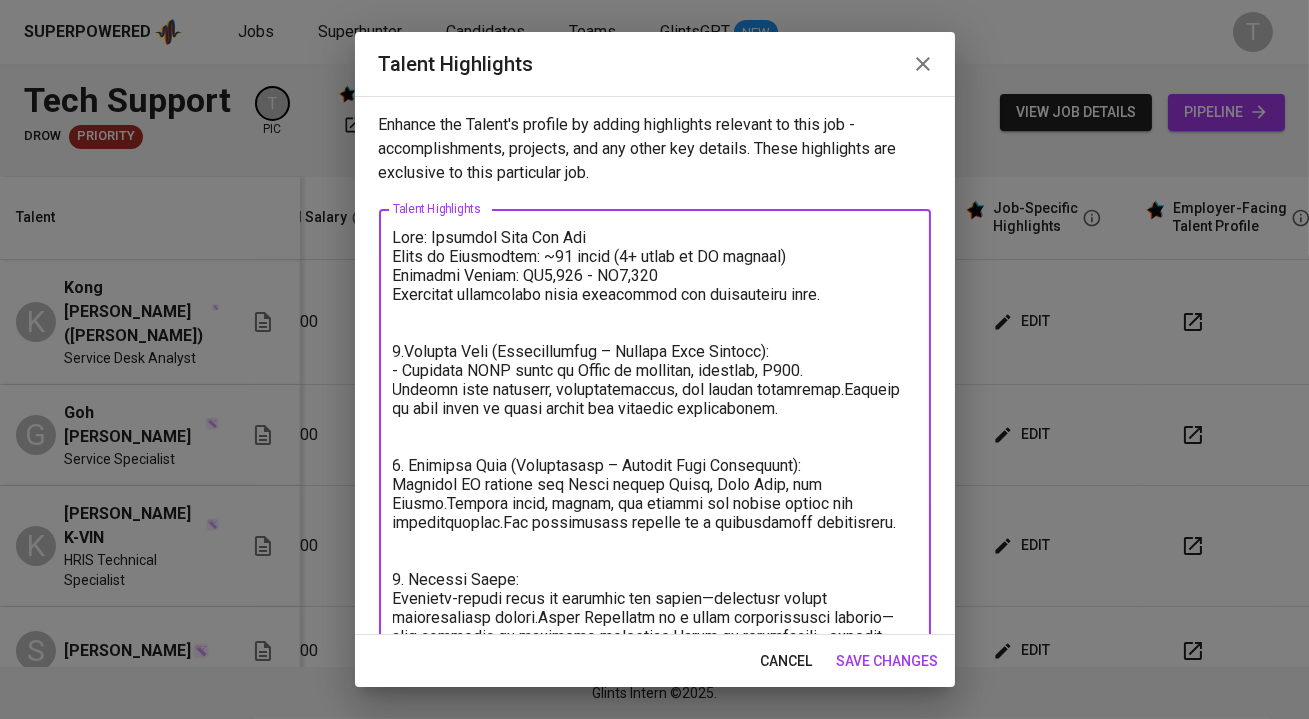 click at bounding box center (655, 617) 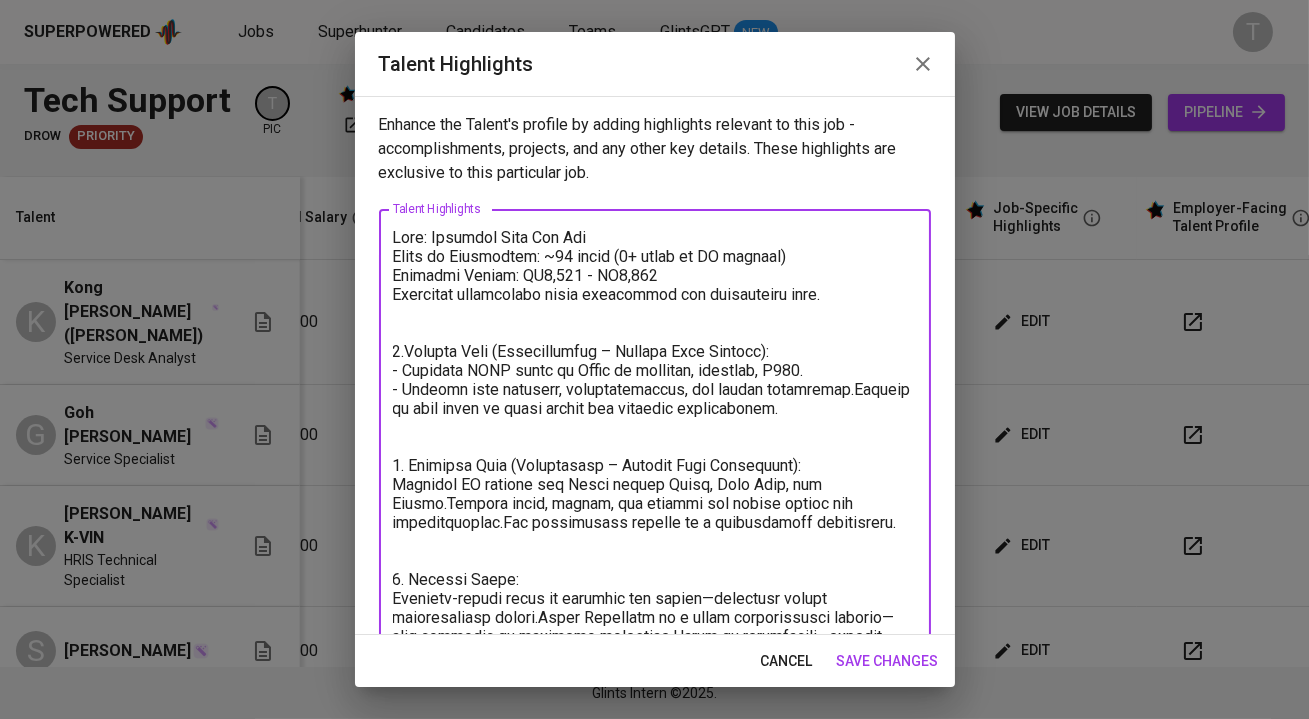 click at bounding box center (655, 617) 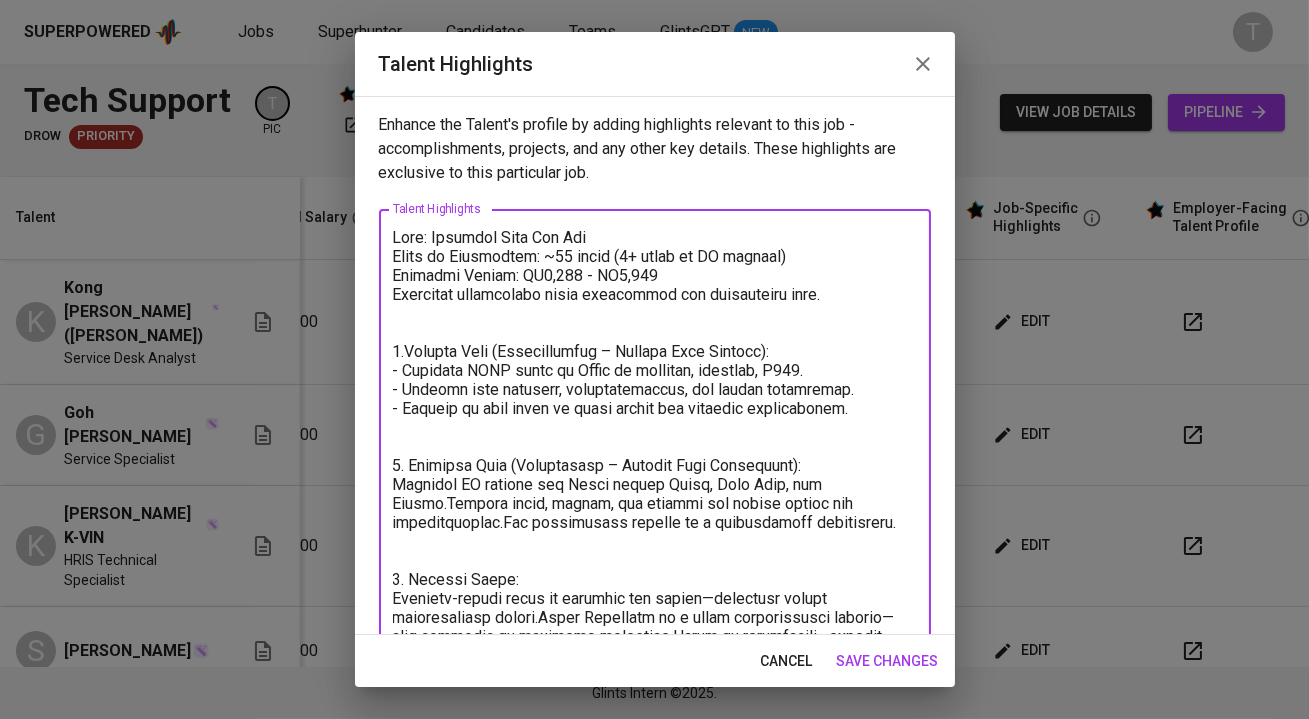 click at bounding box center [655, 617] 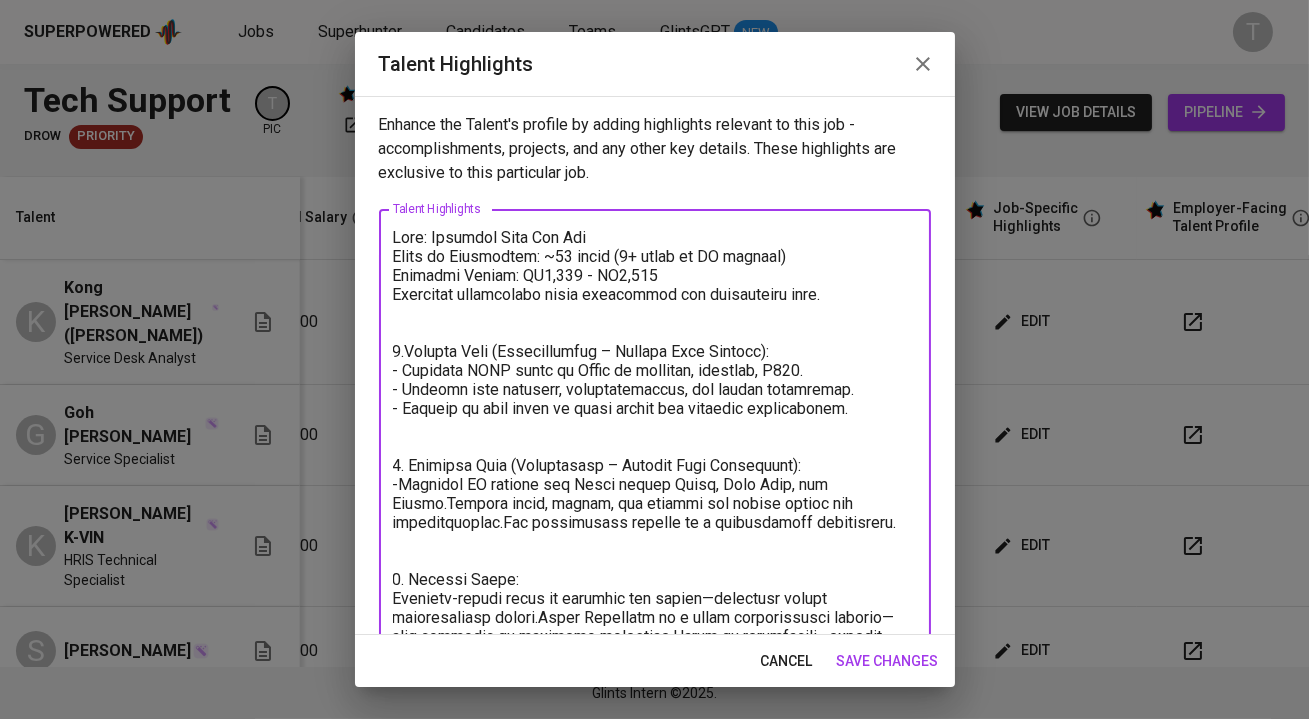 click at bounding box center [655, 617] 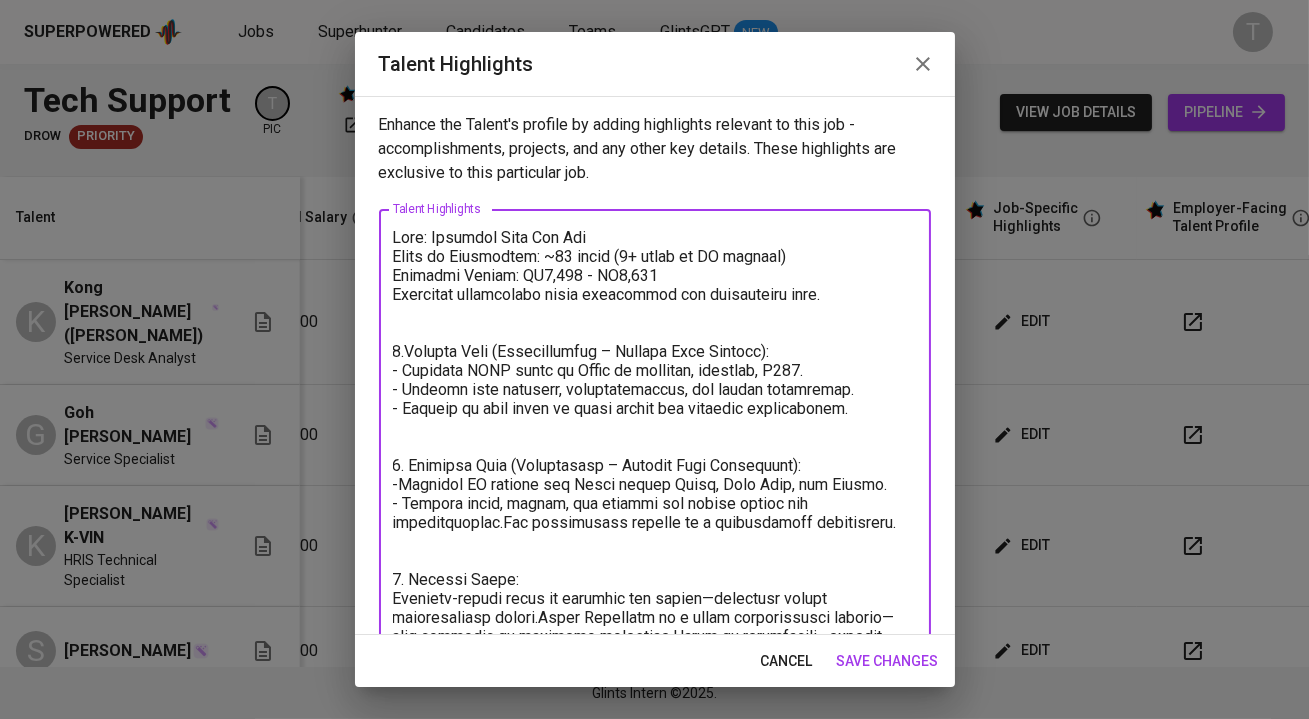 click at bounding box center (655, 617) 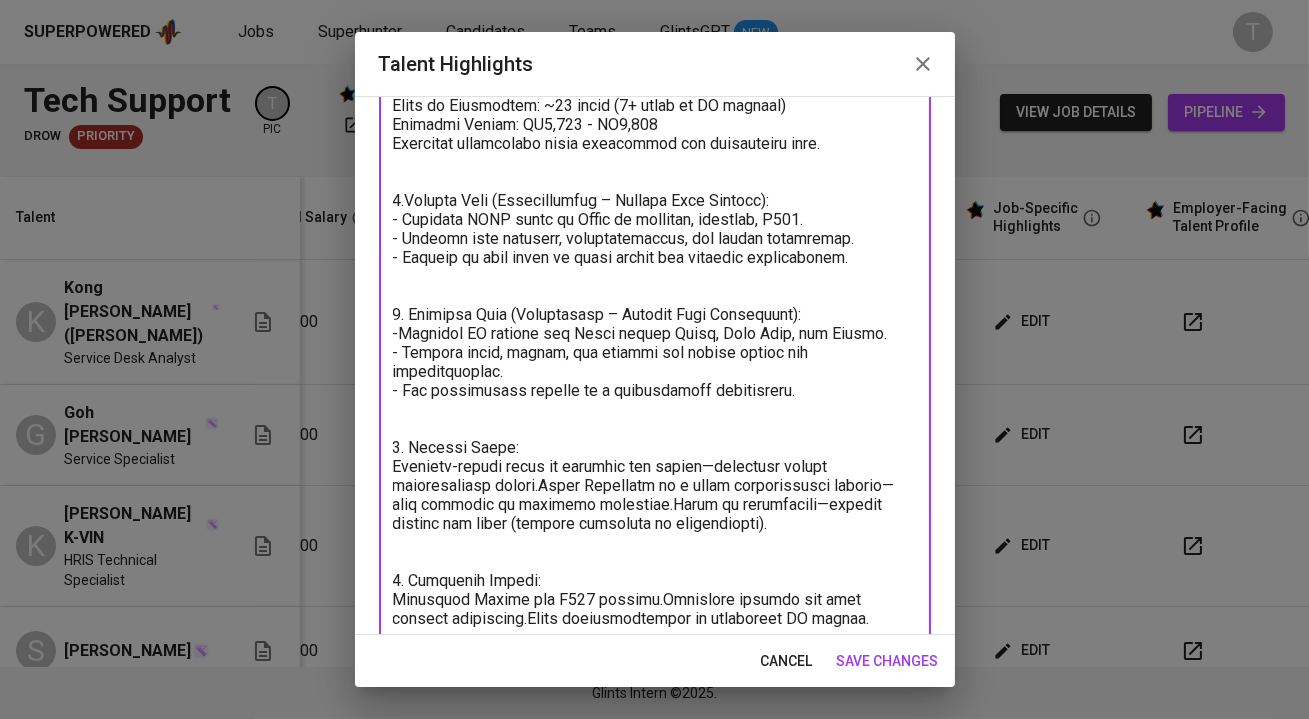 scroll, scrollTop: 191, scrollLeft: 0, axis: vertical 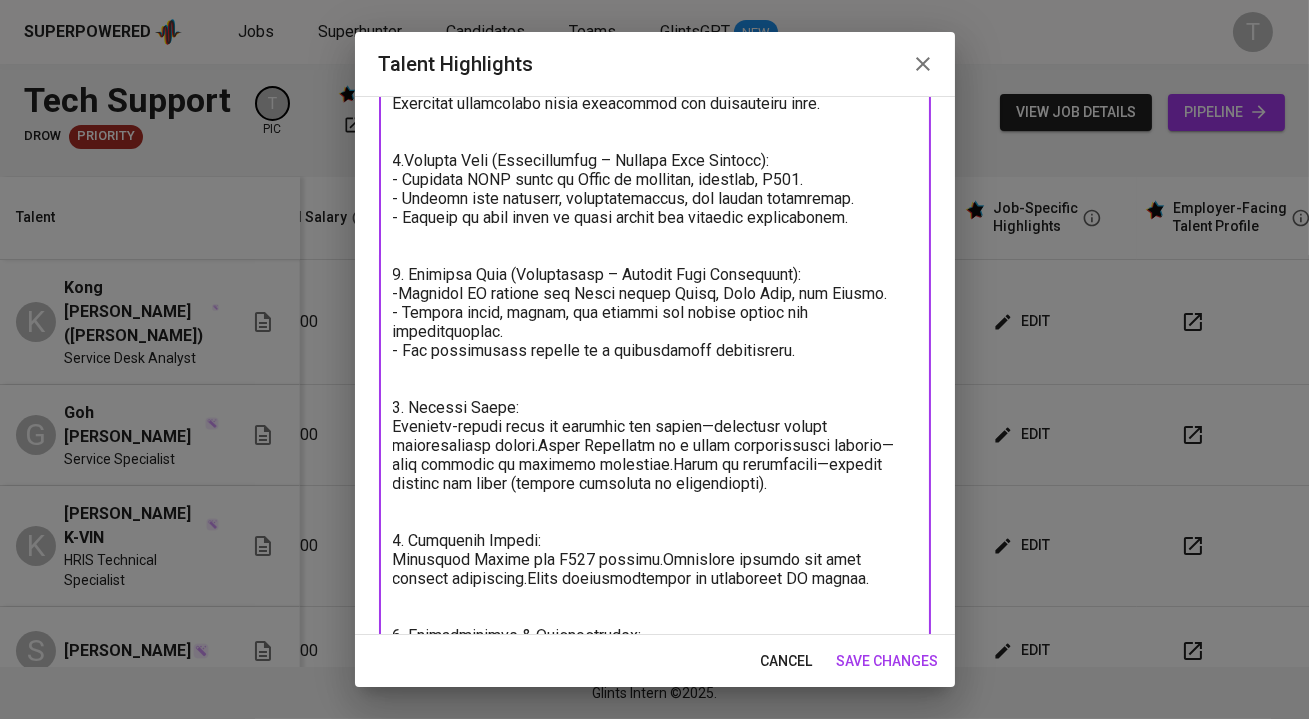 click at bounding box center [655, 436] 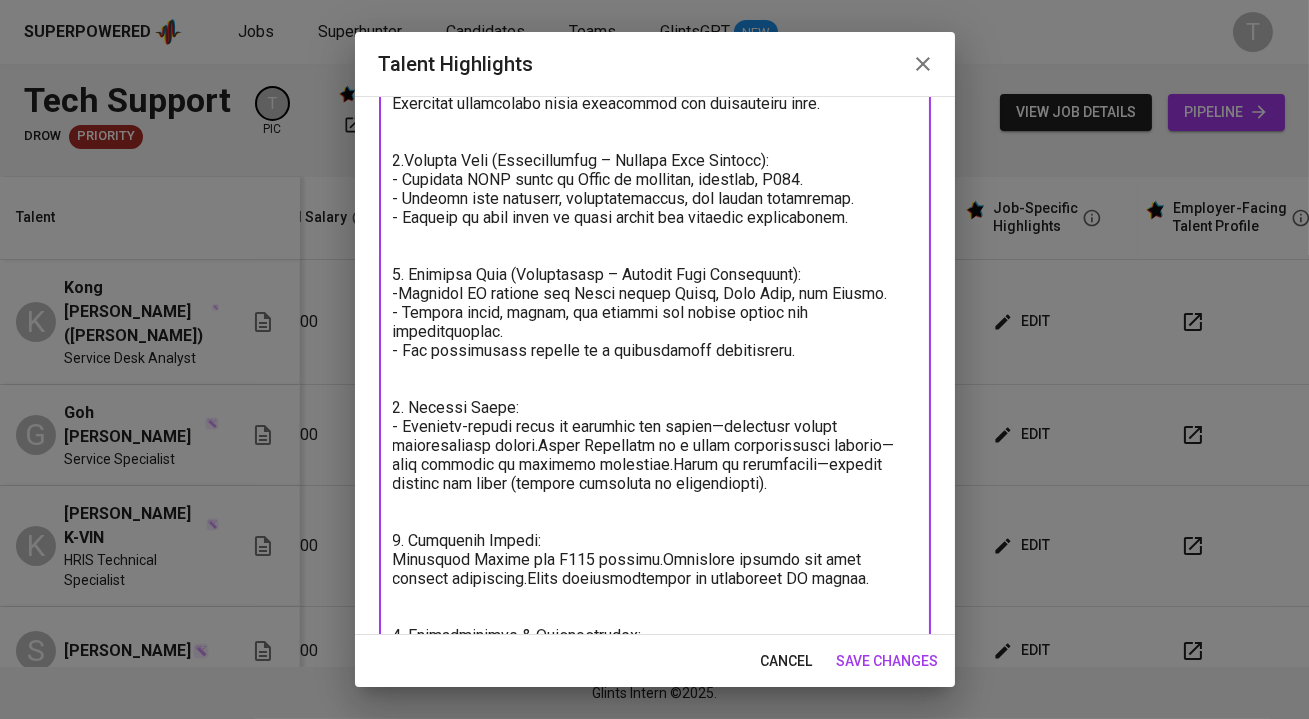 click at bounding box center (655, 436) 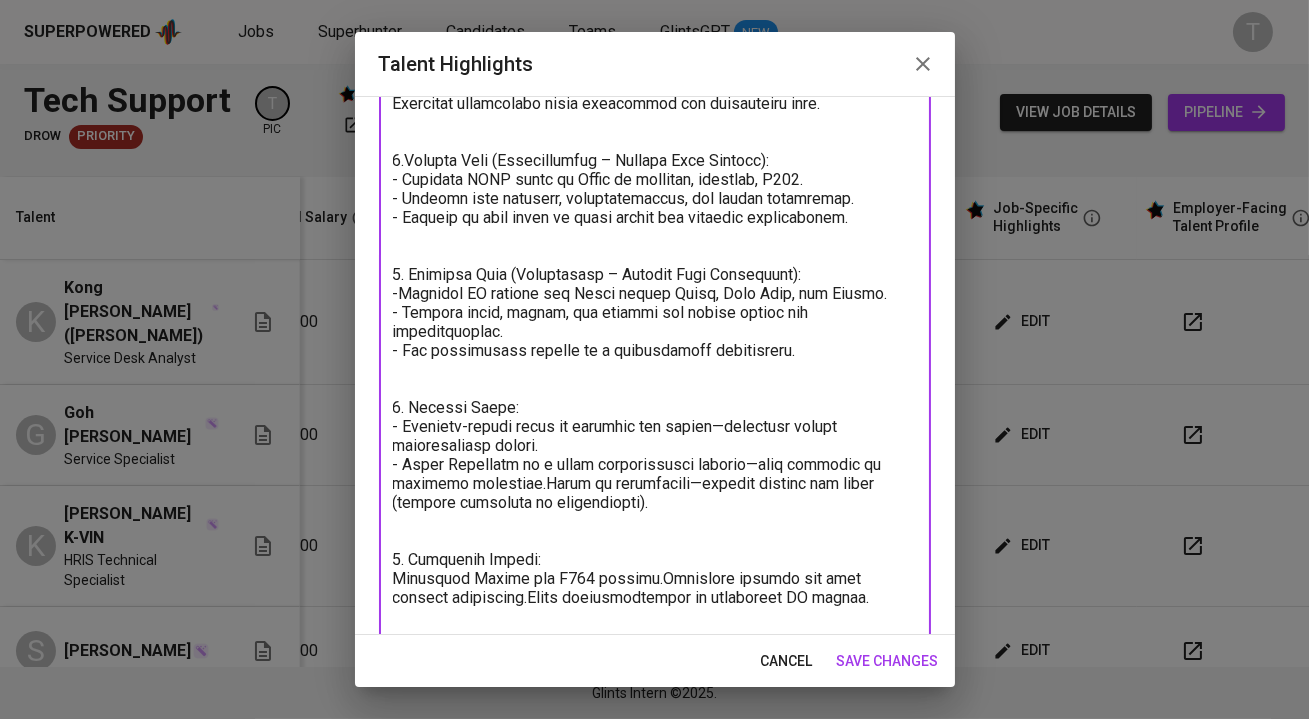 click at bounding box center [655, 445] 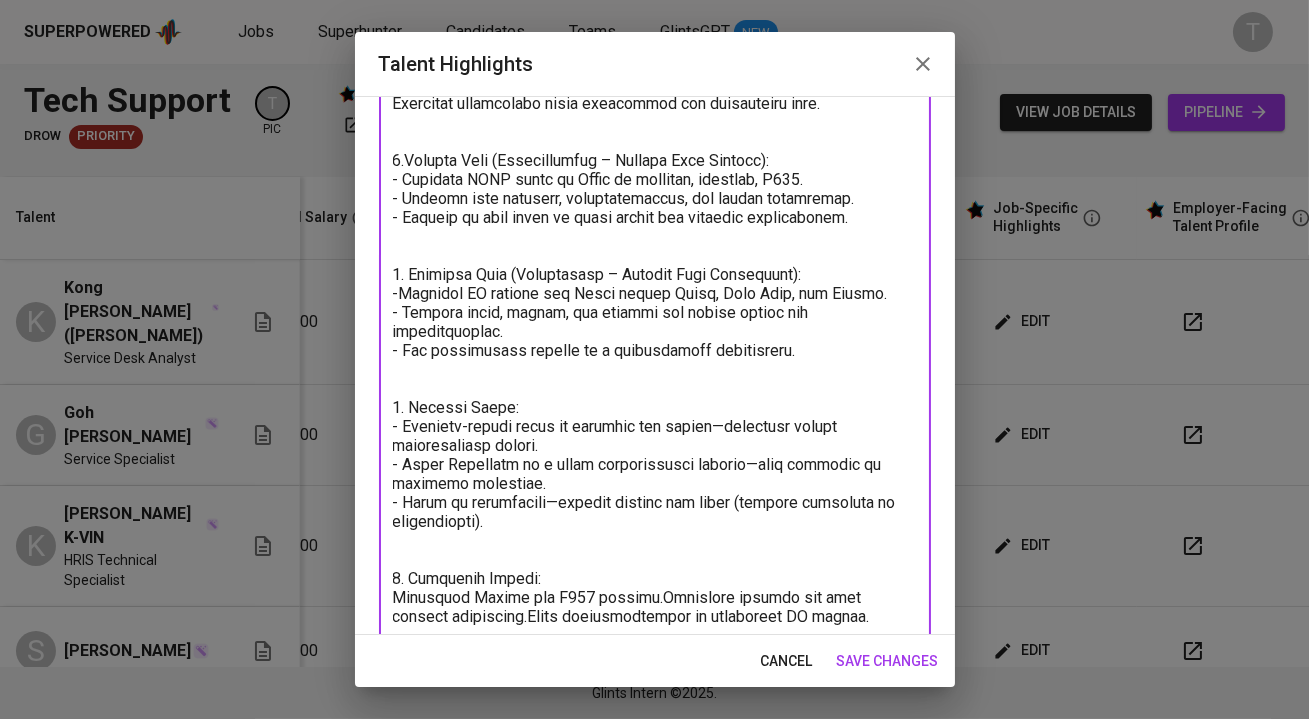drag, startPoint x: 767, startPoint y: 464, endPoint x: 768, endPoint y: 478, distance: 14.035668 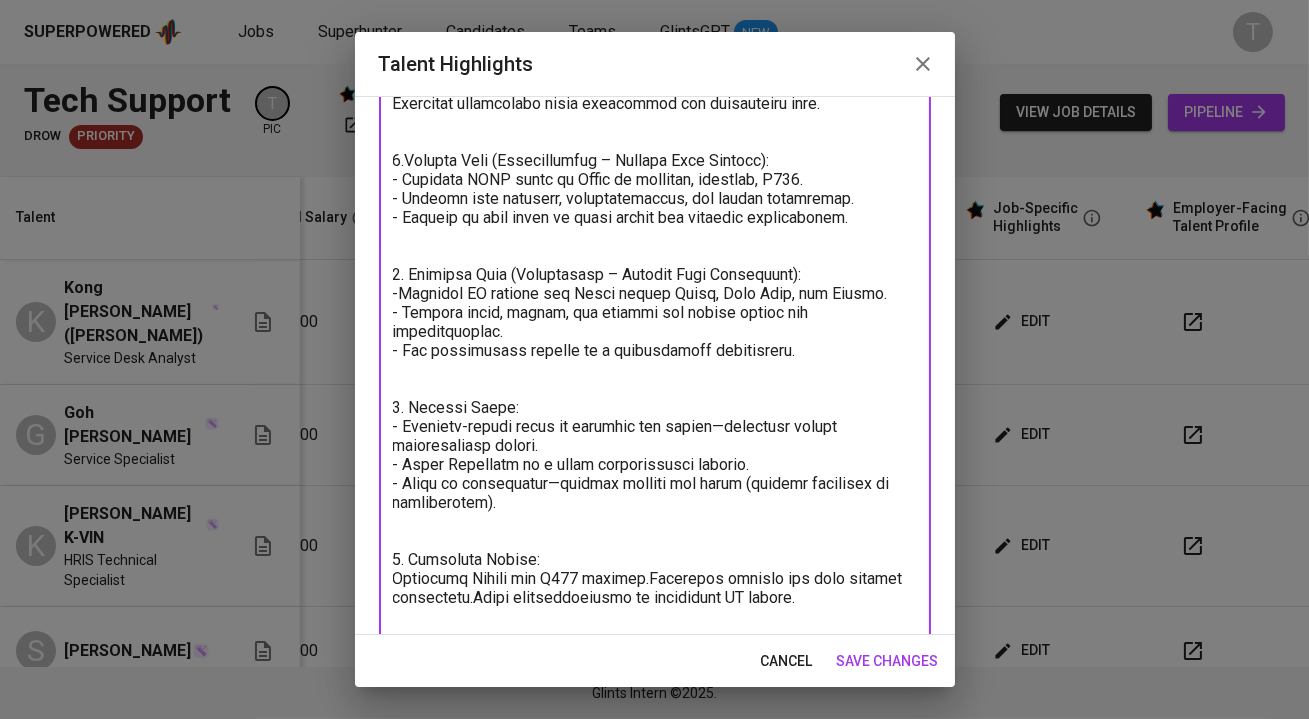 click at bounding box center [655, 445] 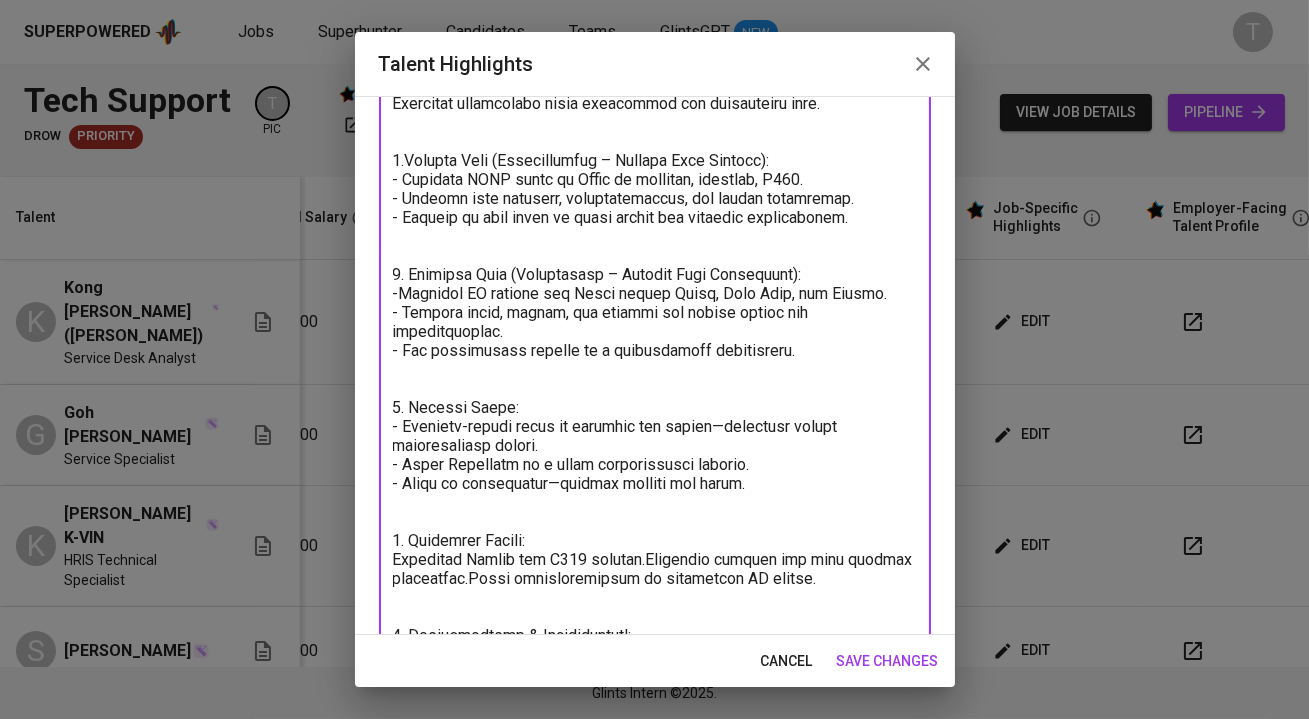 drag, startPoint x: 714, startPoint y: 429, endPoint x: 713, endPoint y: 445, distance: 16.03122 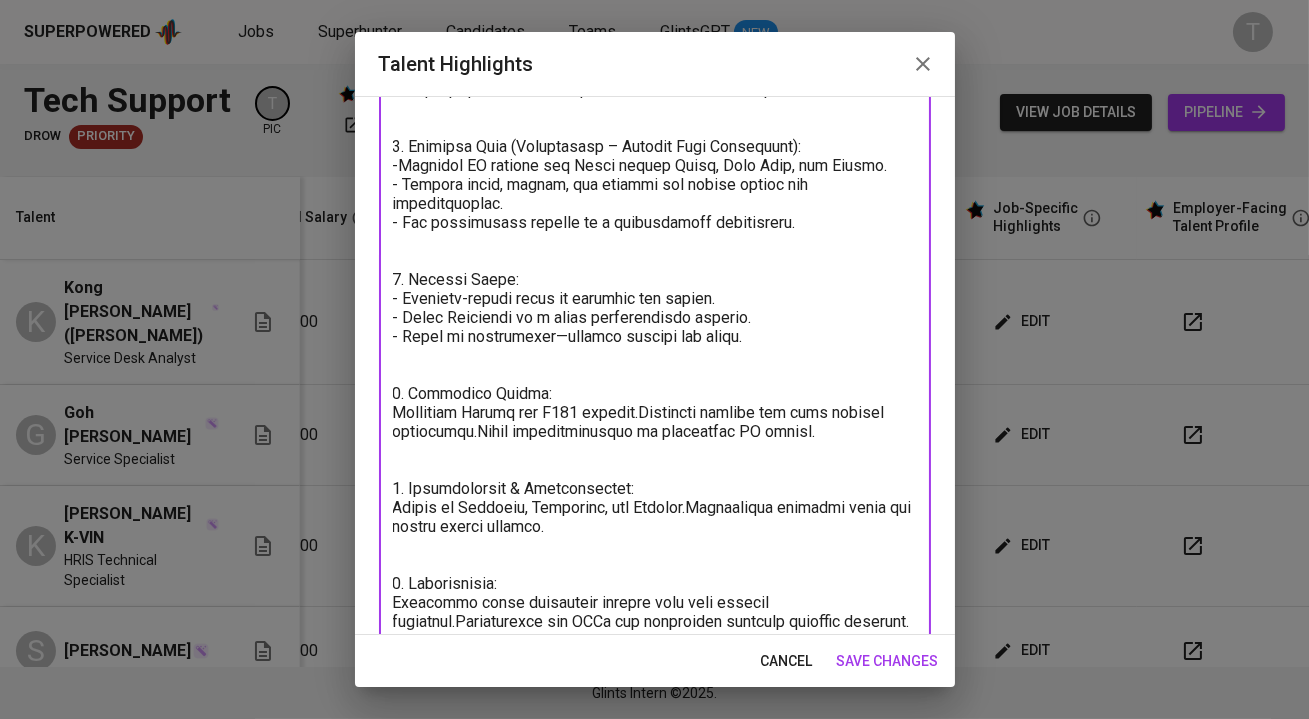 scroll, scrollTop: 323, scrollLeft: 0, axis: vertical 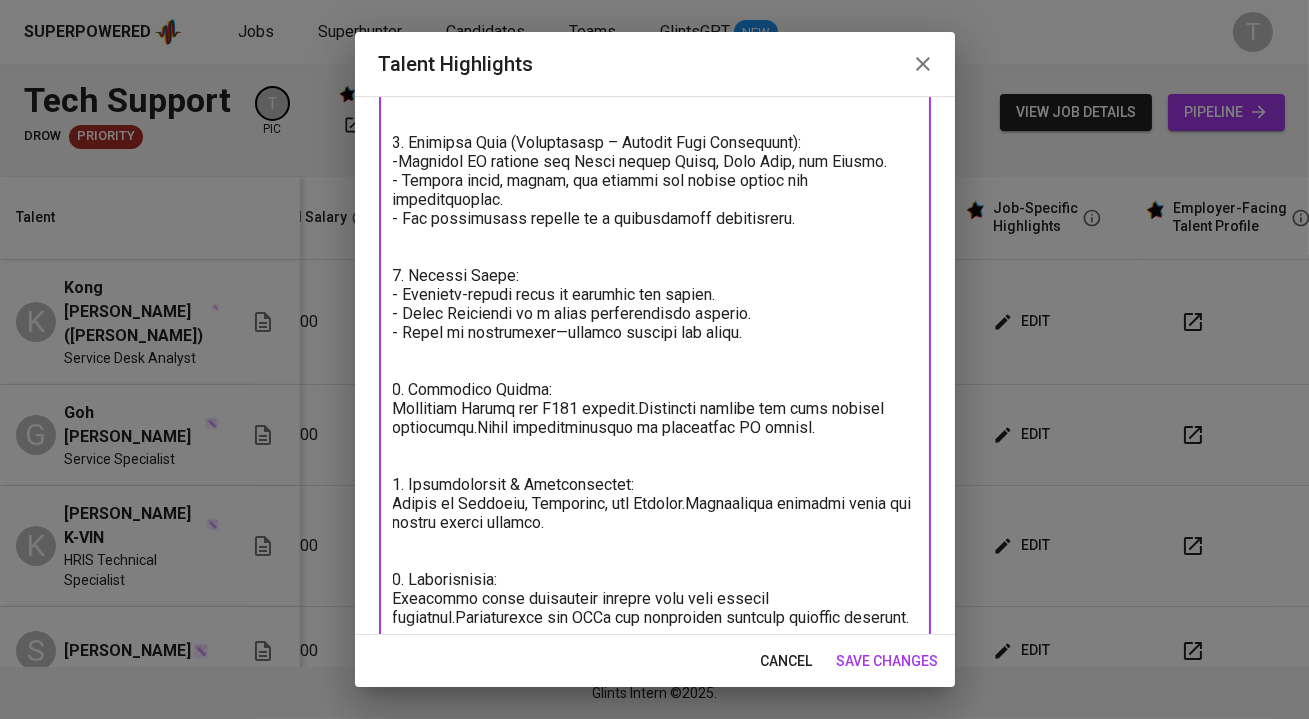 click at bounding box center (655, 294) 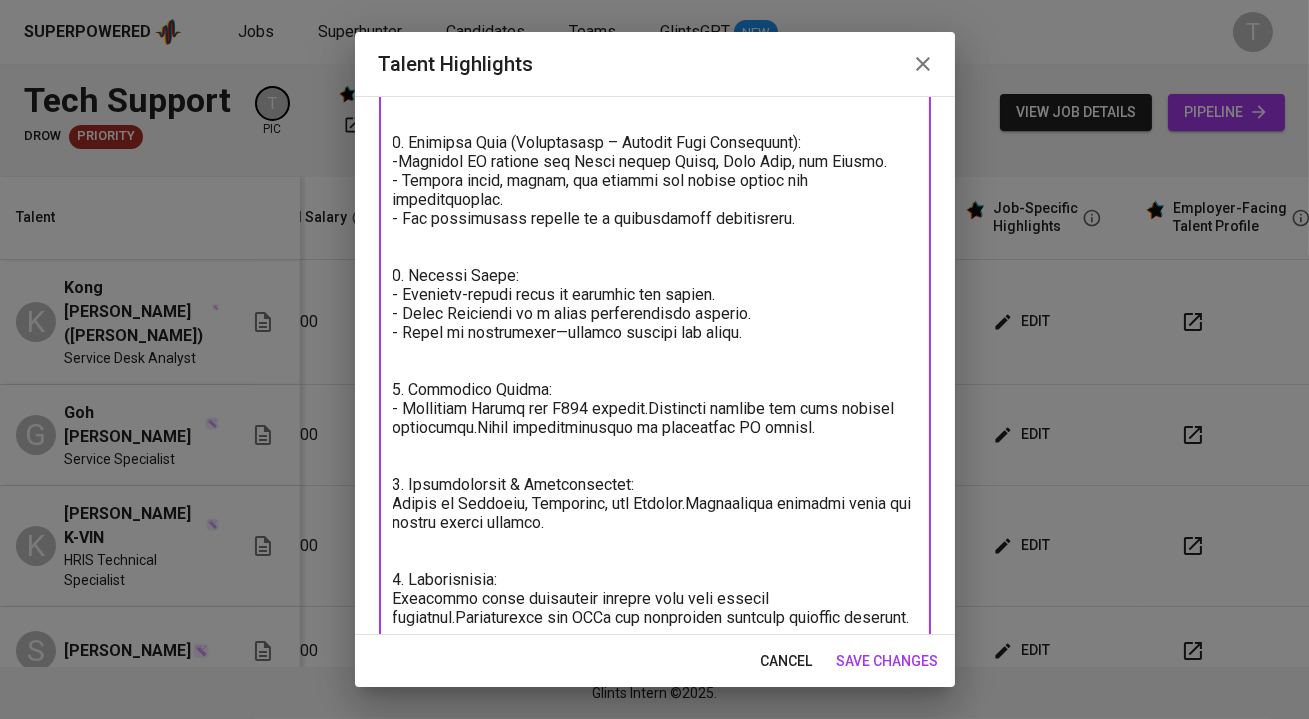 click at bounding box center (655, 294) 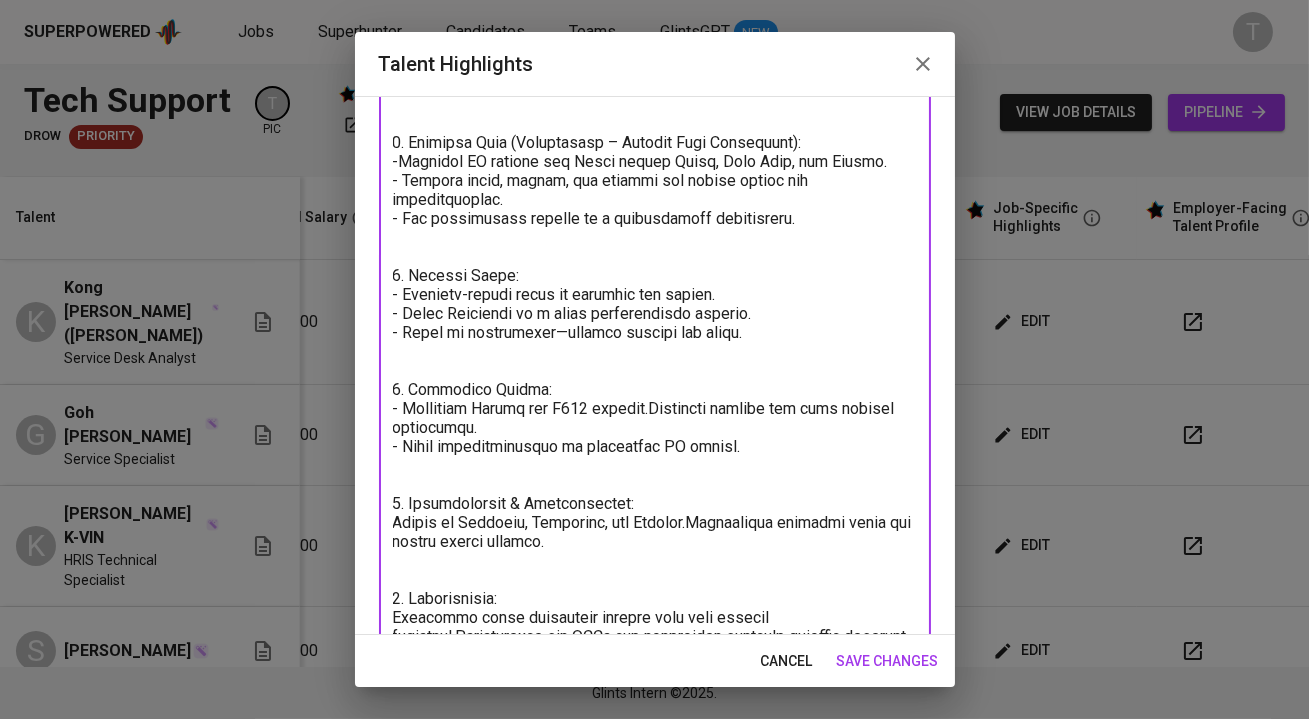 click at bounding box center [655, 304] 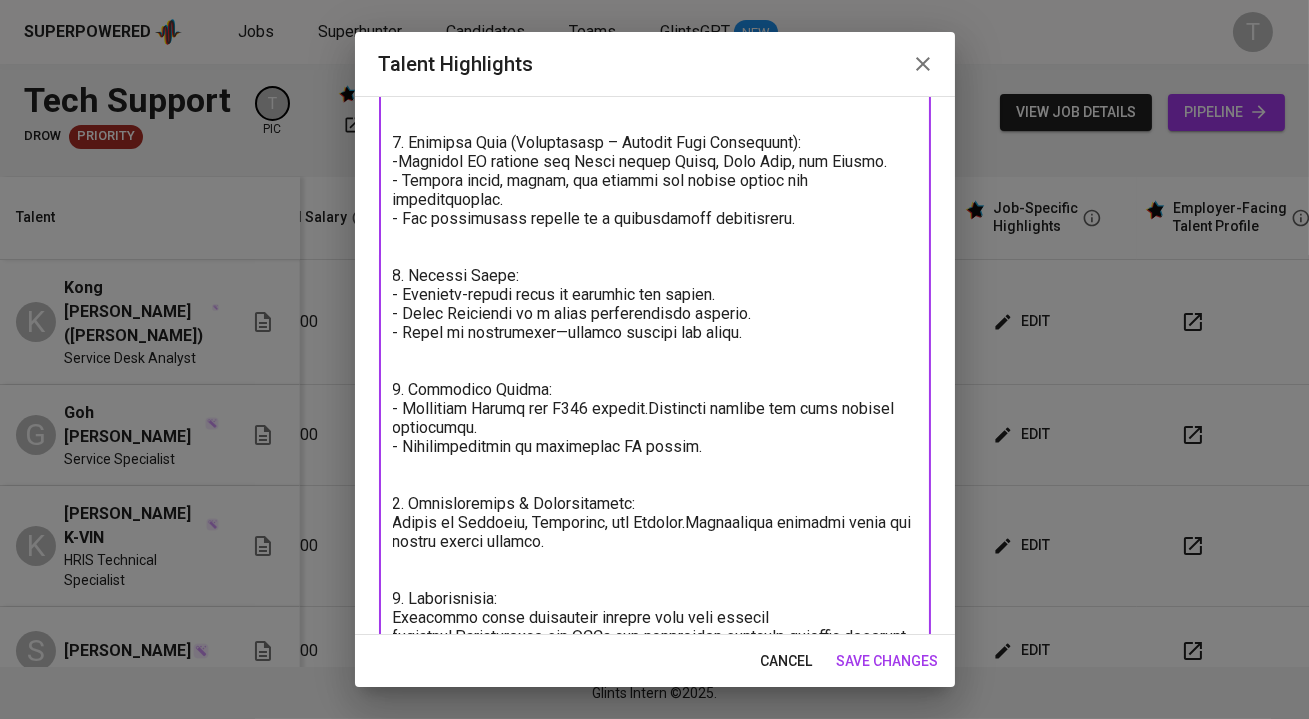 click on "x Talent Highlights" at bounding box center [655, 303] 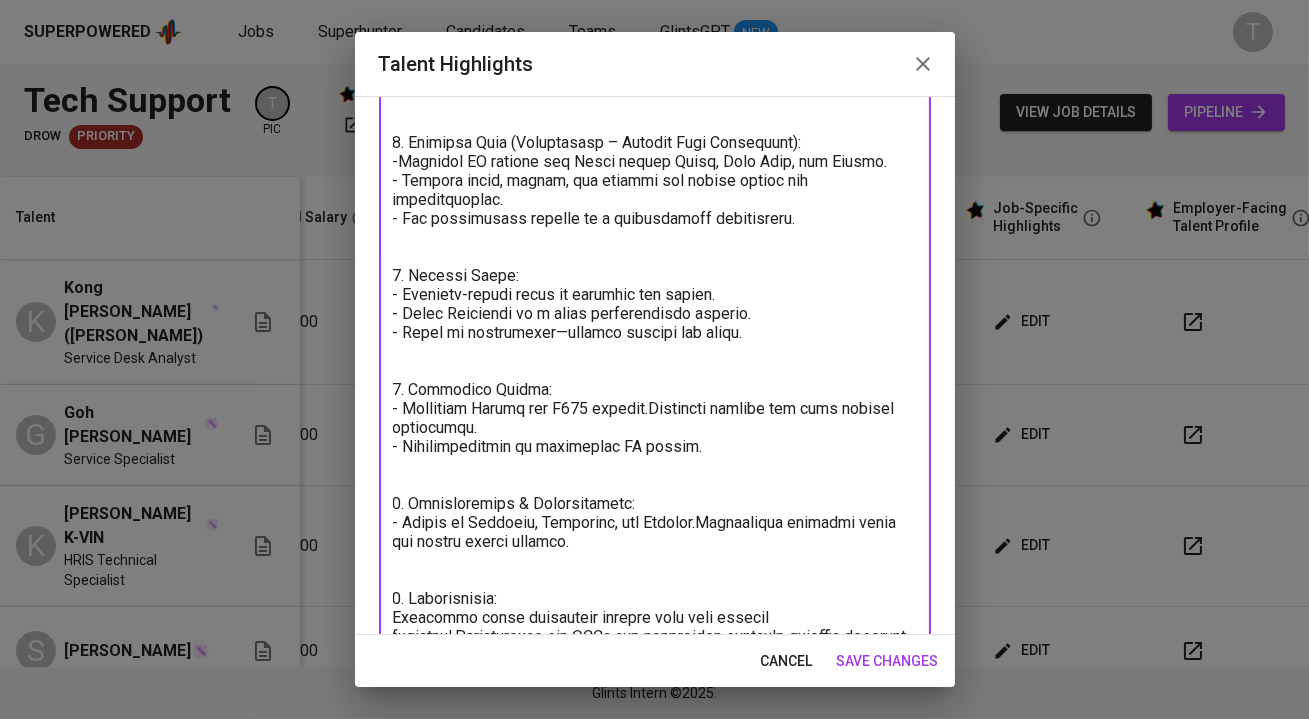 click at bounding box center (655, 304) 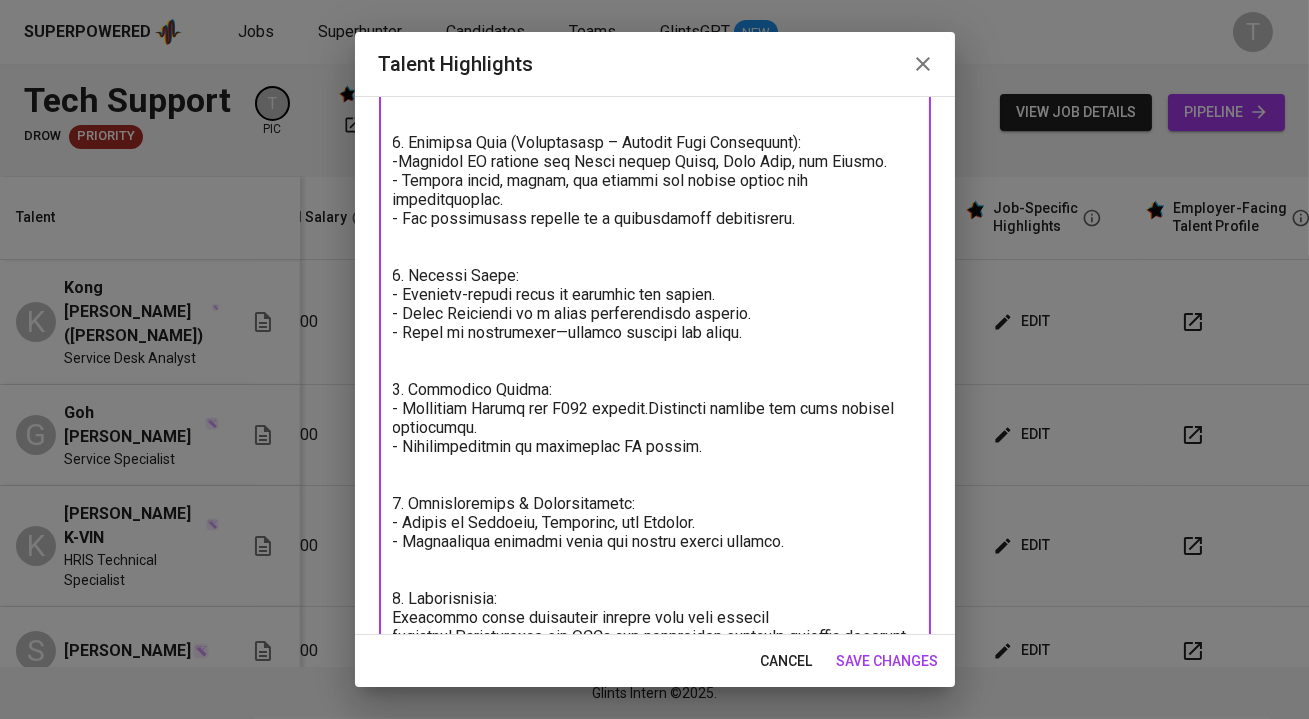 scroll, scrollTop: 426, scrollLeft: 0, axis: vertical 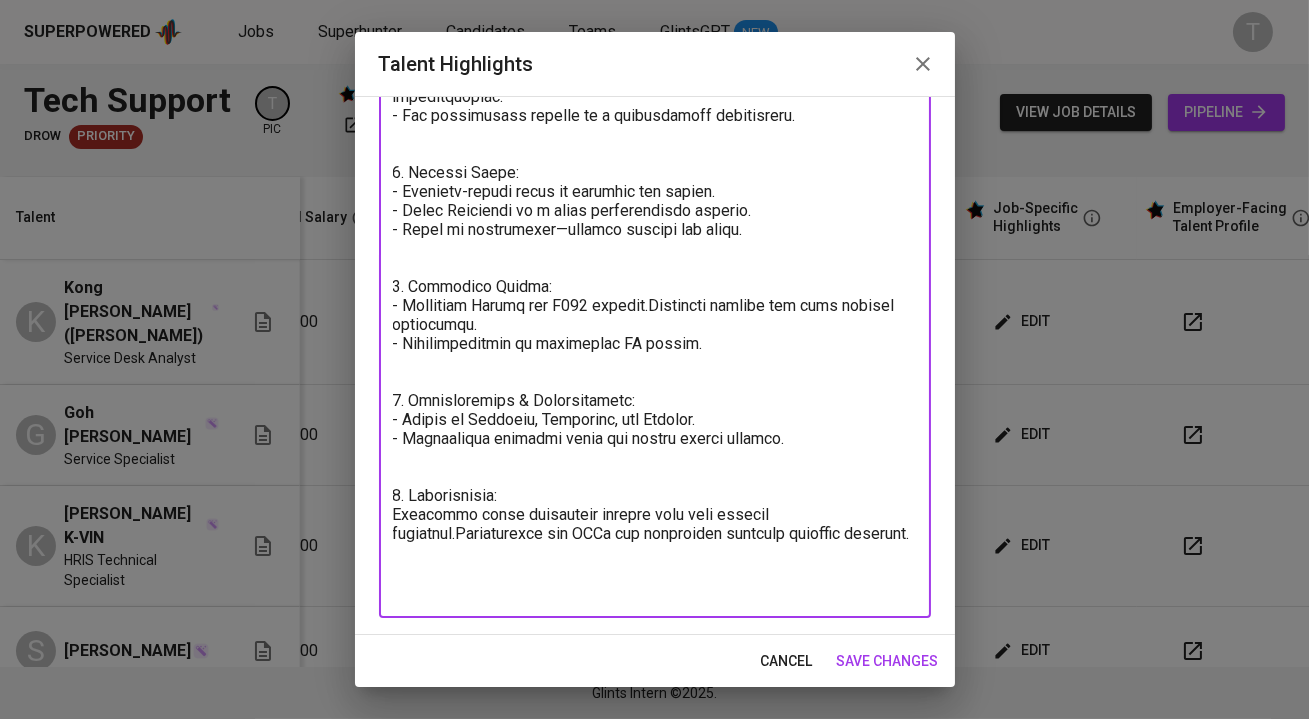 click at bounding box center [655, 201] 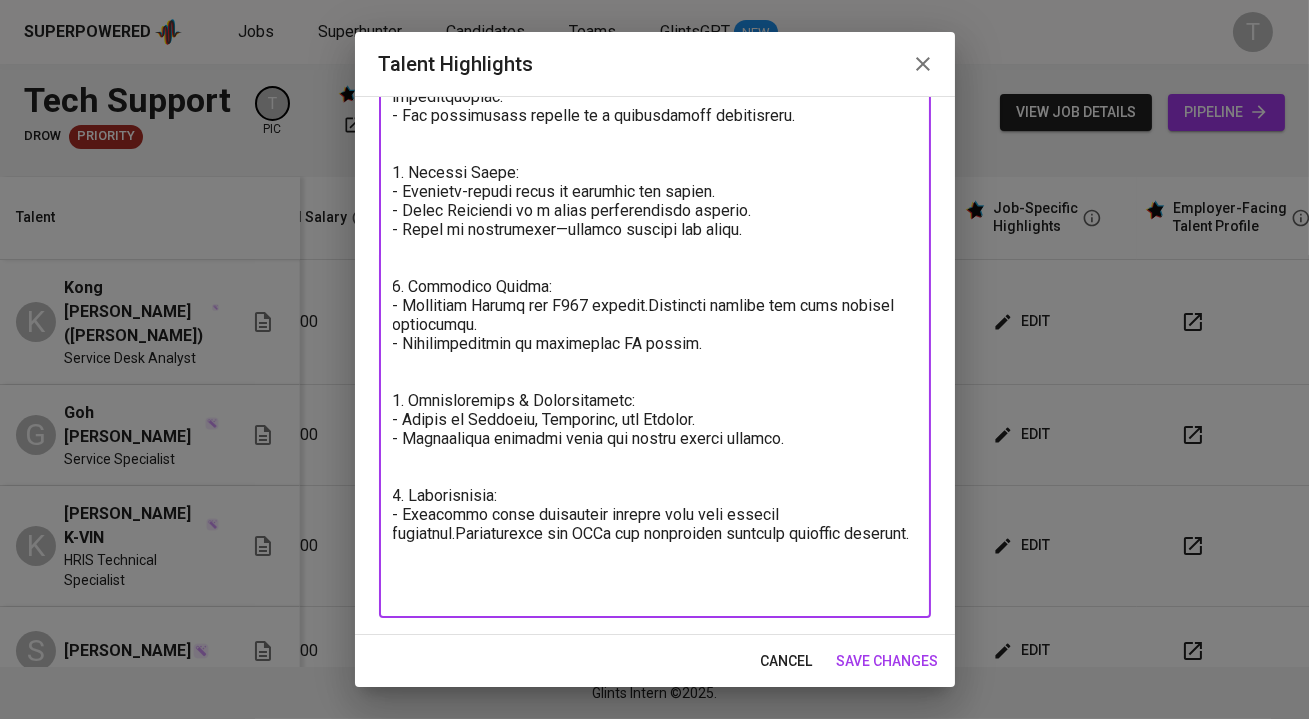 click at bounding box center [655, 201] 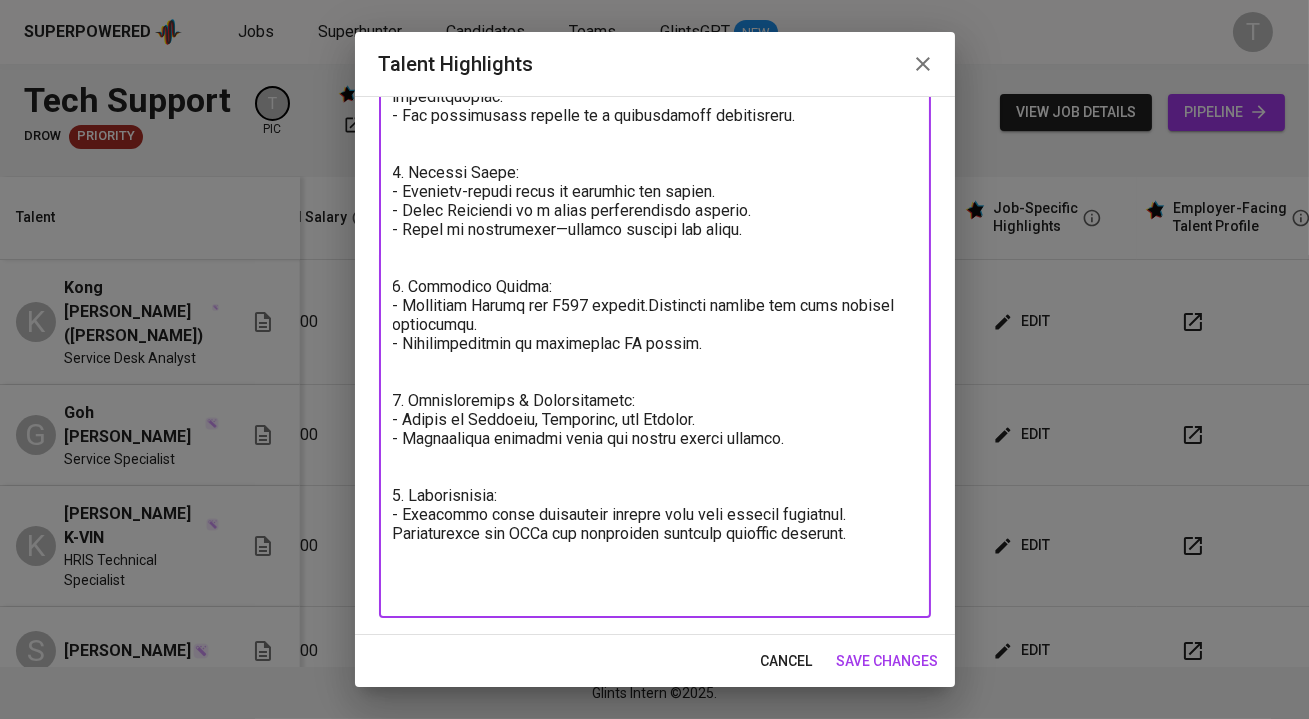 scroll, scrollTop: 407, scrollLeft: 0, axis: vertical 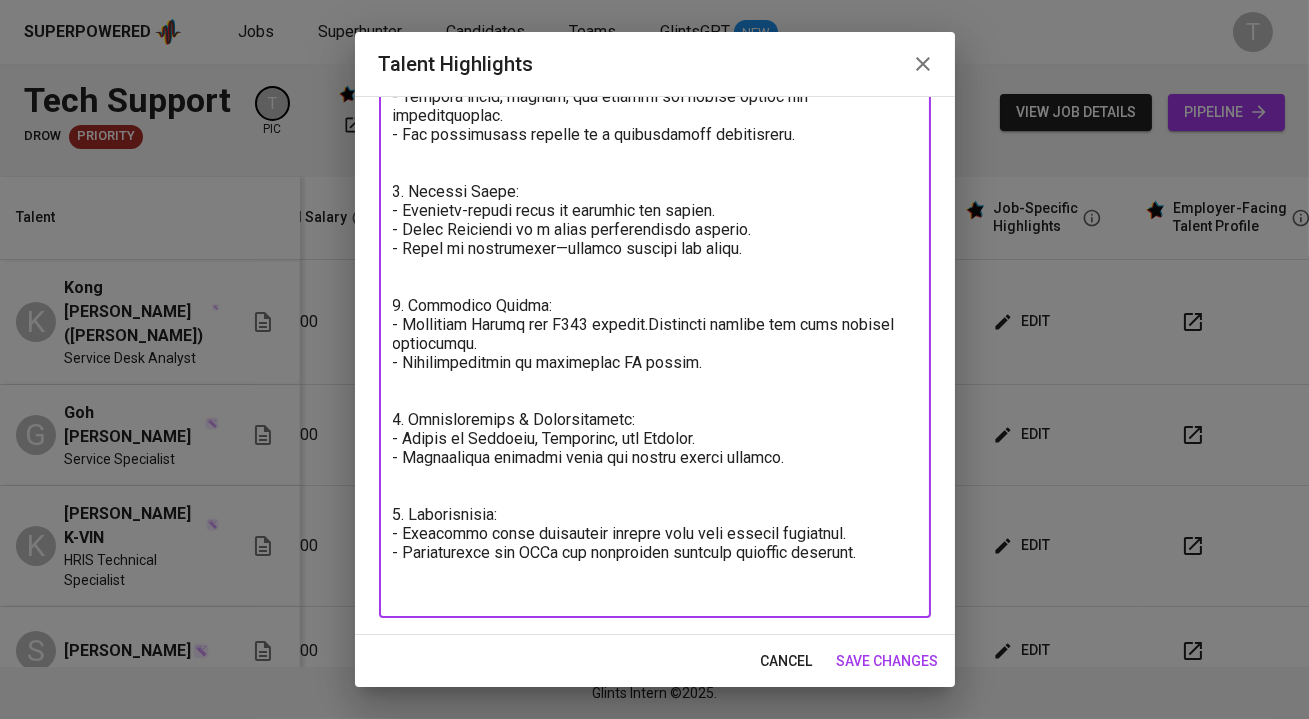 click at bounding box center [655, 210] 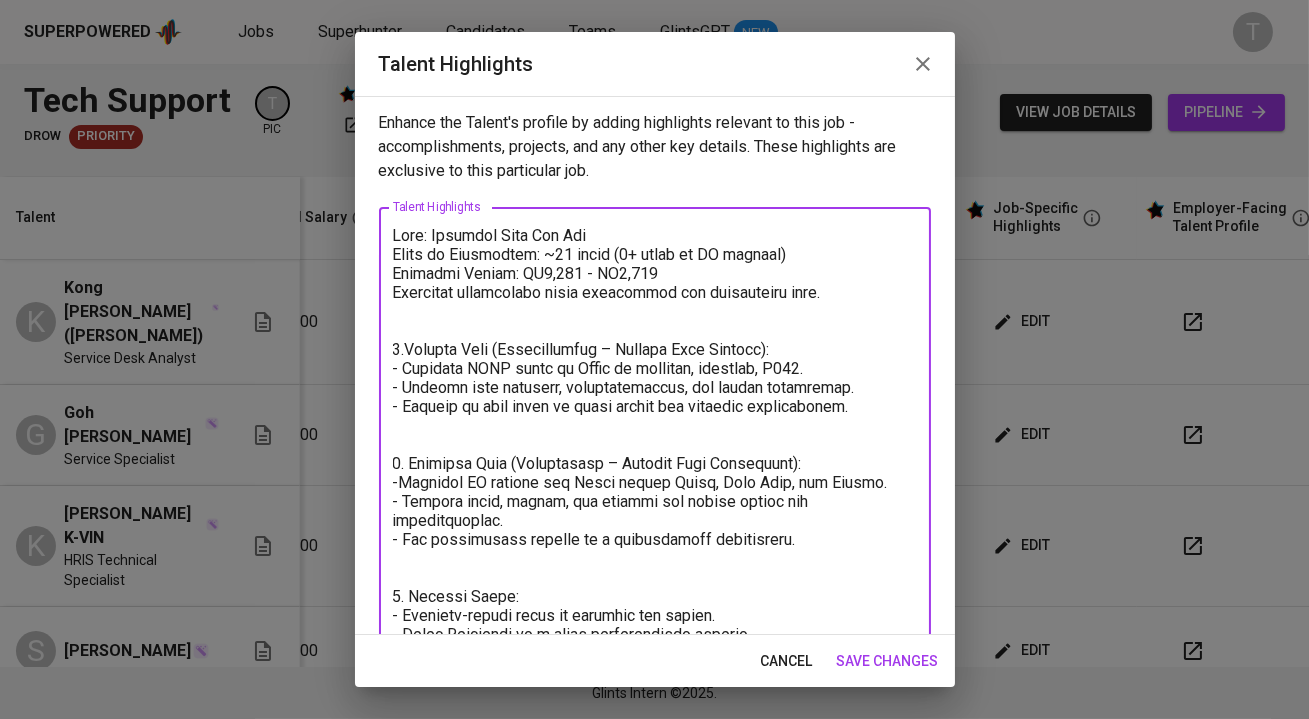 scroll, scrollTop: 0, scrollLeft: 0, axis: both 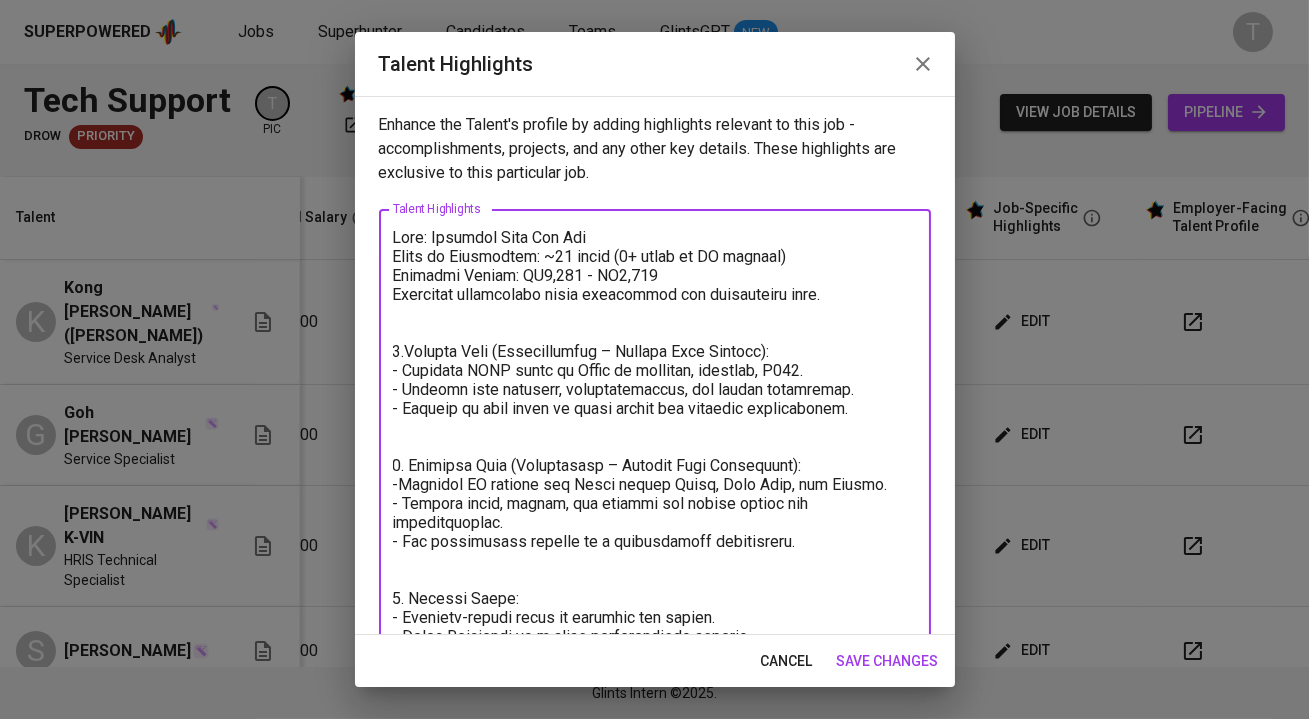 type on "Name: Jennifer Kong Mei Yee
Years of Experience: ~15 years (3+ years in IT support)
Expected Salary: RM5,000 - RM5,500
Available immediately after completing her contractual role.
1.Current Role (Computacenter – Service Desk Analyst):
- Supports BASF users in China on hardware, software, M365.
- Handles user accounts, troubleshooting, and ticket resolution.
- Follows up with users to close issues and maintain satisfaction.
2. Previous Role (Hemmersbach – Service Desk Specialist):
-Provided IT support for Festo across China, Hong Kong, and Taiwan.
- Managed calls, emails, and tickets for system issues and configurations.
- Met performance targets in a multilingual environment.
3. Earlier Roles:
- Customer-facing roles in wellness and retail.
- Admin Executive in a glass manufacturing company.
- Clerk in engineering—handled tenders and admin.
4. Technical Skills:
- Microsoft Office and M365 support.
- Ticketing systems and user account management.
- Troubleshooting of enterprise IT issues.
5. Com..." 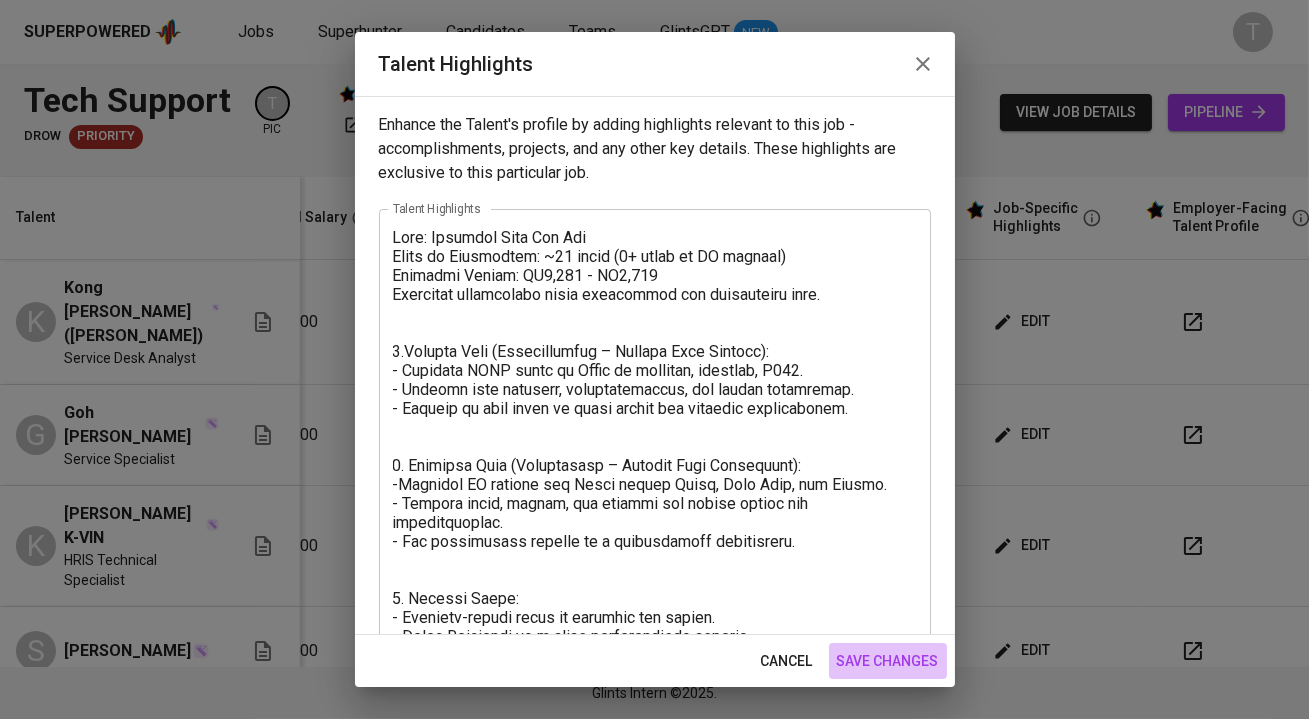 click on "save changes" at bounding box center [888, 661] 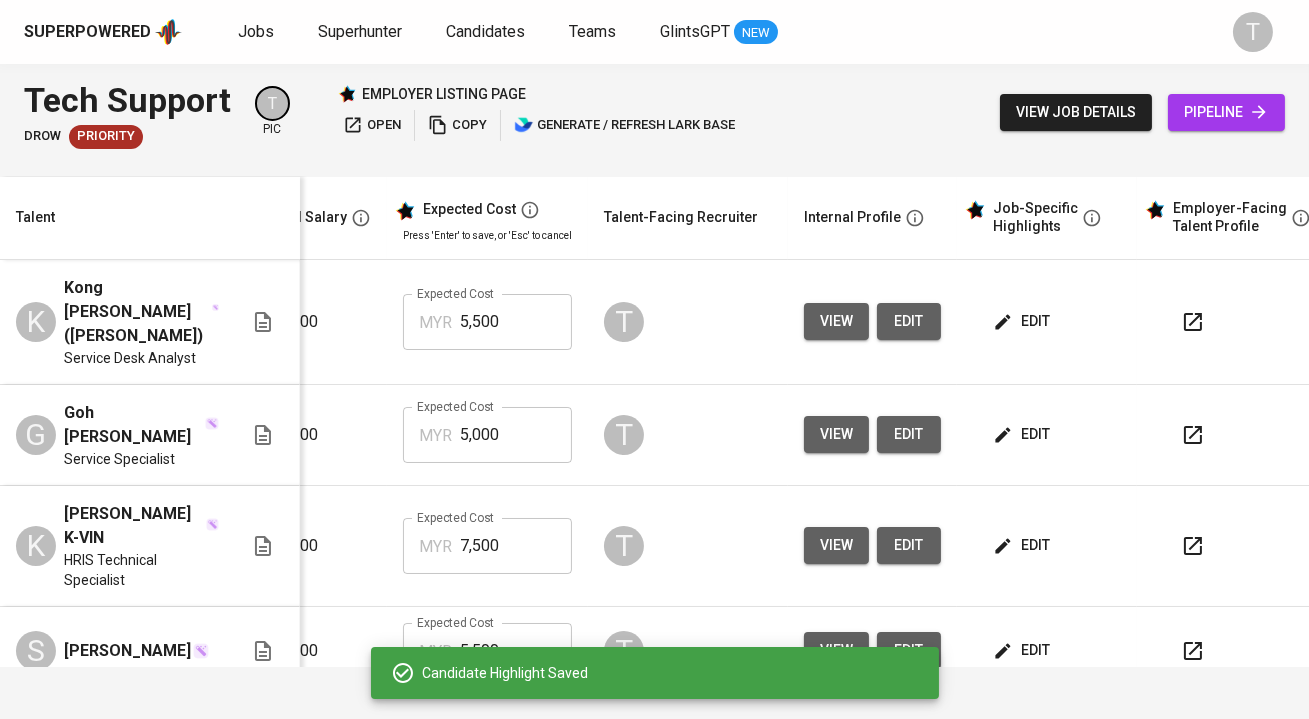 scroll, scrollTop: 0, scrollLeft: 430, axis: horizontal 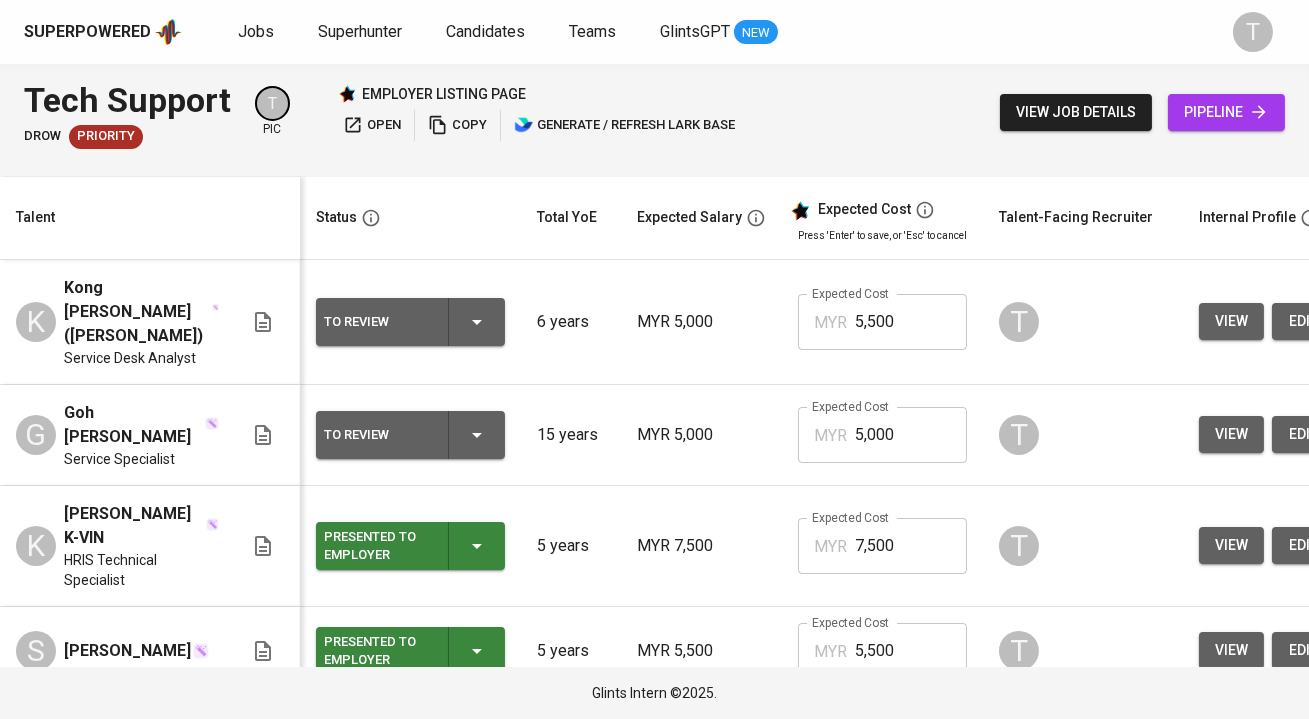 click on "To Review" at bounding box center (410, 322) 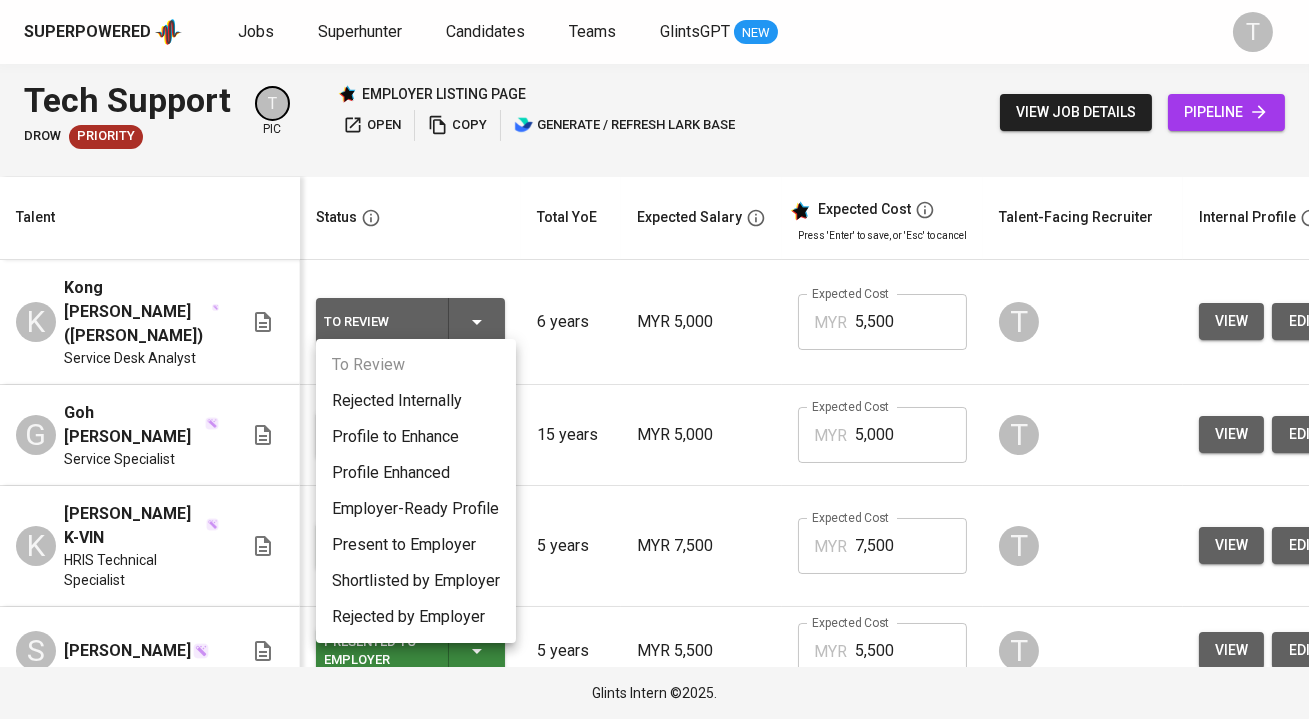 click on "Present to Employer" at bounding box center (416, 545) 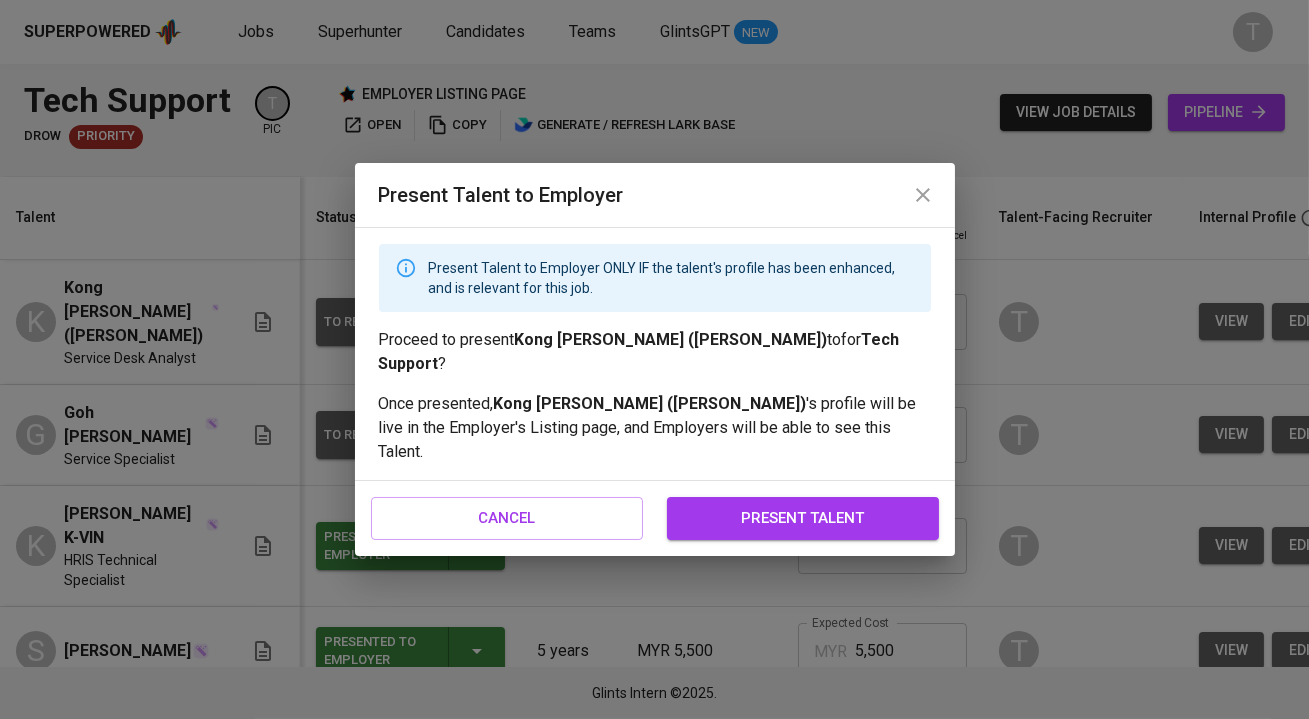 click on "present talent" at bounding box center (803, 518) 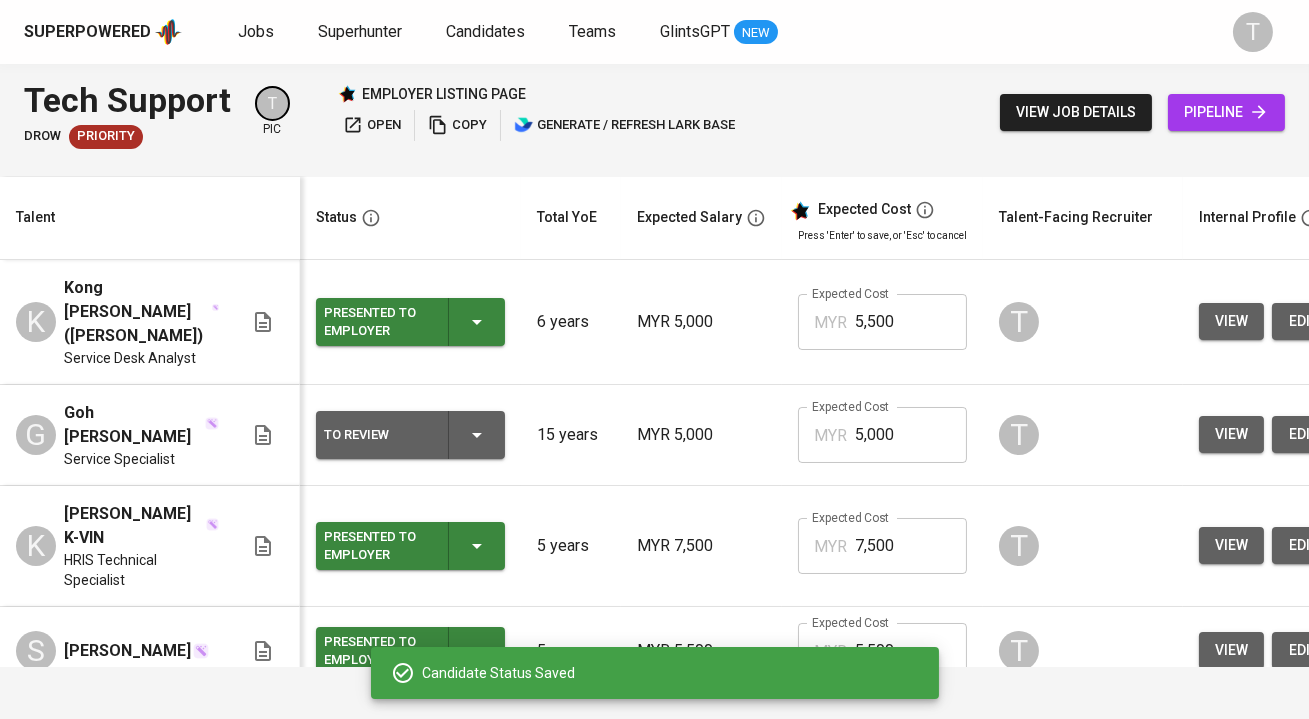 click 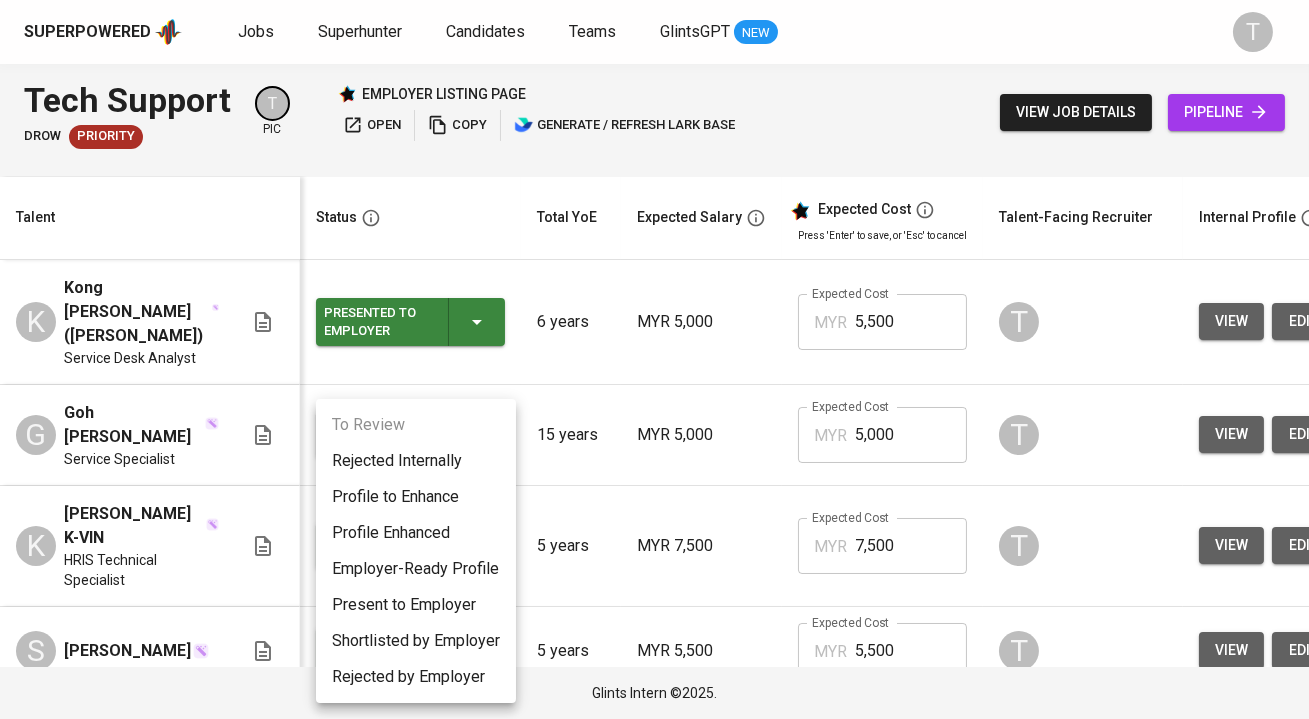 click on "Rejected Internally" at bounding box center (416, 461) 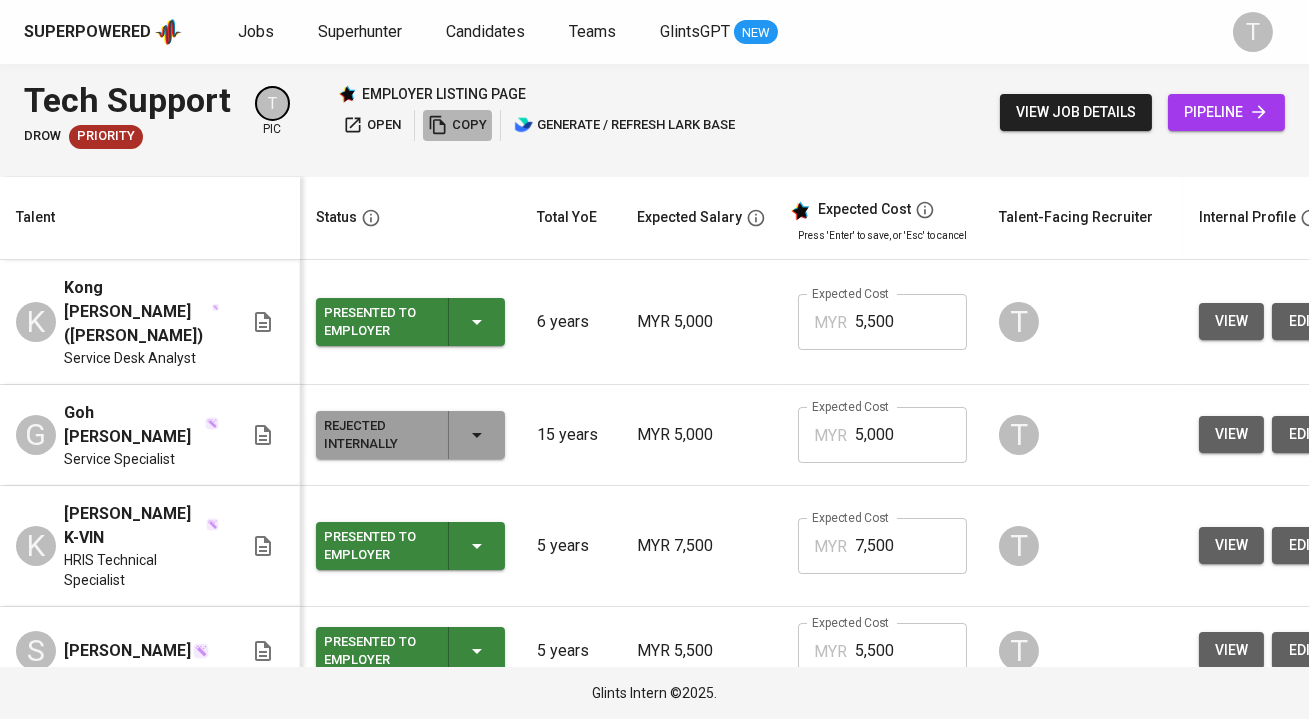click 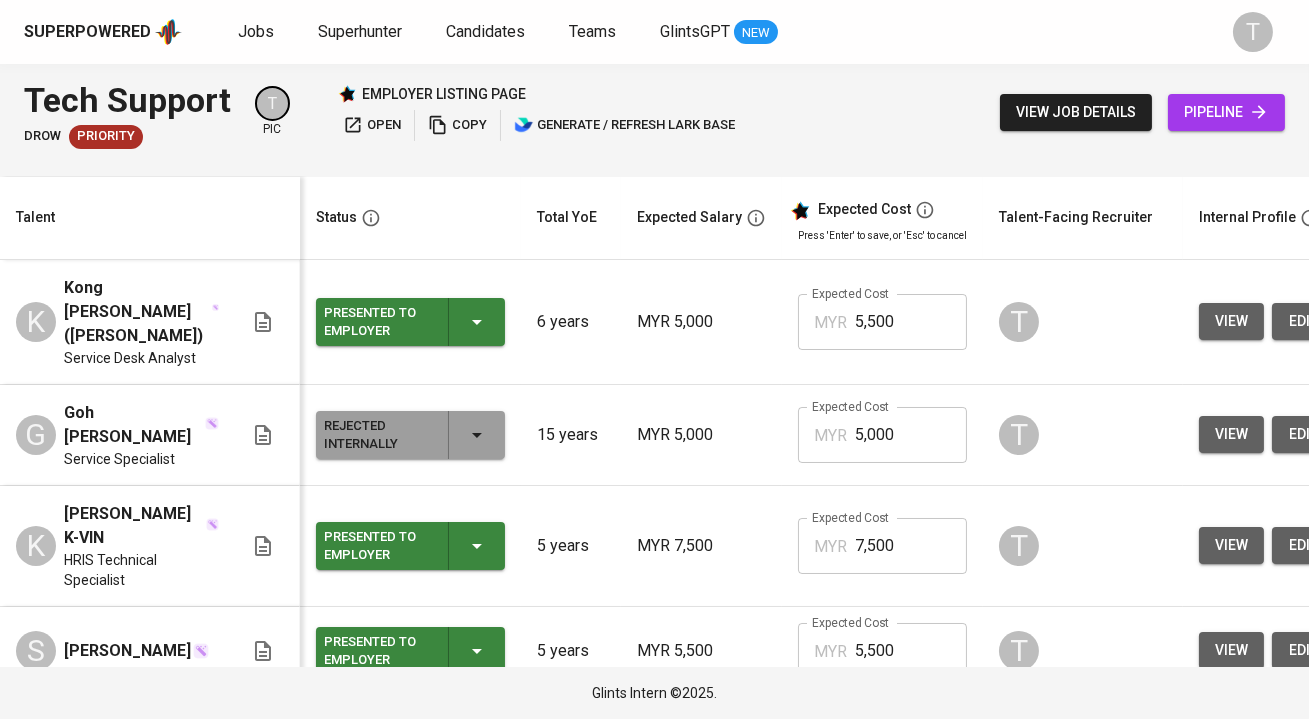 scroll, scrollTop: 0, scrollLeft: 130, axis: horizontal 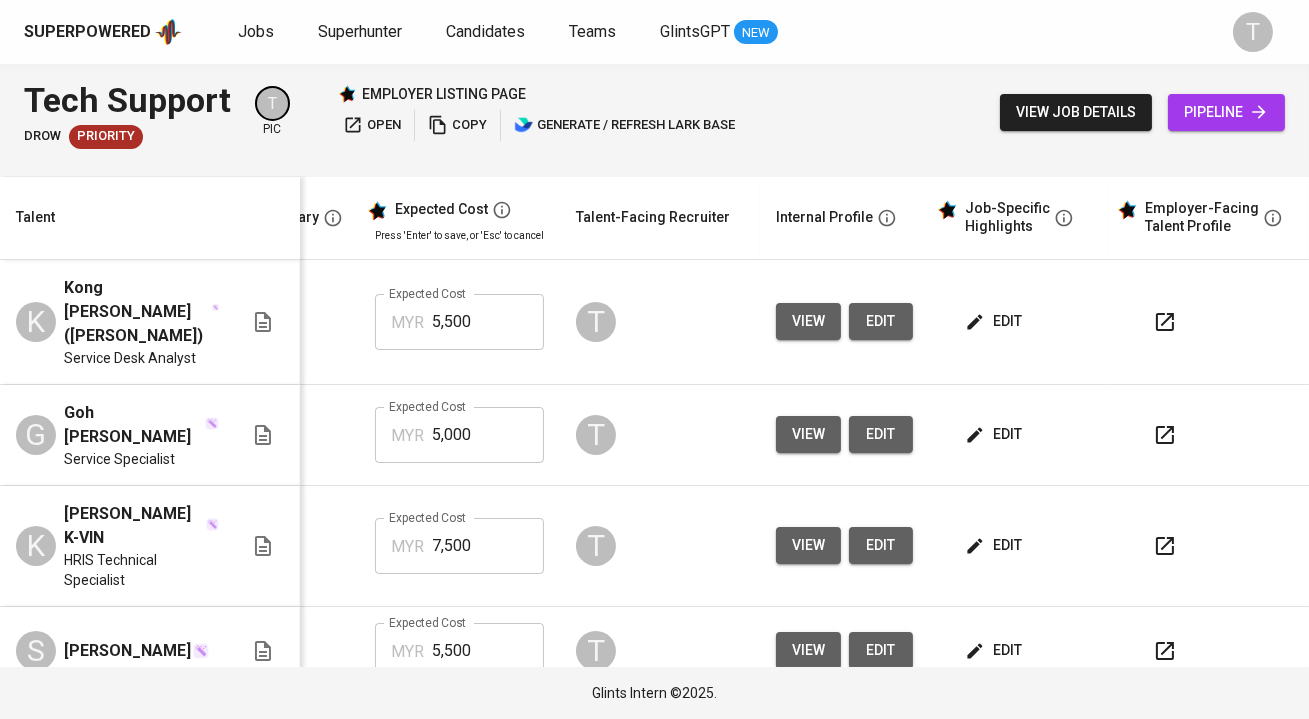 click on "edit" at bounding box center [995, 545] 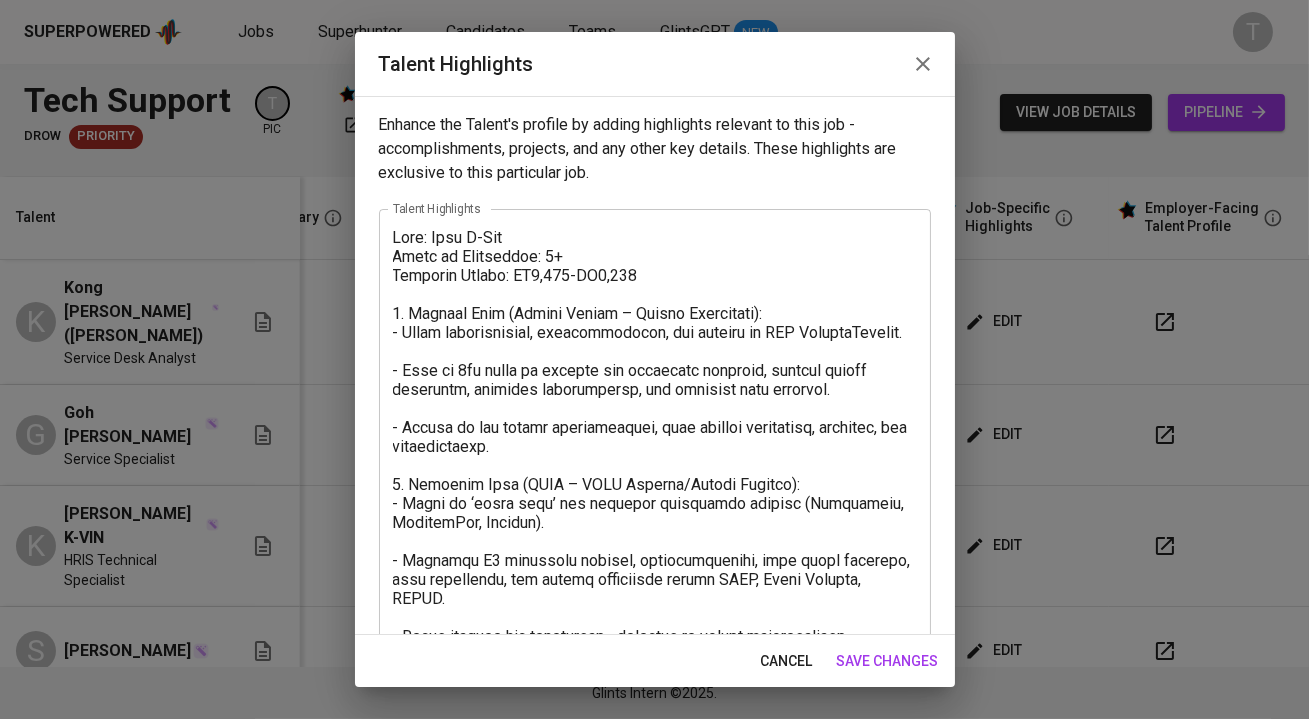 click at bounding box center [655, 617] 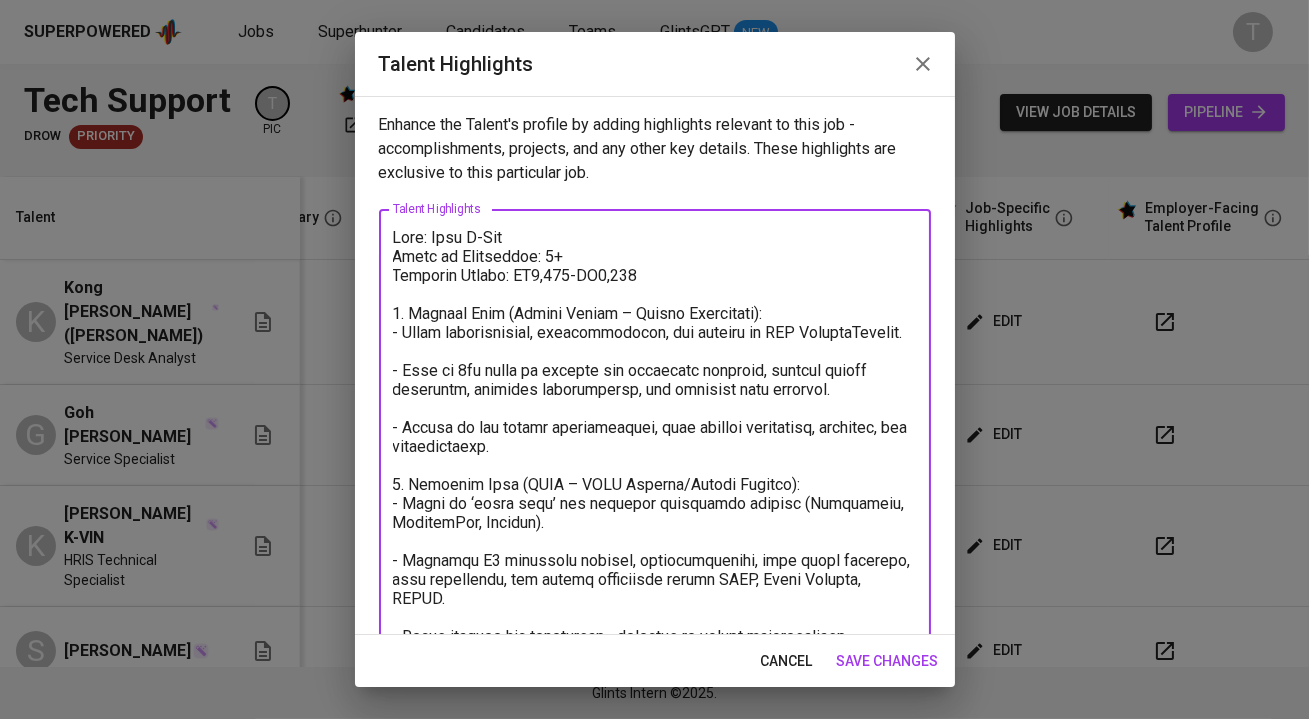 click at bounding box center [655, 617] 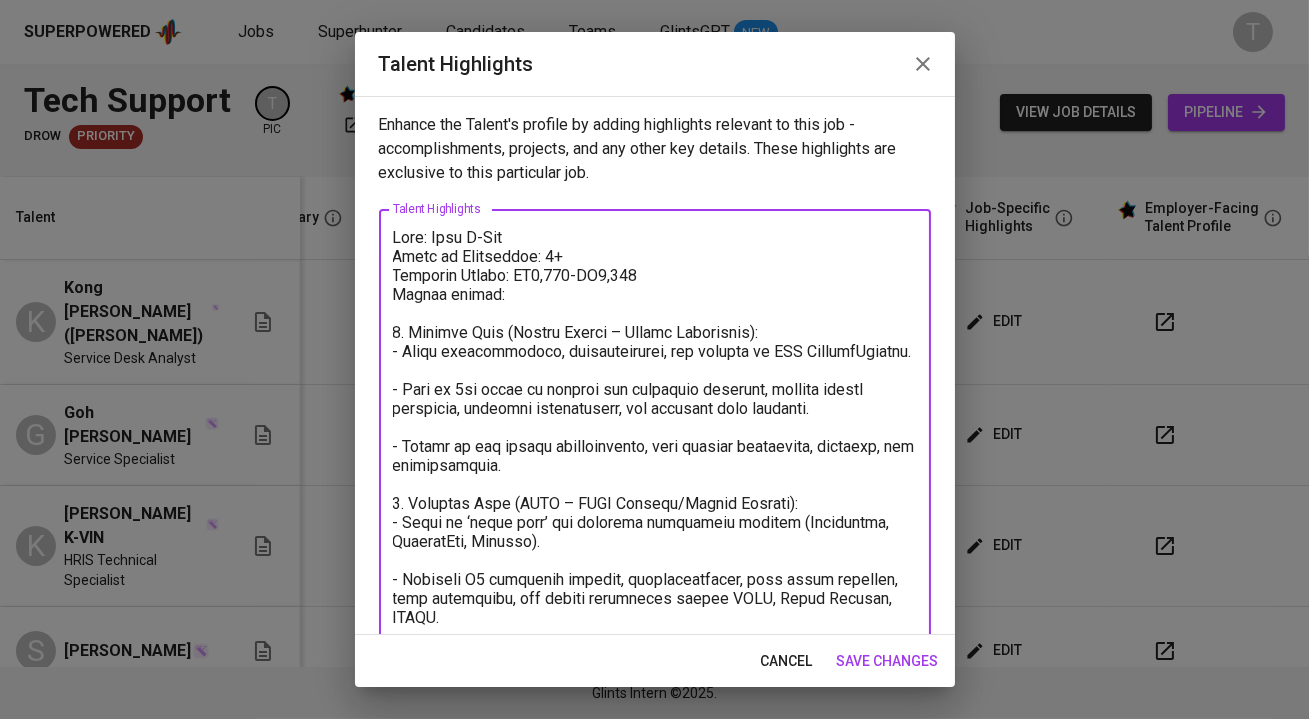 type on "Name: Kwan K-Vin
Years of Experience: 4+
Expected Salary: RM7,000-RM7,500
Notice period::
1. Current Role (Gamuda Berhad – System Specialist):
- Leads configuration, implementation, and testing of SAP SuccessFactors.
- Acts as 1st point of contact for technical concerns, manages system stability, performs integrations, and conducts user training.
- Expert in the system configuration, user account management, training, and documentation.
2. Previous Role (CBRE – HRIS Analyst/Senior Analyst):
- Acted as ‘super user’ for multiple enterprise systems (Peoplesoft, ServiceNow, Avature).
- Provided L2 technical support, troubleshooting, root cause analysis, data governance, and ticket management across APAC, North America, LATAM.
- Built reports and dashboards—relevant to report customization.
- Ran user trainings and created documentation.
3. Technical Skills:
- Familiar with enterprise software systems.
- Programming background: C++, Java, Python, SQL, HTML, CSS.
- Experience with reporting tools: Power..." 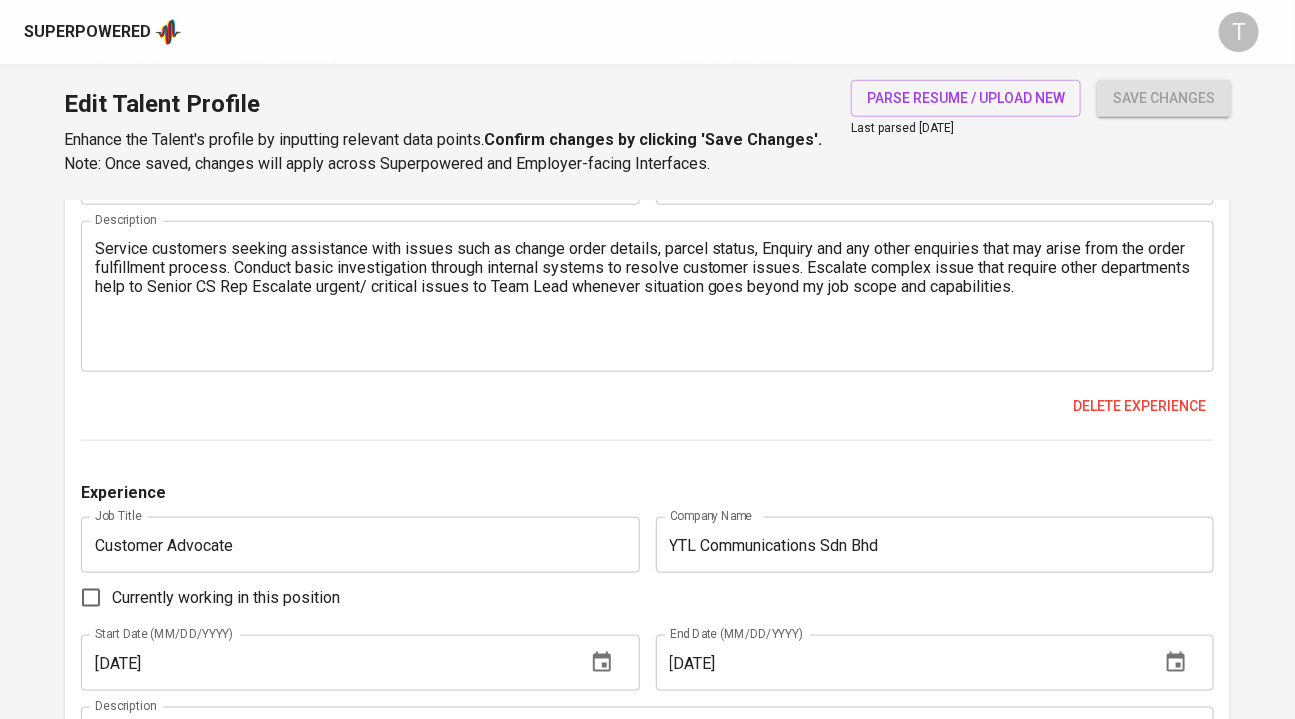 scroll, scrollTop: 0, scrollLeft: 0, axis: both 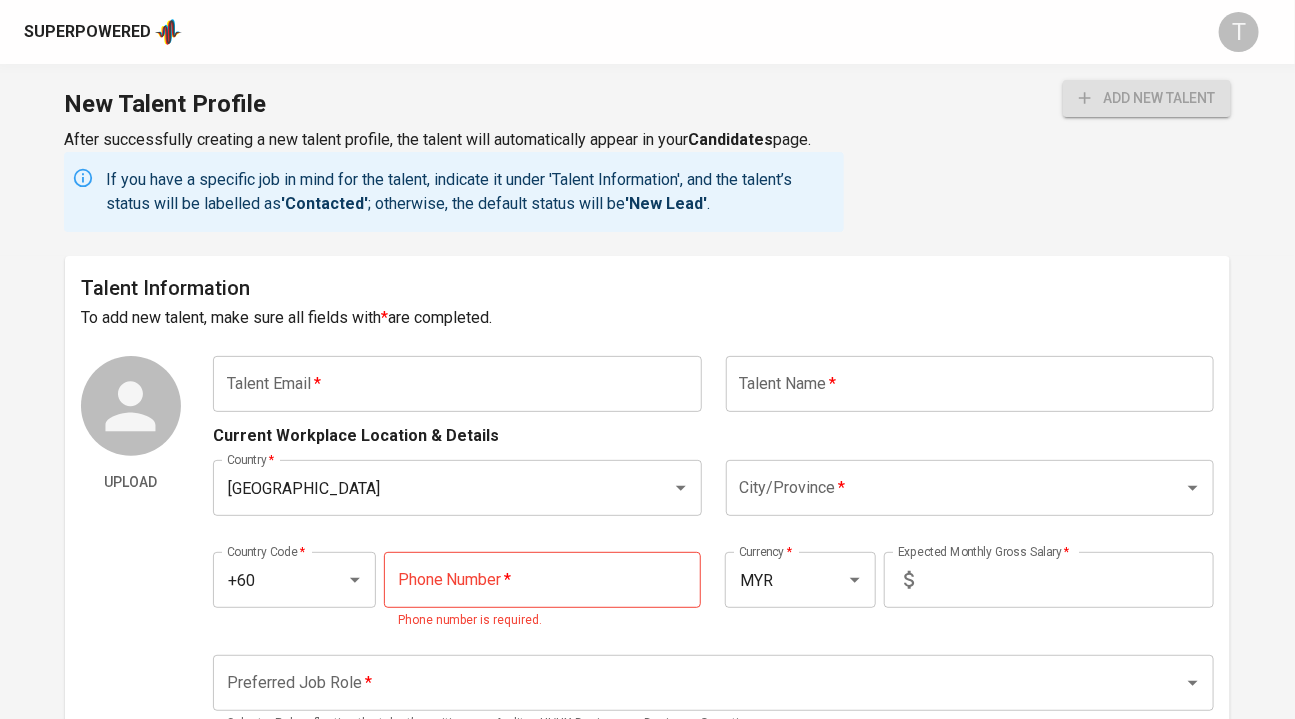 click at bounding box center (457, 384) 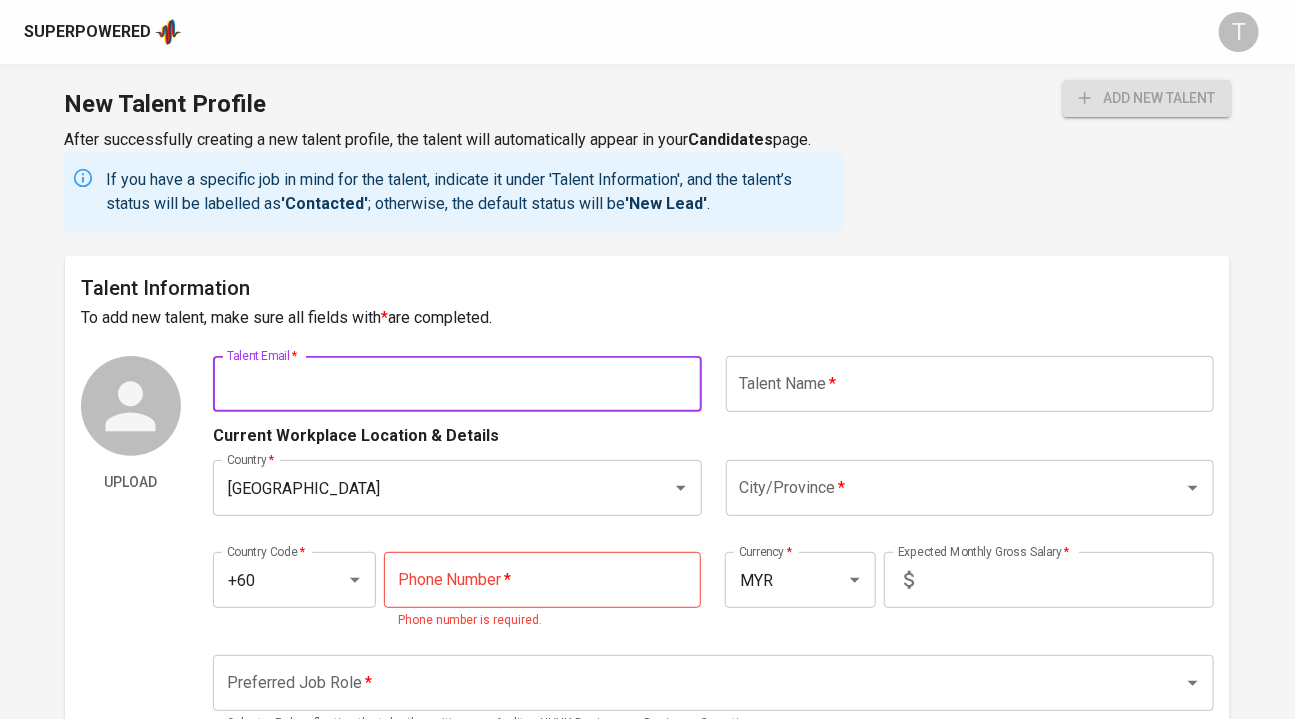 paste on "[PERSON_NAME][EMAIL_ADDRESS][DOMAIN_NAME]" 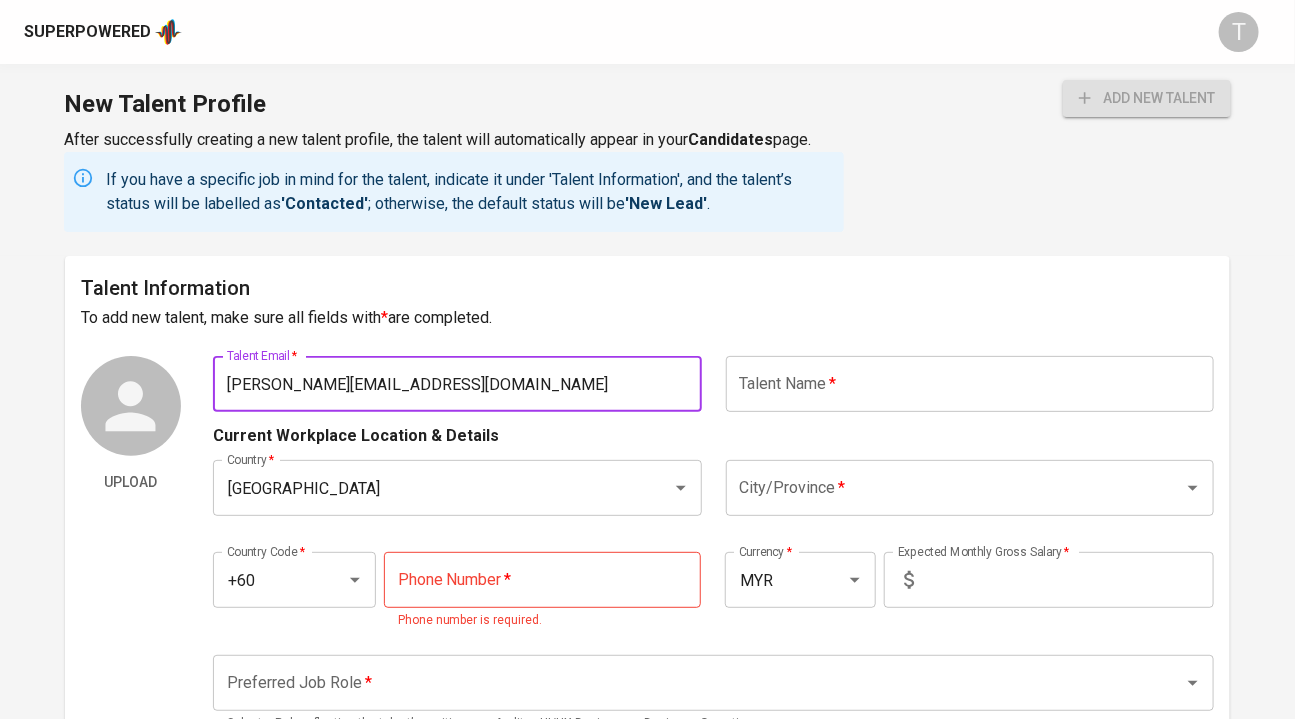 type on "[PERSON_NAME][EMAIL_ADDRESS][DOMAIN_NAME]" 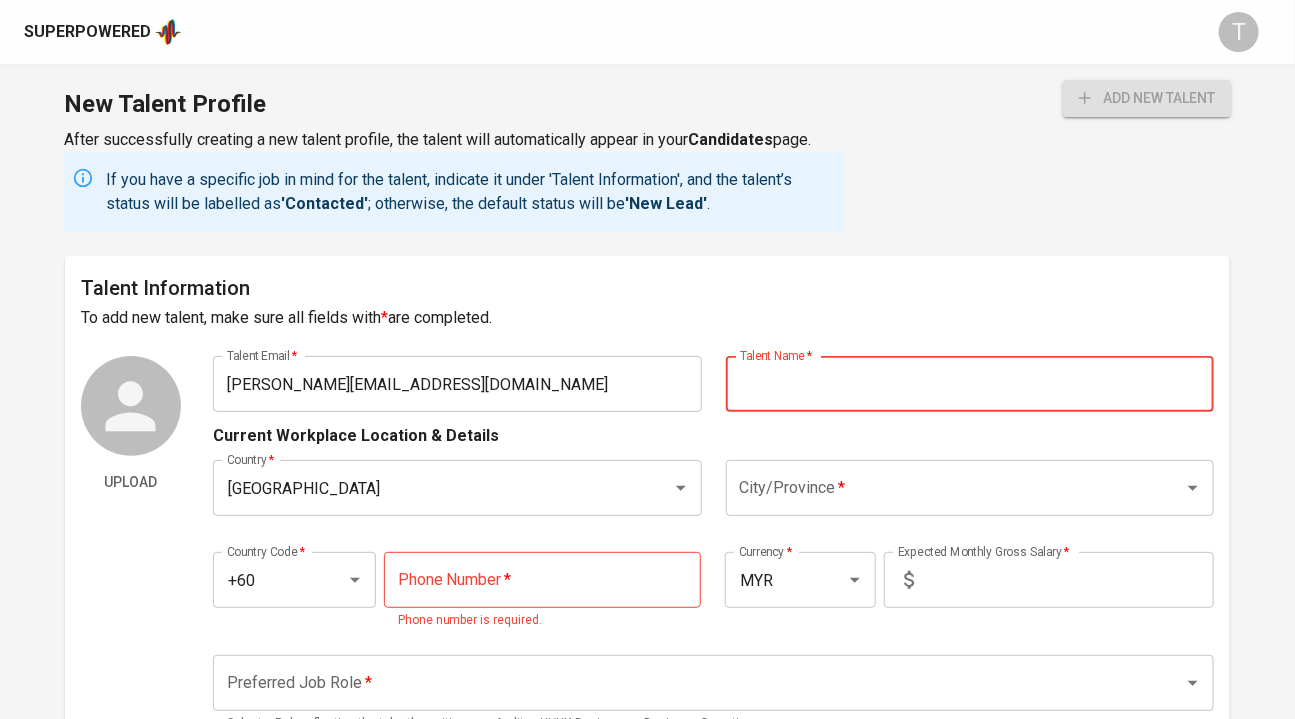 paste on "Kong [PERSON_NAME] ([PERSON_NAME])" 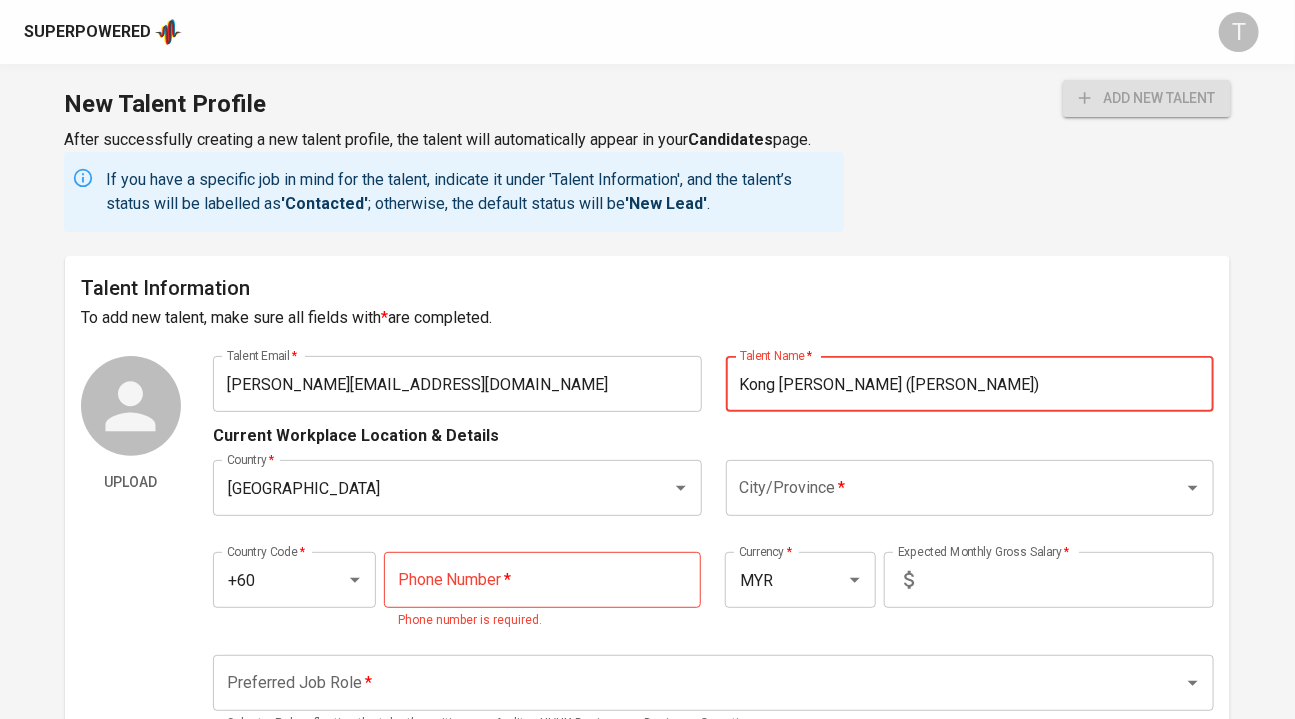 type on "Kong [PERSON_NAME] ([PERSON_NAME])" 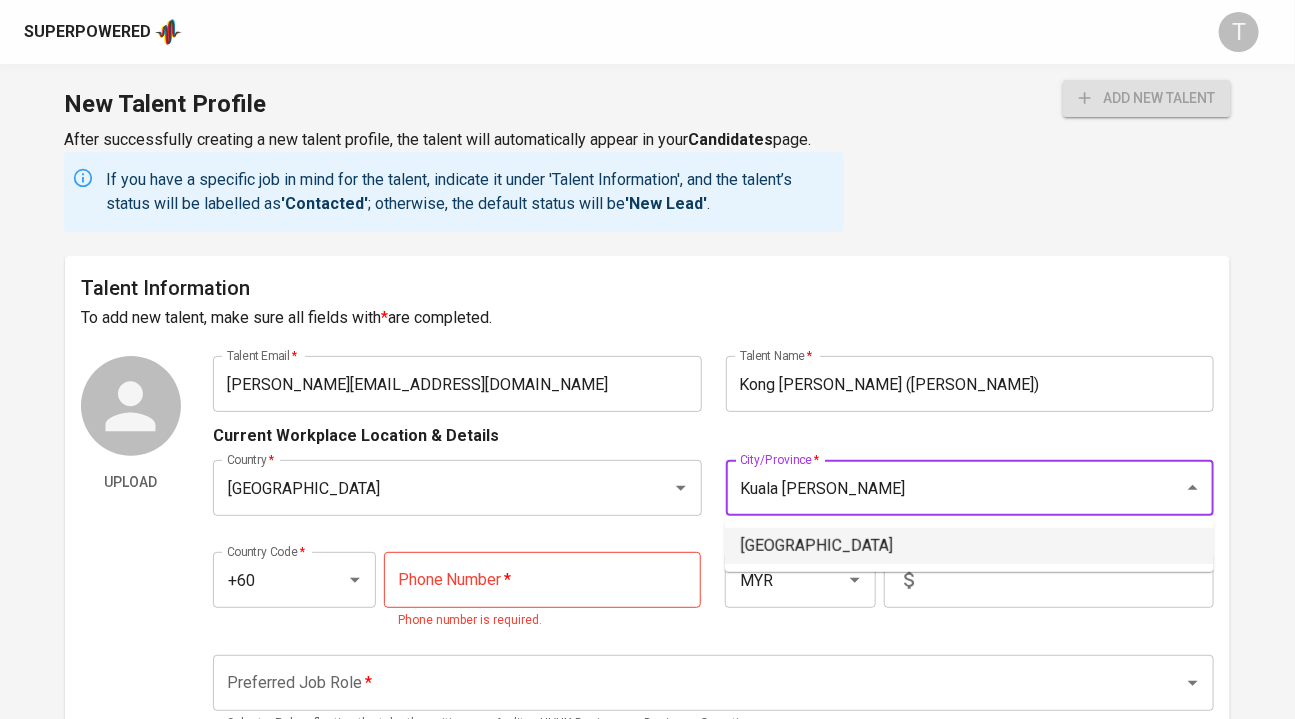 click on "[GEOGRAPHIC_DATA]" at bounding box center (969, 546) 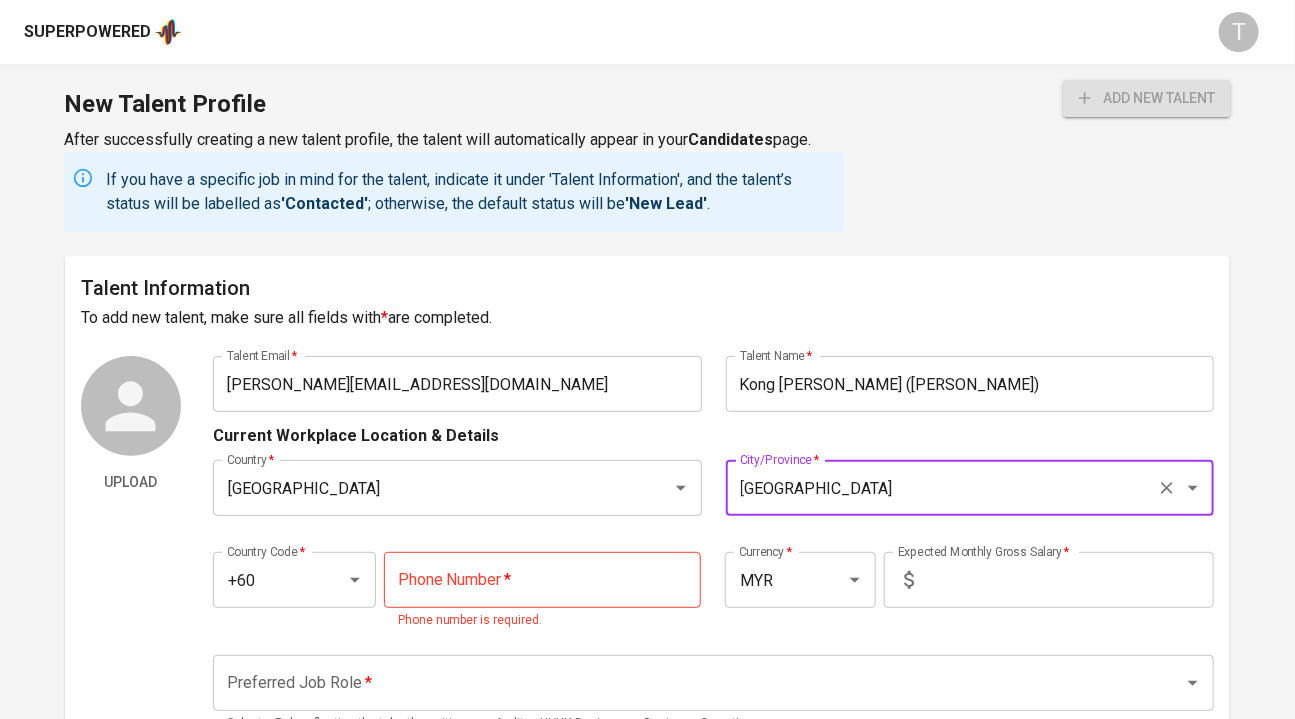 type on "[GEOGRAPHIC_DATA]" 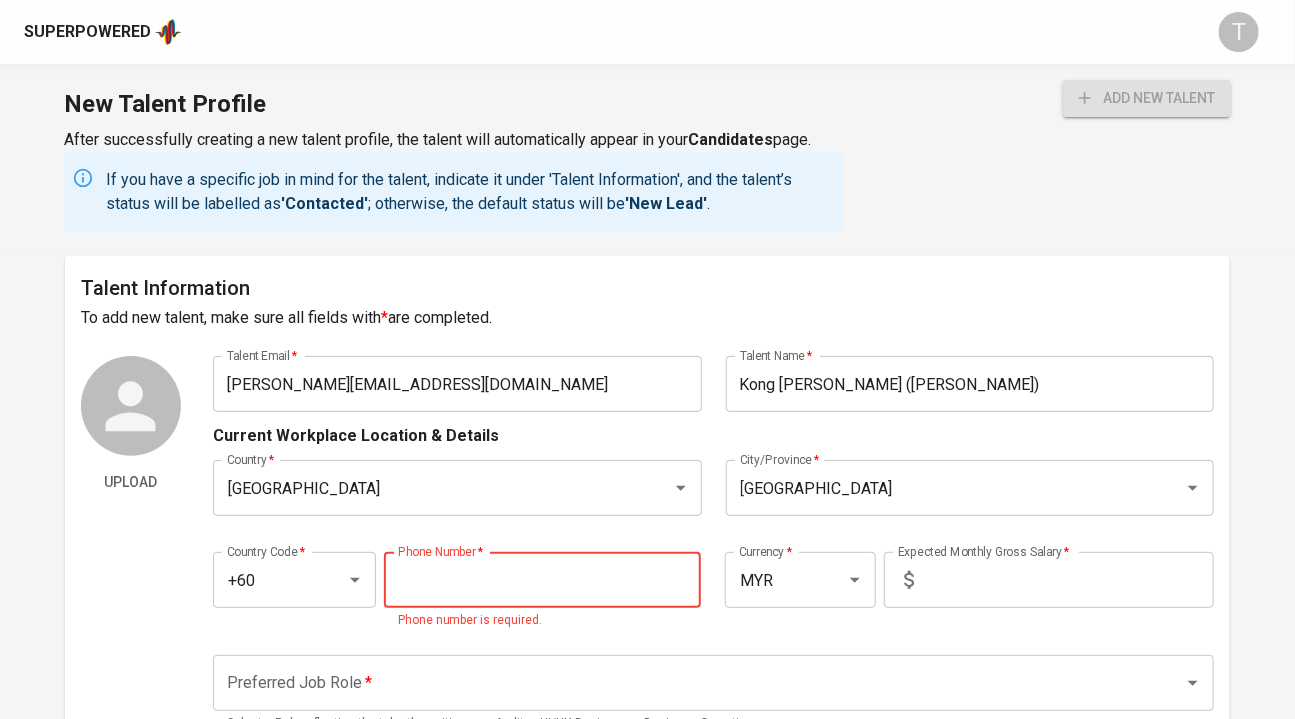 click at bounding box center [543, 580] 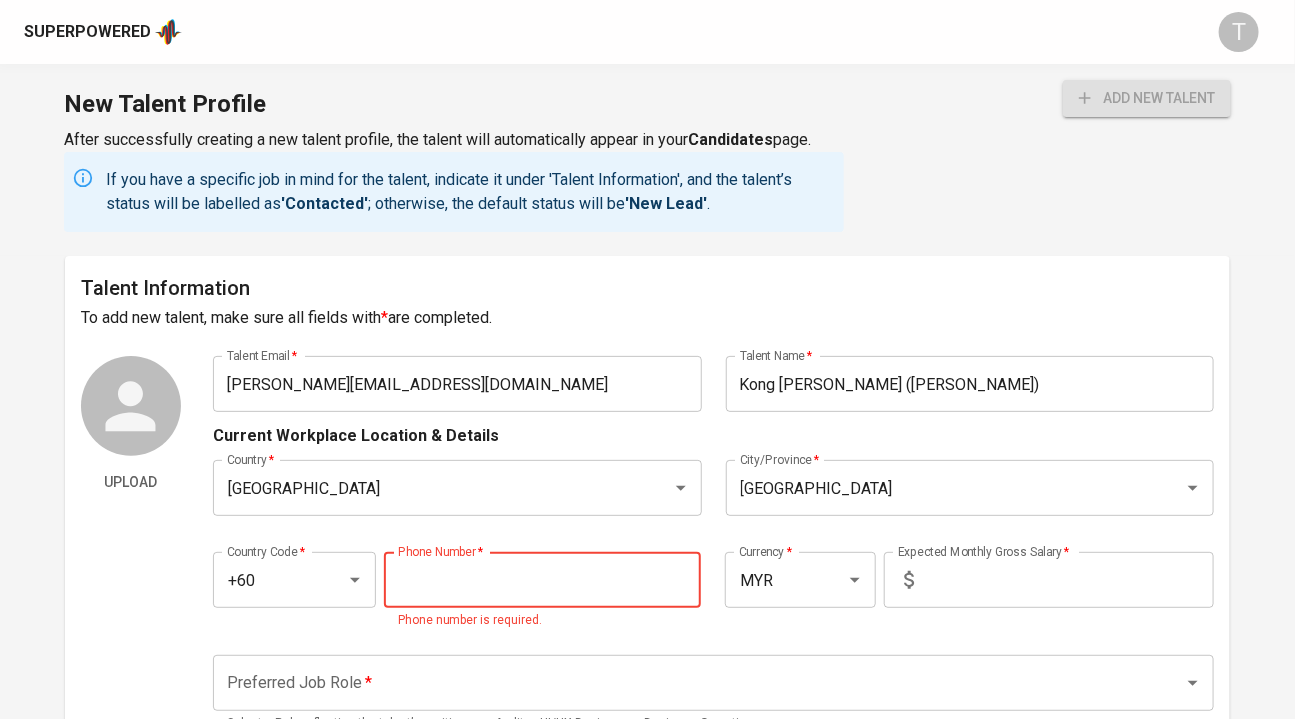 click at bounding box center (543, 580) 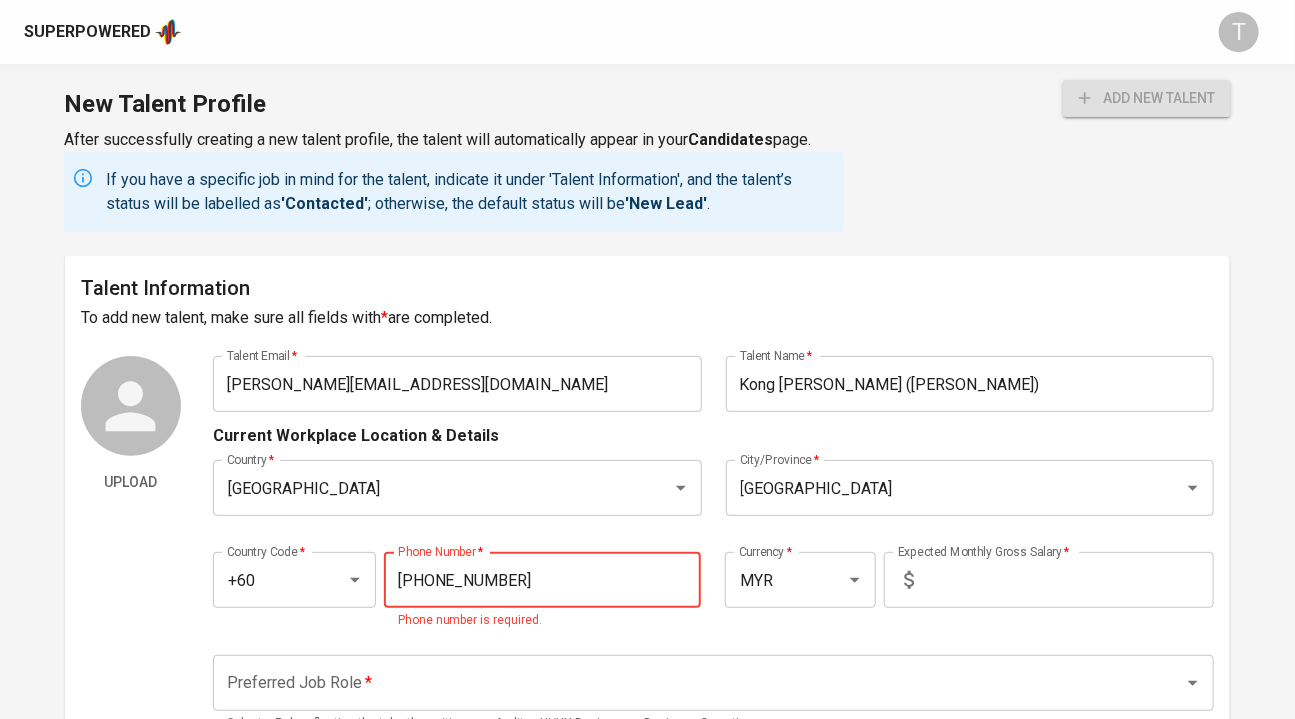 type on "[PHONE_NUMBER]" 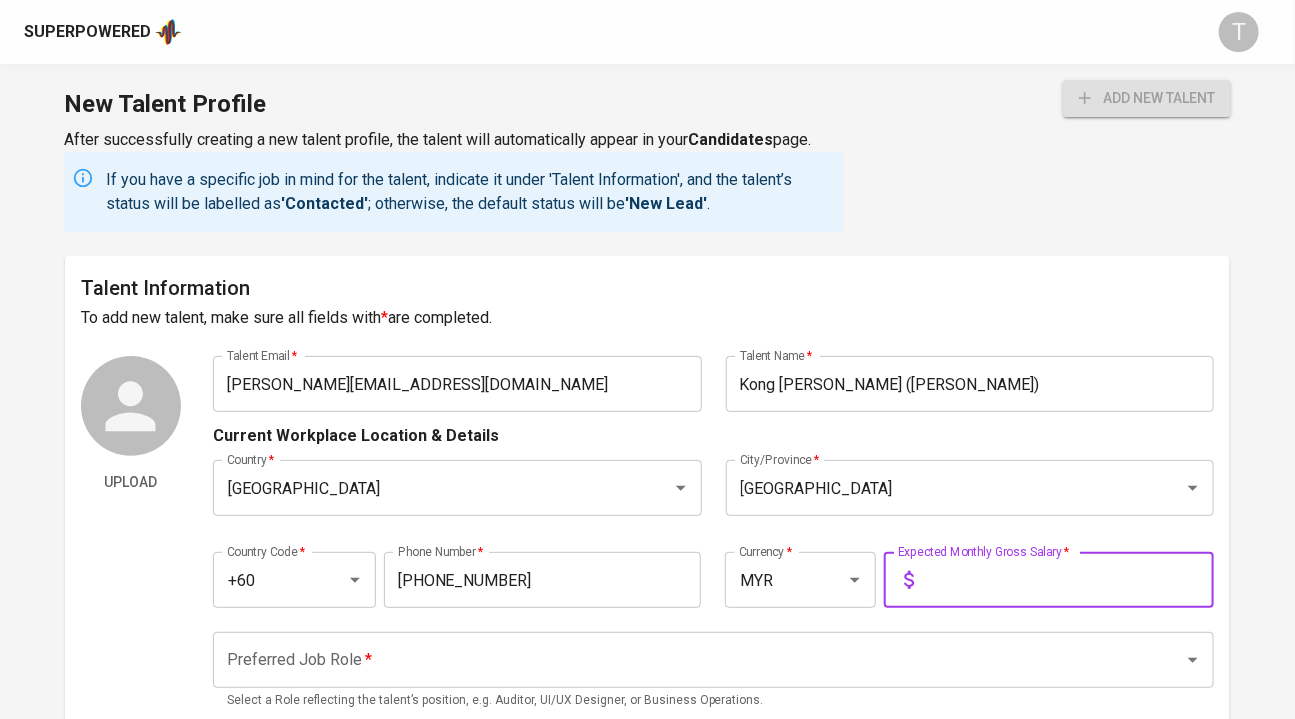 click at bounding box center [1068, 580] 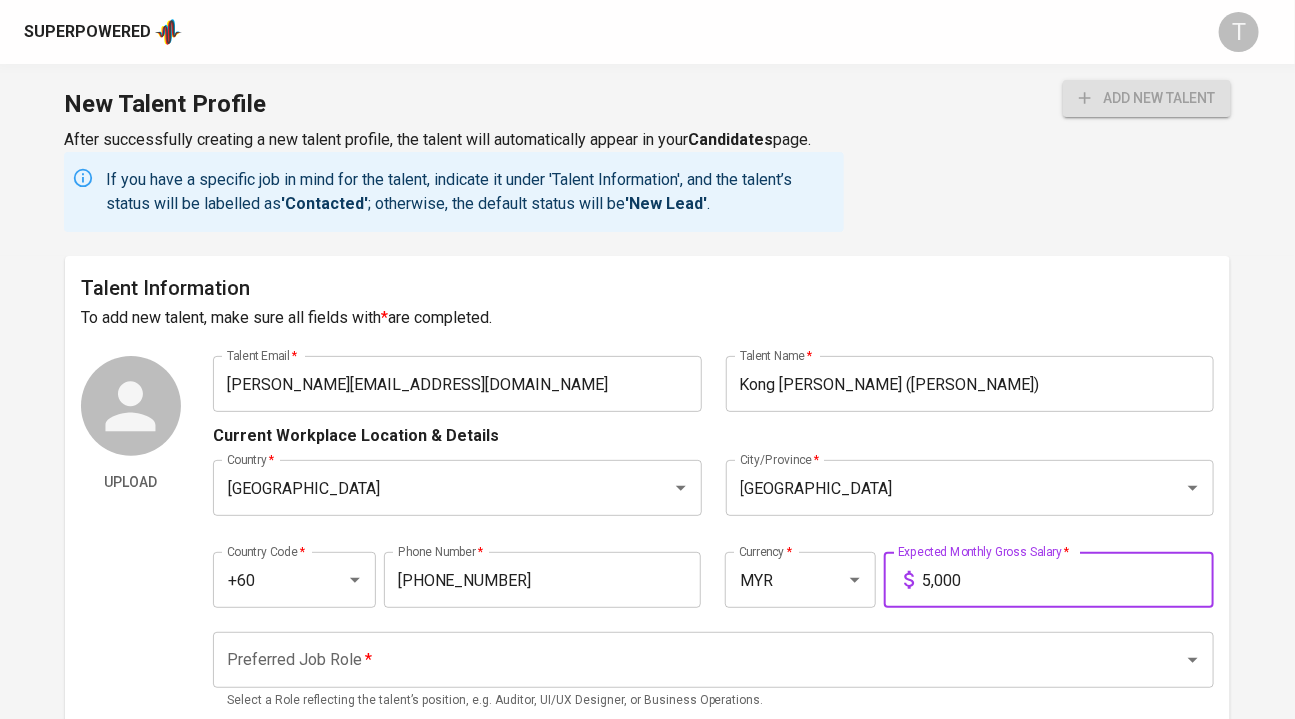 type on "5,000" 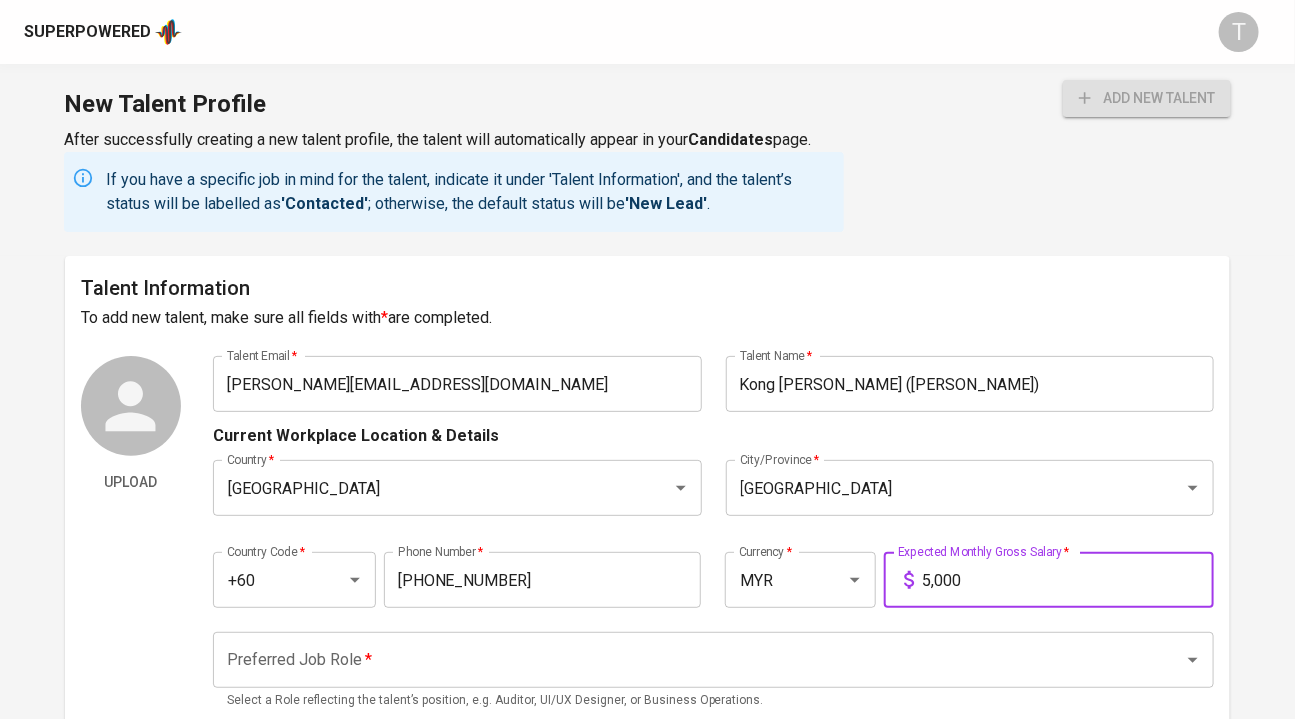click on "Preferred Job Role   *" at bounding box center (686, 660) 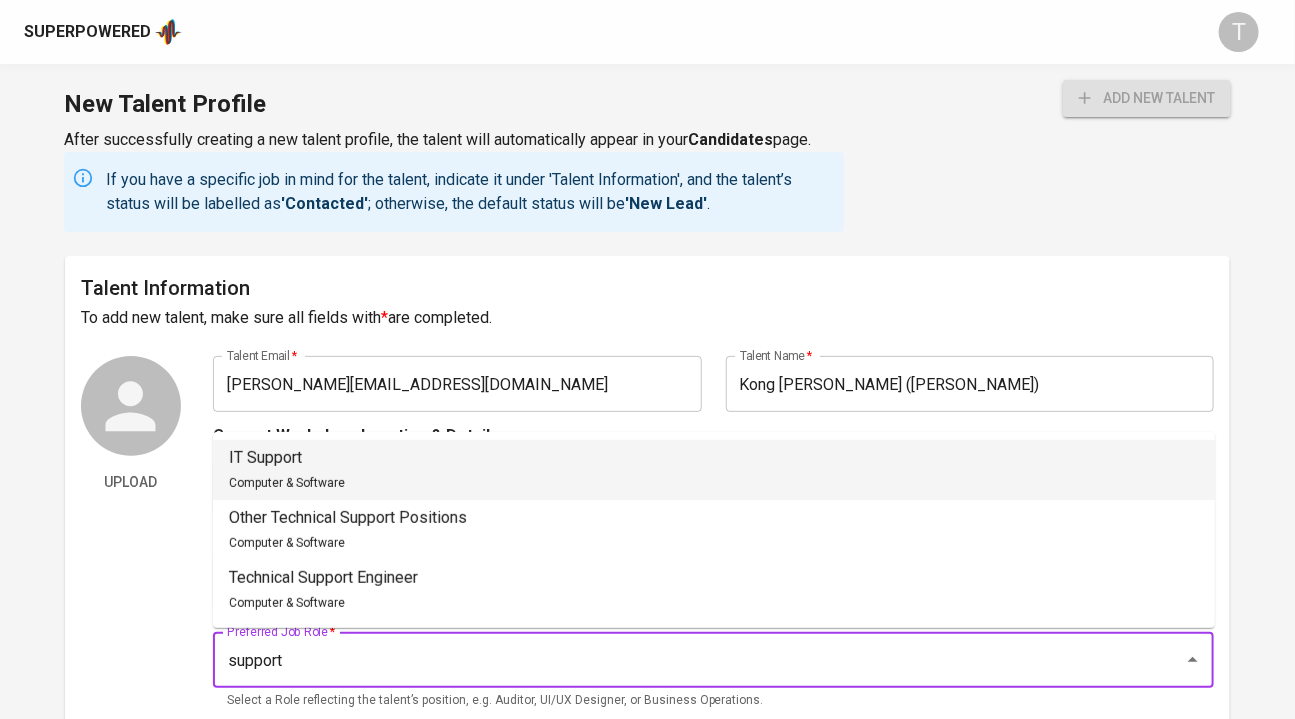 click on "IT Support Computer & Software" at bounding box center [714, 470] 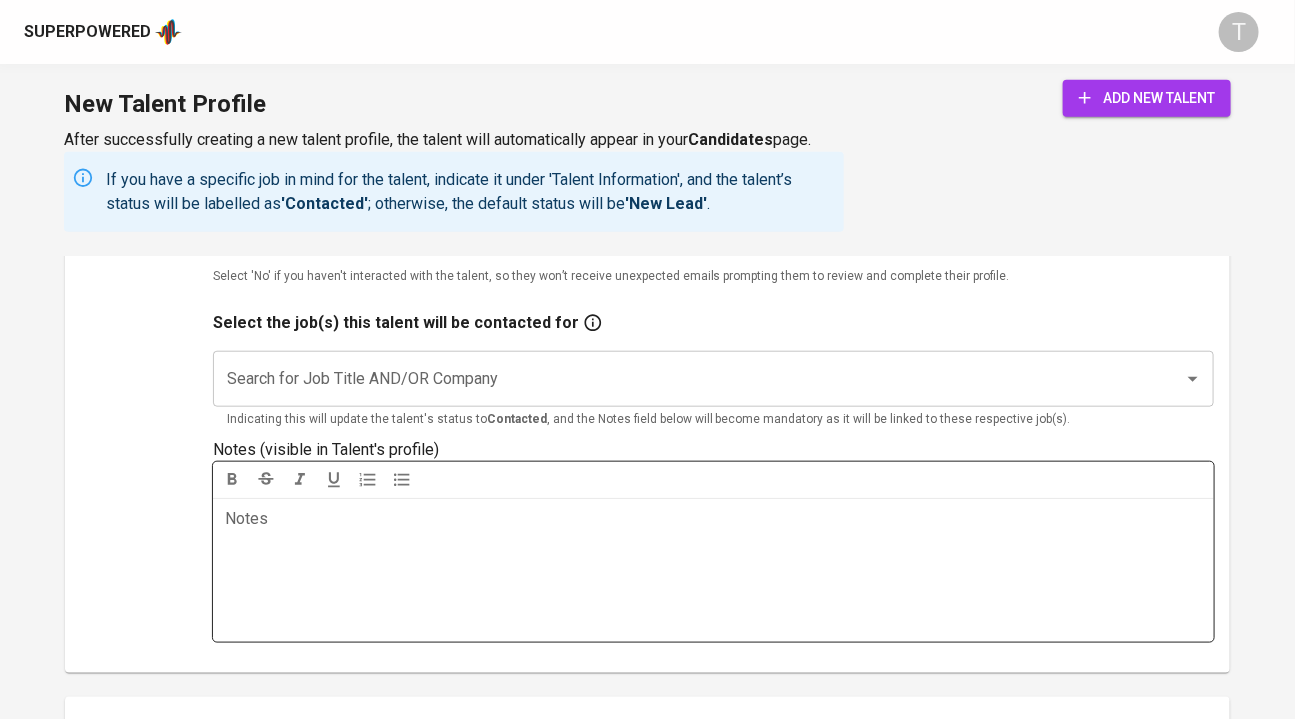 scroll, scrollTop: 539, scrollLeft: 0, axis: vertical 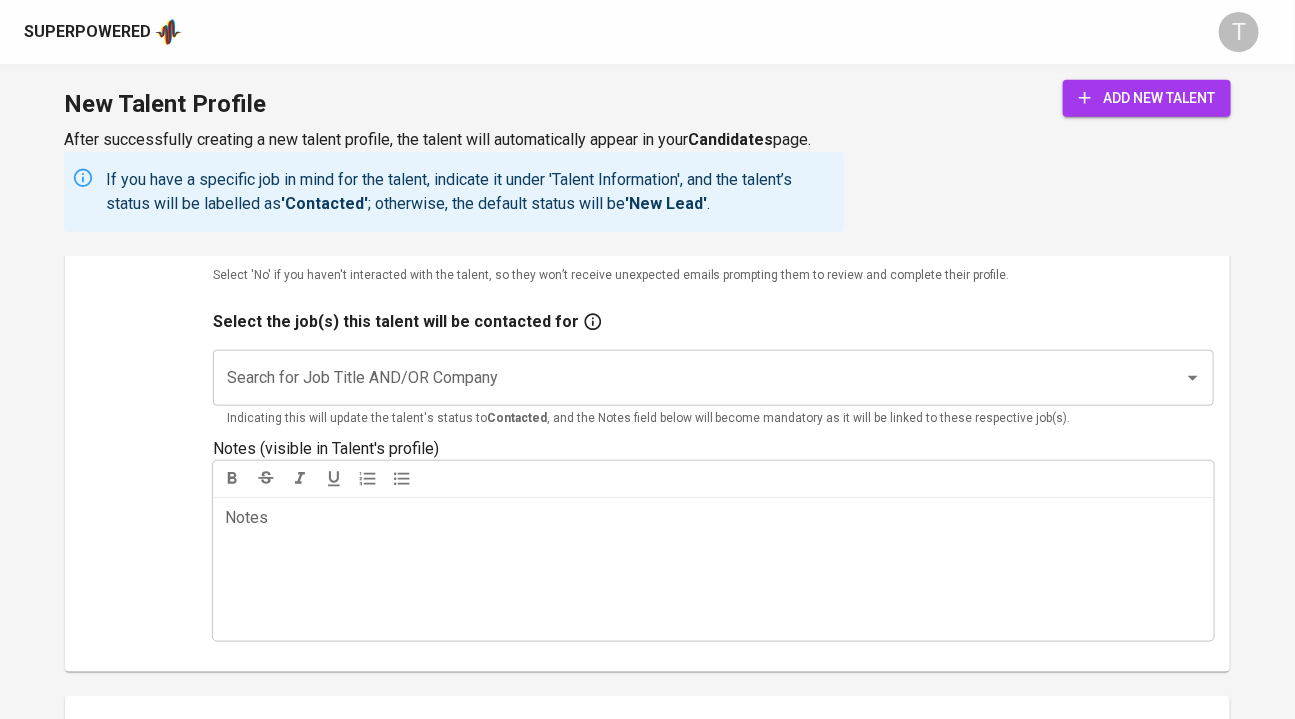 type on "IT Support" 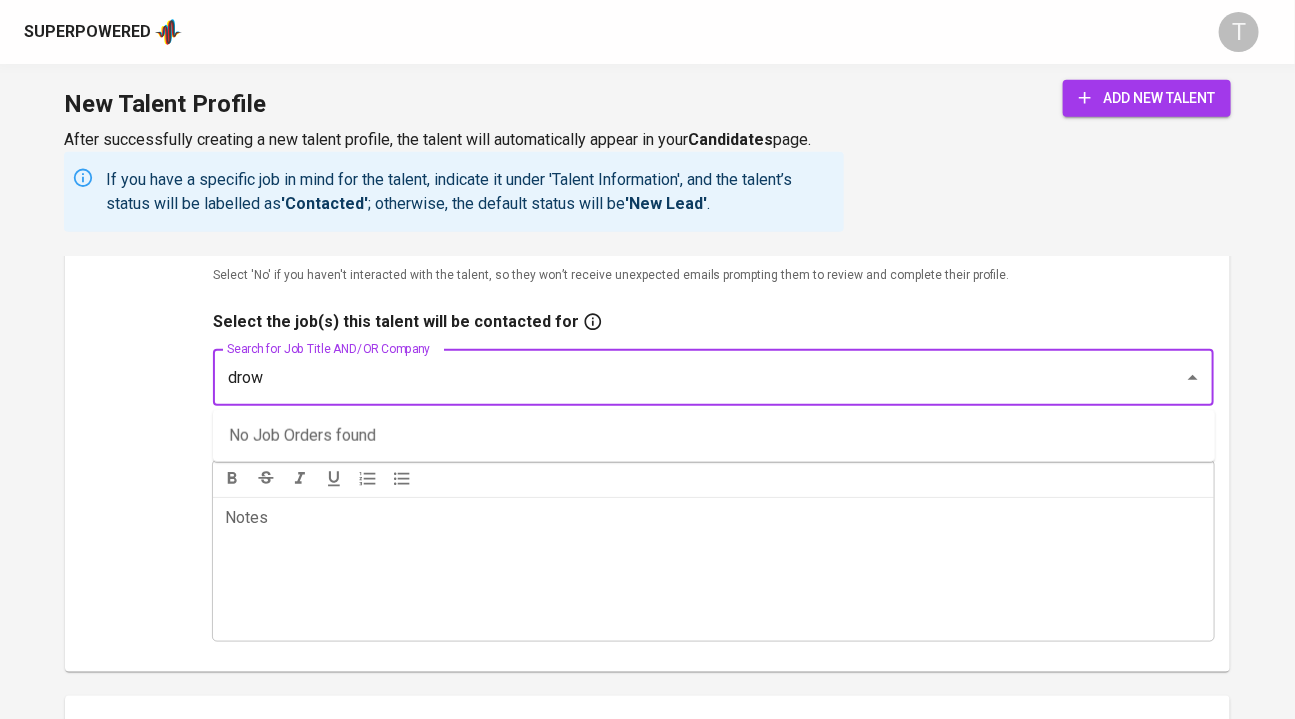 click on "drow" at bounding box center [686, 378] 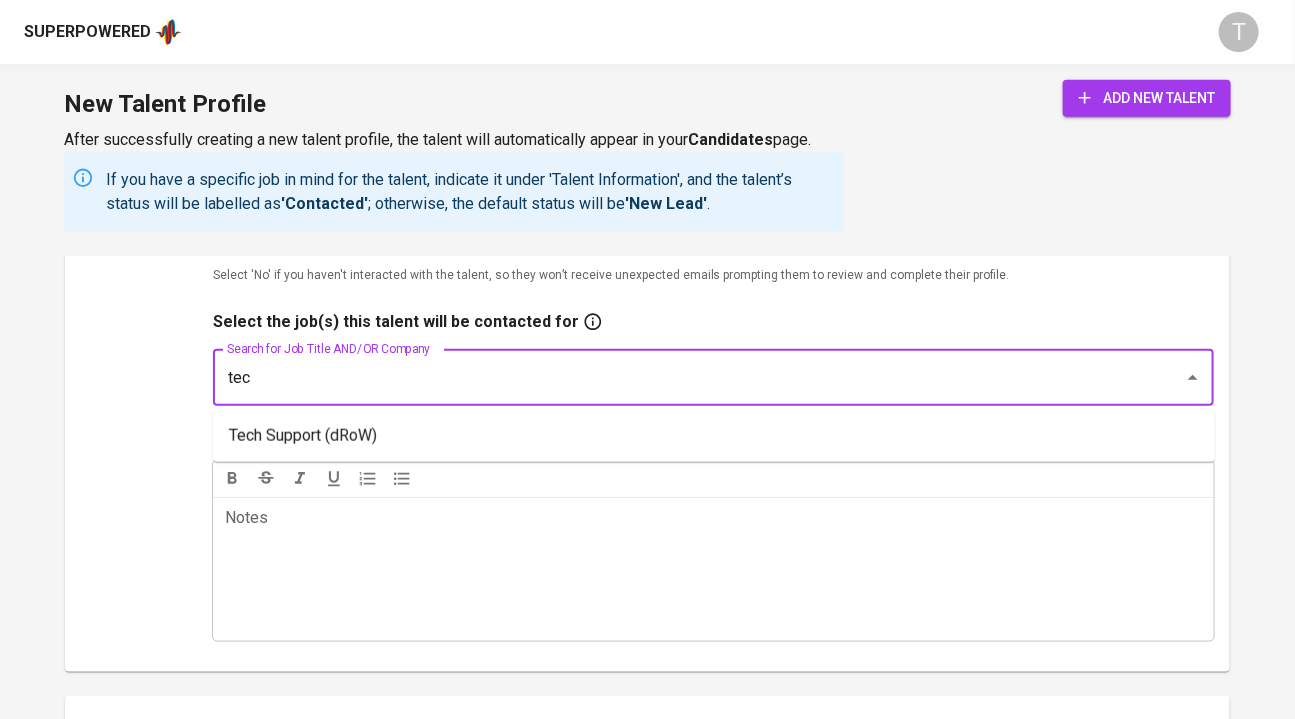type on "tech" 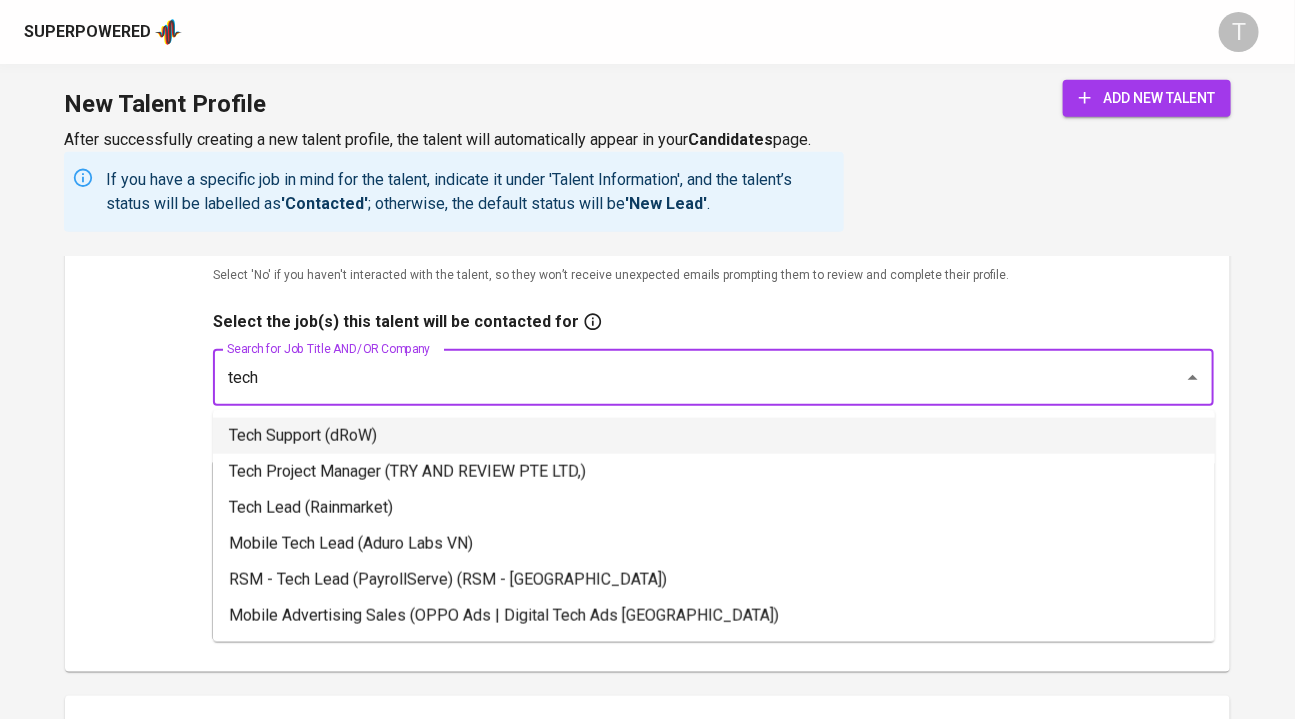 click on "Tech Support (dRoW)" at bounding box center [714, 436] 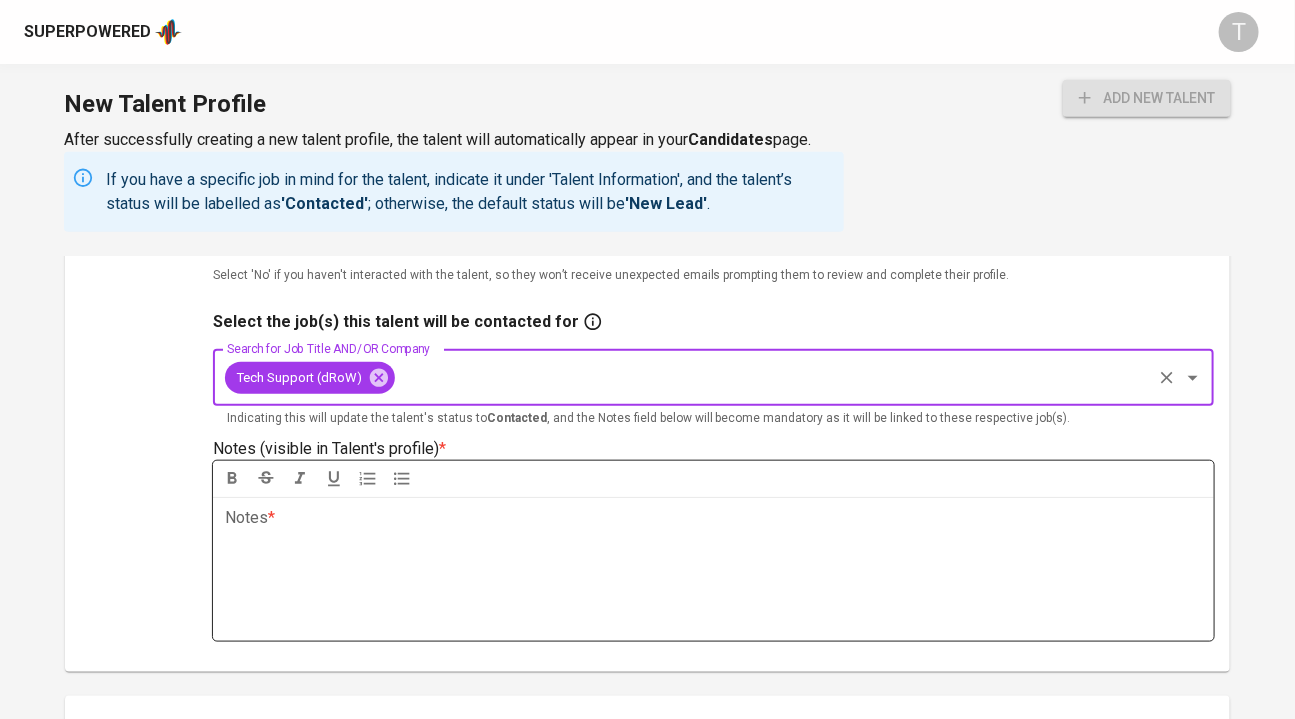click on "Notes  * ﻿" at bounding box center (714, 518) 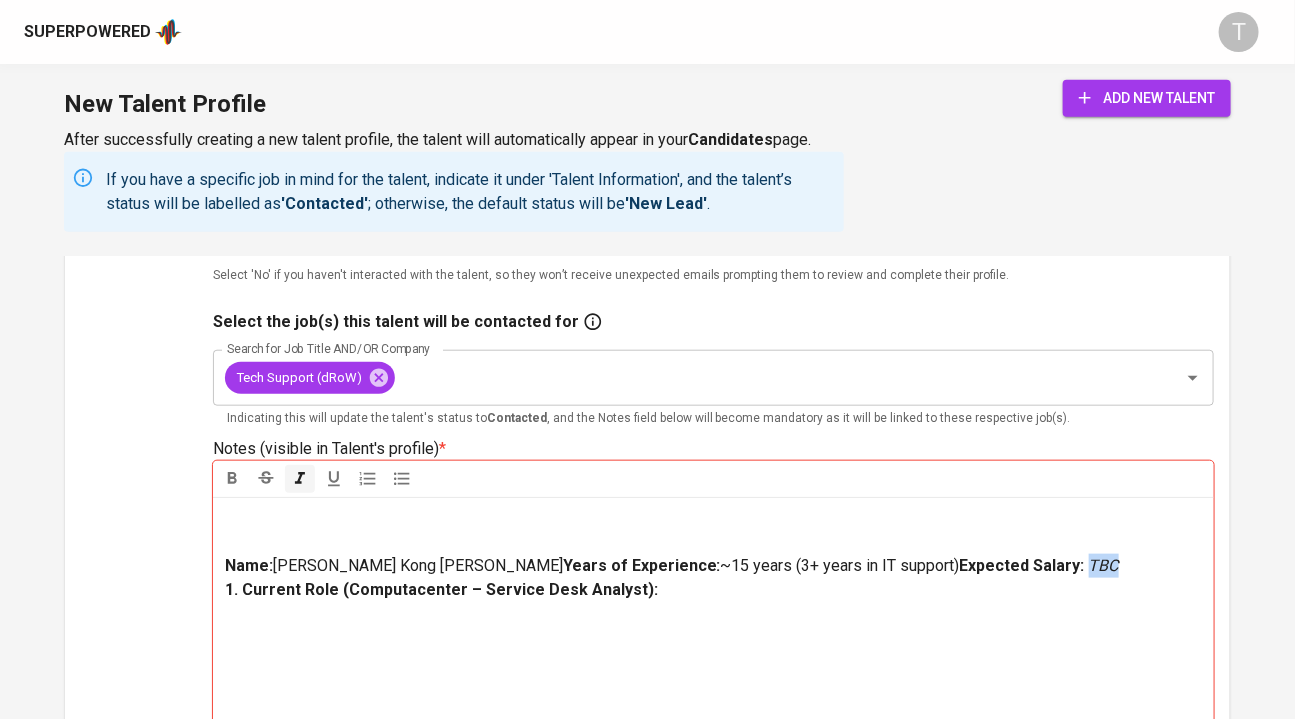 drag, startPoint x: 393, startPoint y: 608, endPoint x: 352, endPoint y: 606, distance: 41.04875 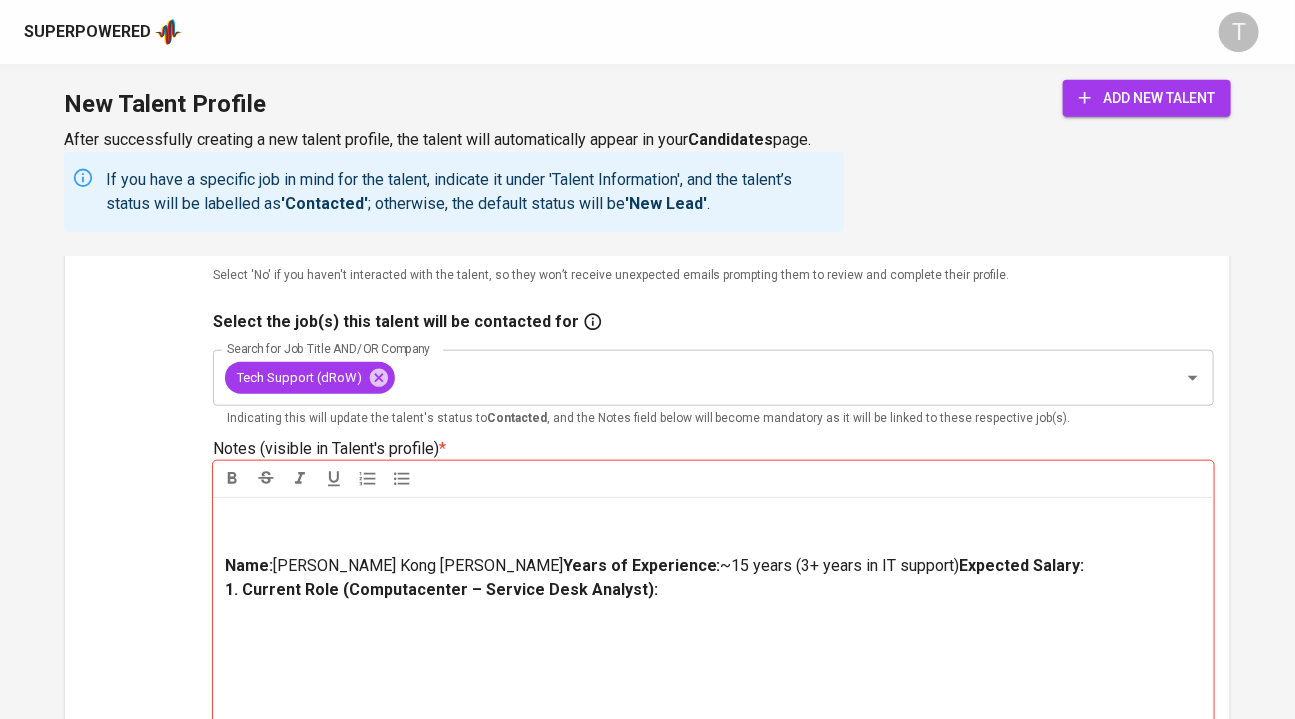 type 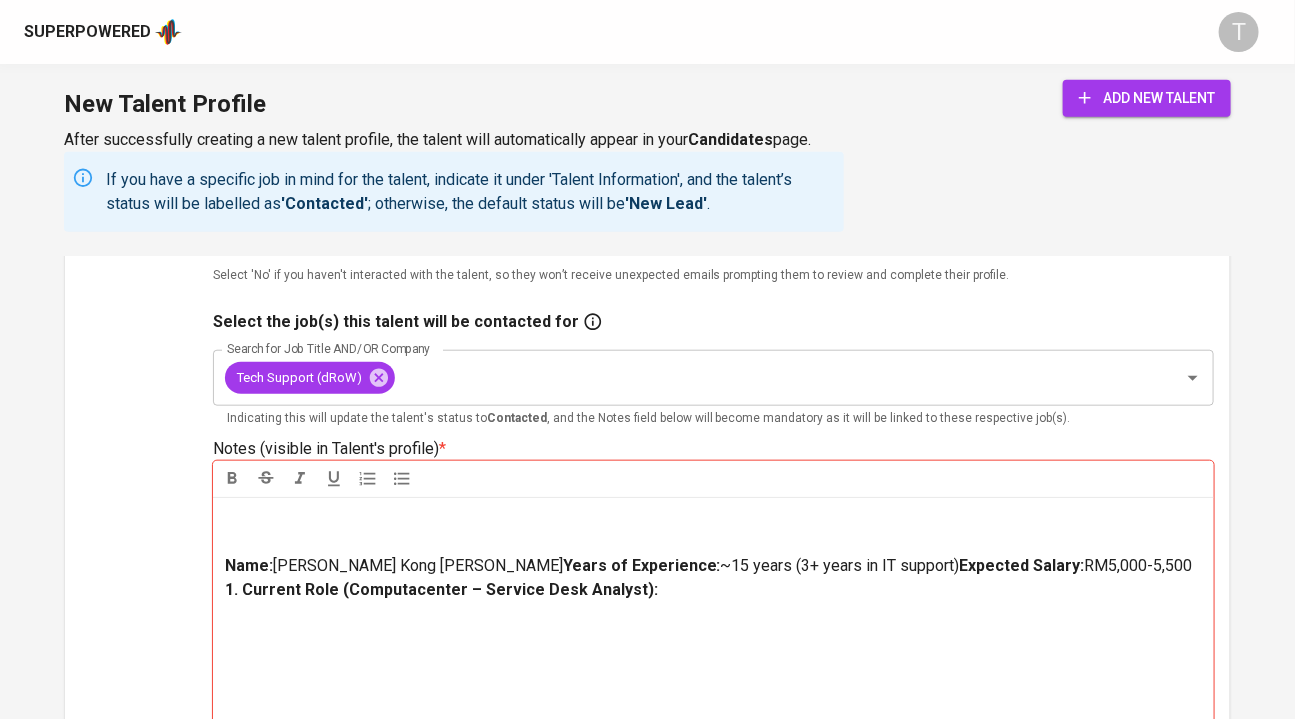 click on "RM5,000-5,500" at bounding box center (1139, 565) 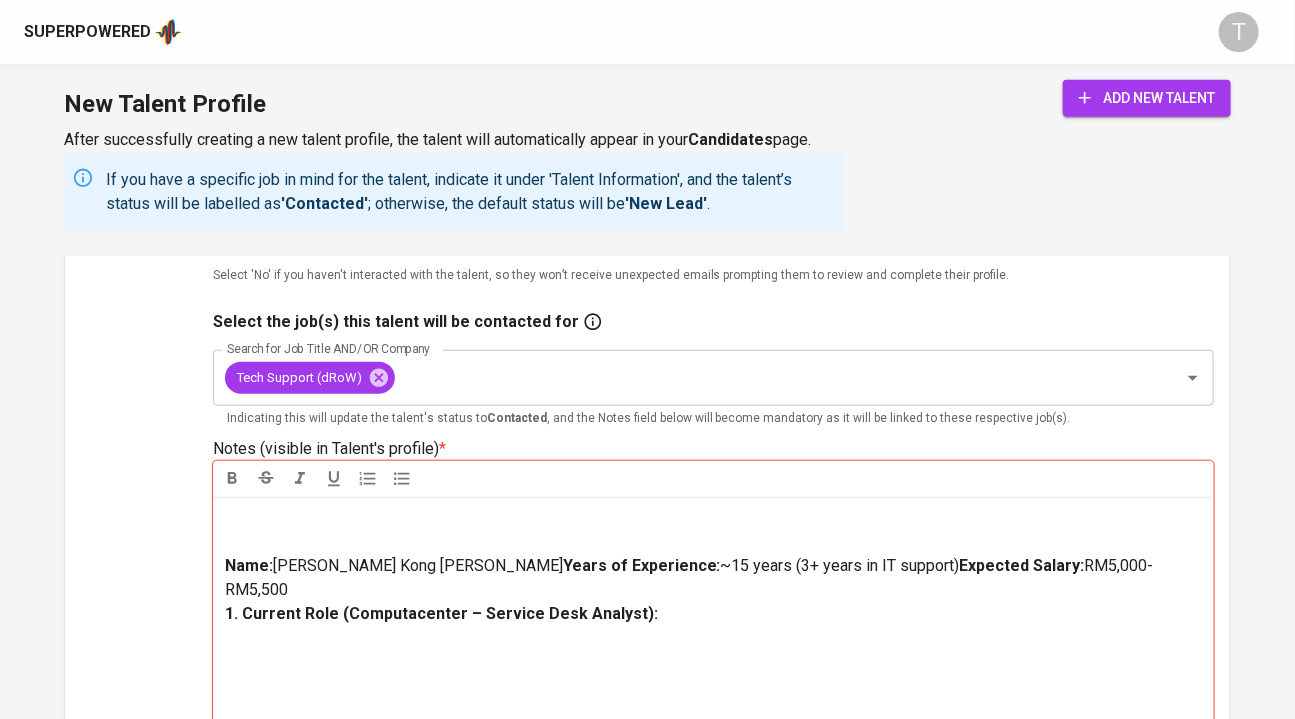 click on "RM5,000- RM5,500" at bounding box center (691, 577) 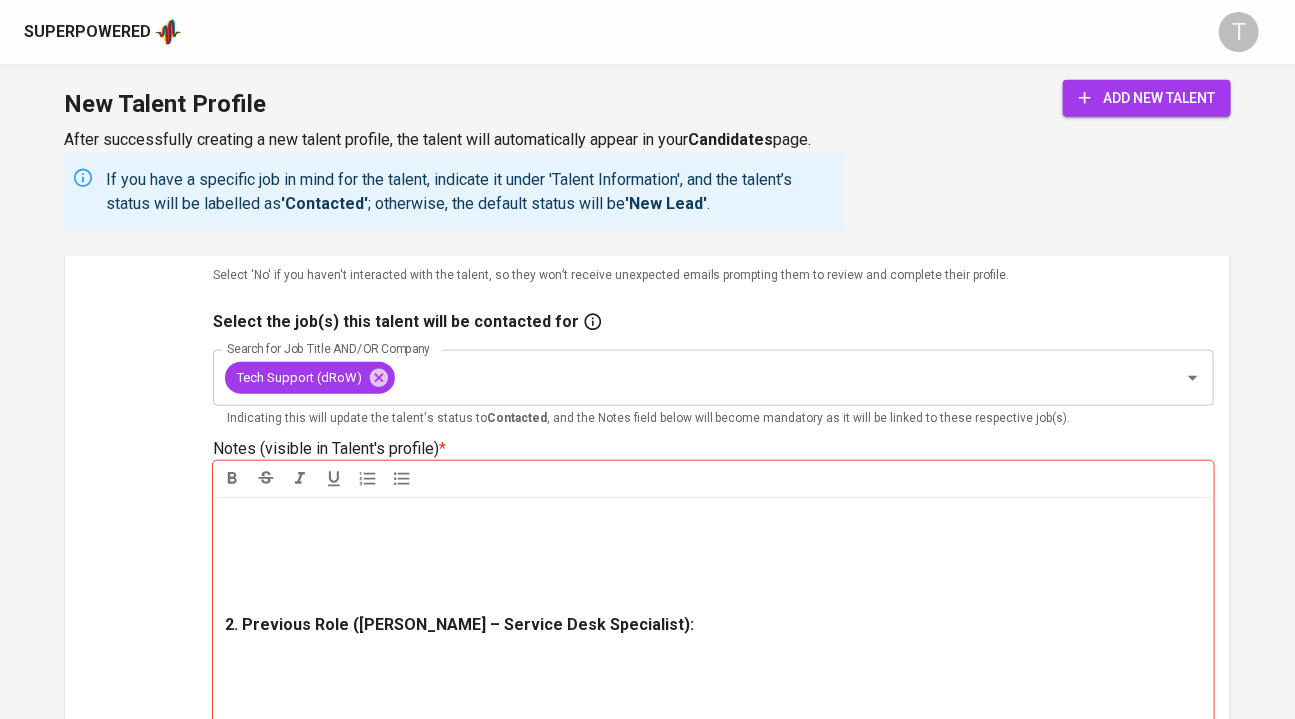 scroll, scrollTop: 128, scrollLeft: 0, axis: vertical 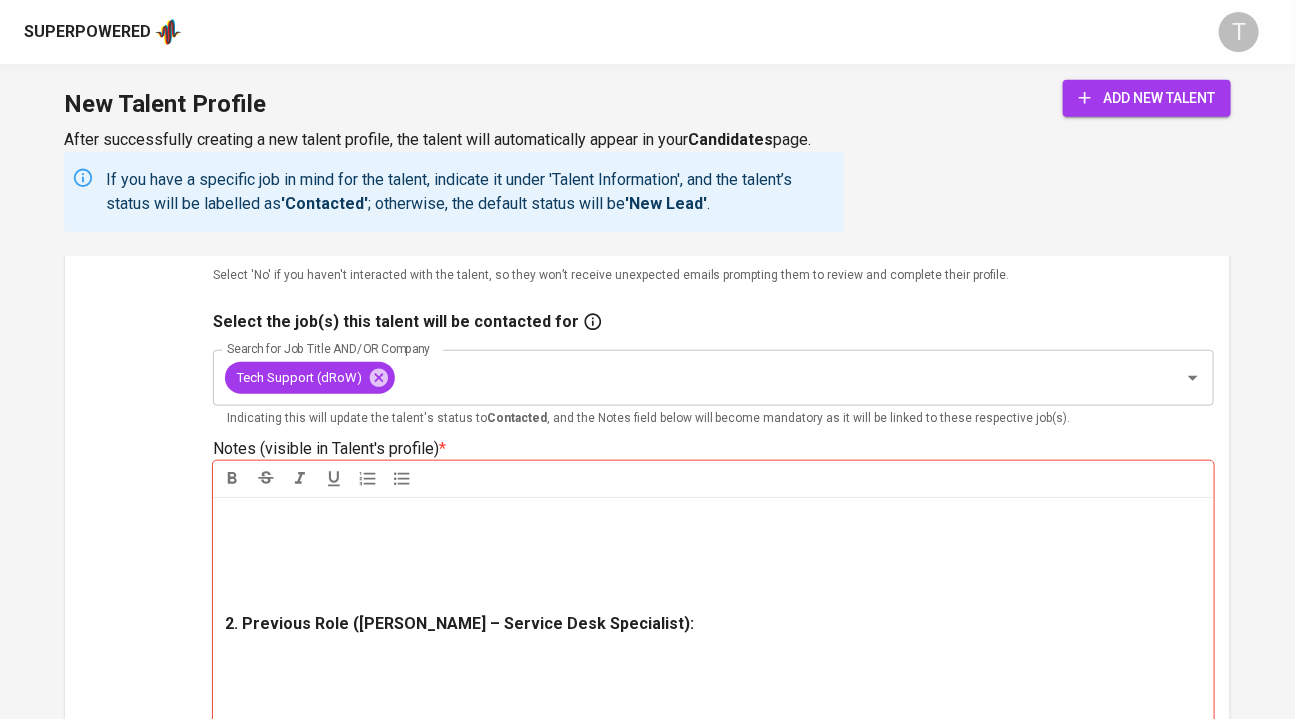 click at bounding box center [714, 555] 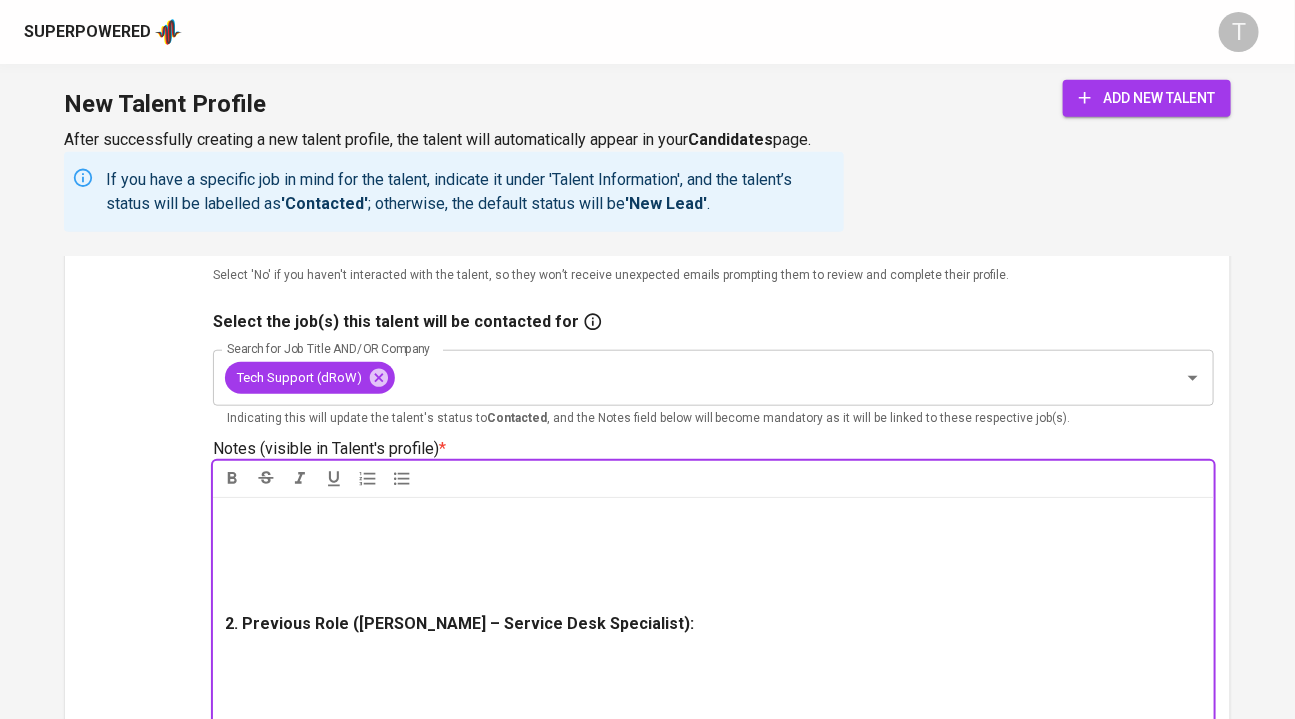 click at bounding box center (714, 555) 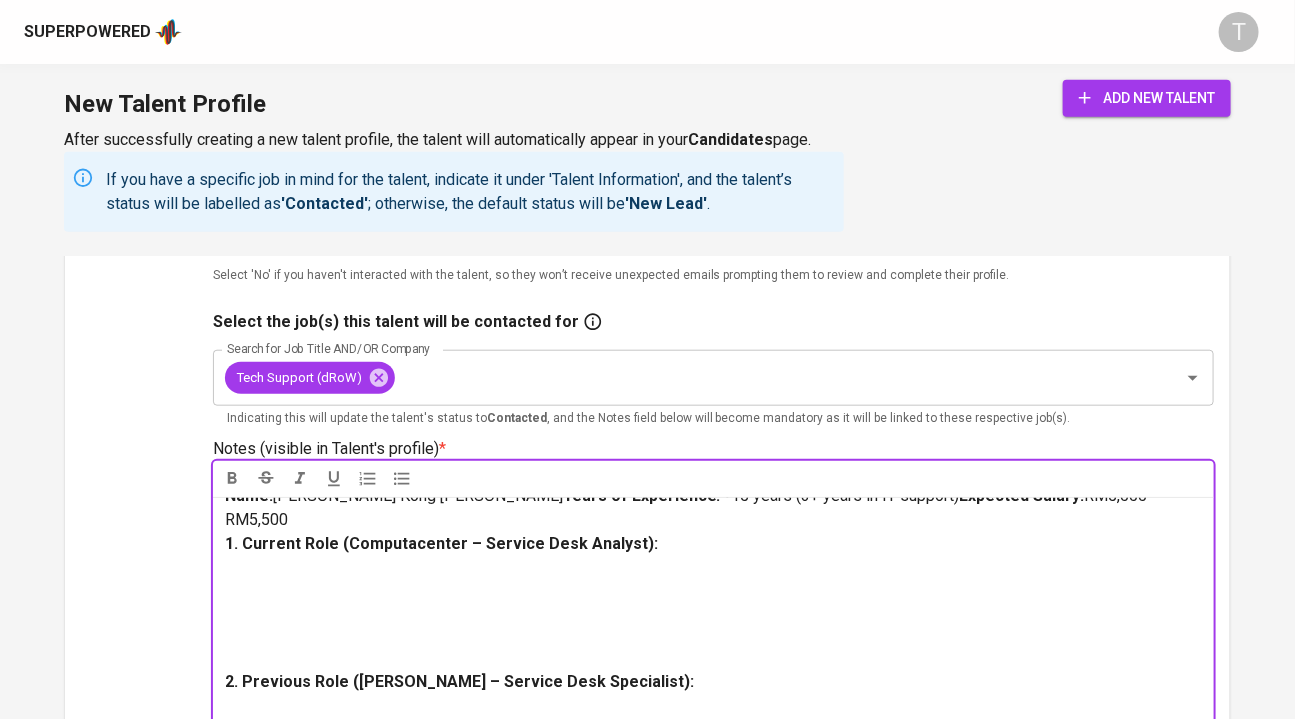 scroll, scrollTop: 68, scrollLeft: 0, axis: vertical 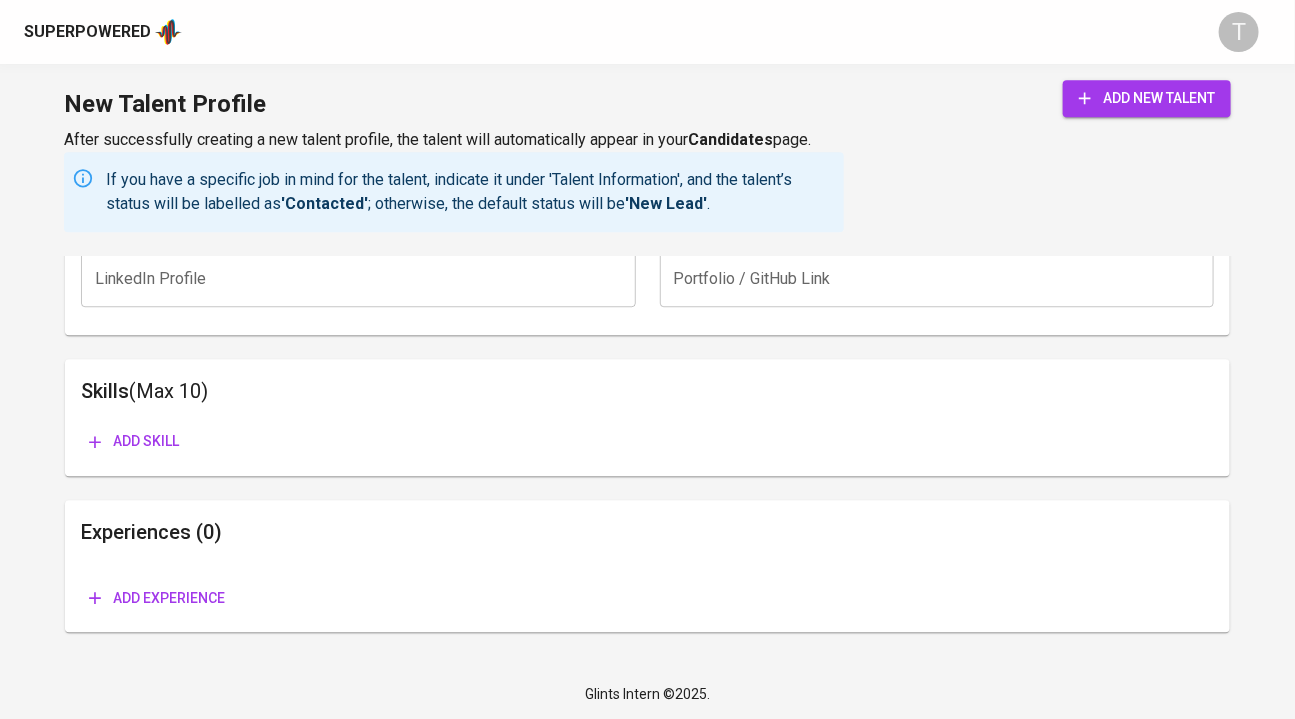 drag, startPoint x: 228, startPoint y: 571, endPoint x: 612, endPoint y: 762, distance: 428.87878 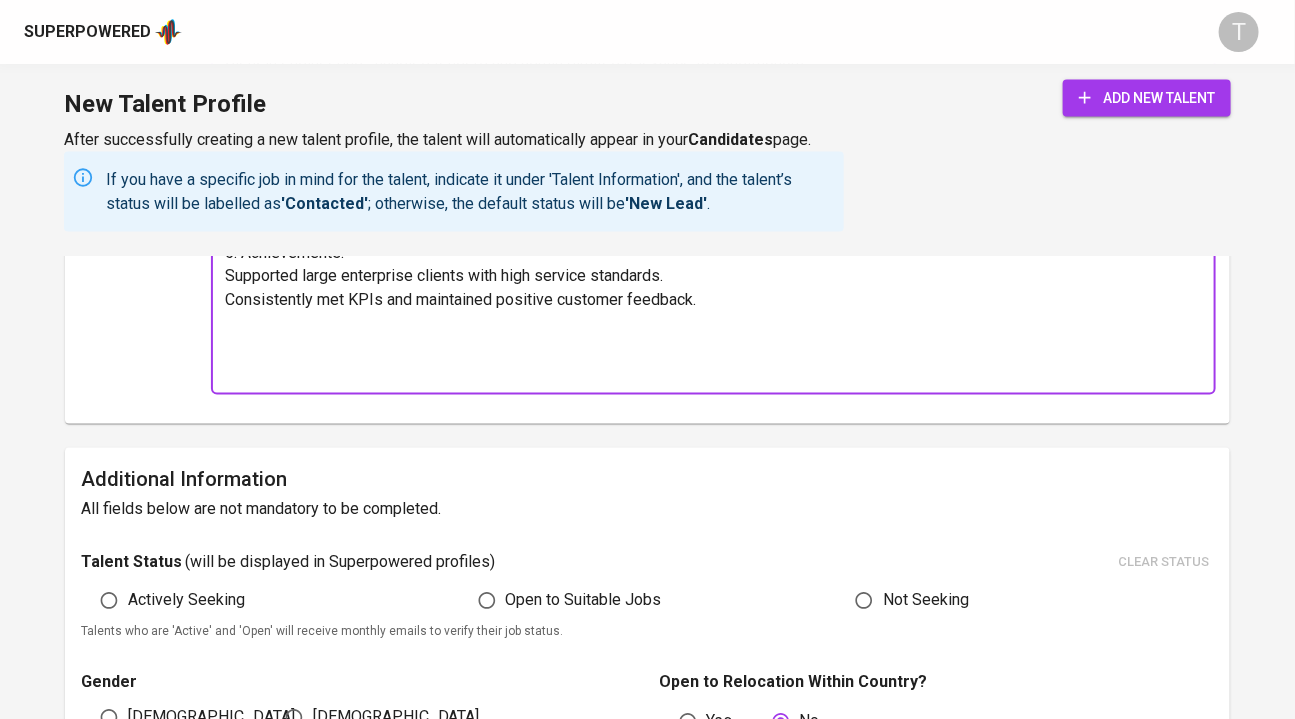 scroll, scrollTop: 850, scrollLeft: 0, axis: vertical 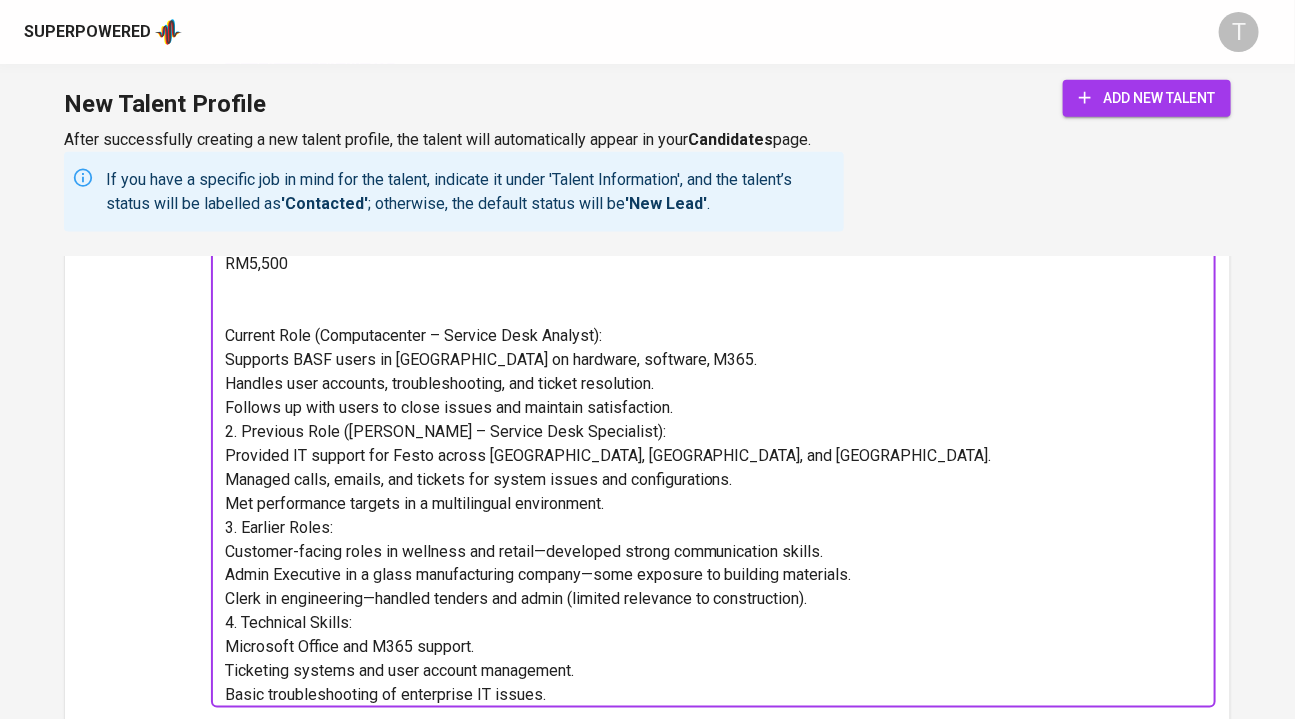 click on "Provided IT support for Festo across [GEOGRAPHIC_DATA], [GEOGRAPHIC_DATA], and [GEOGRAPHIC_DATA]." at bounding box center (714, 456) 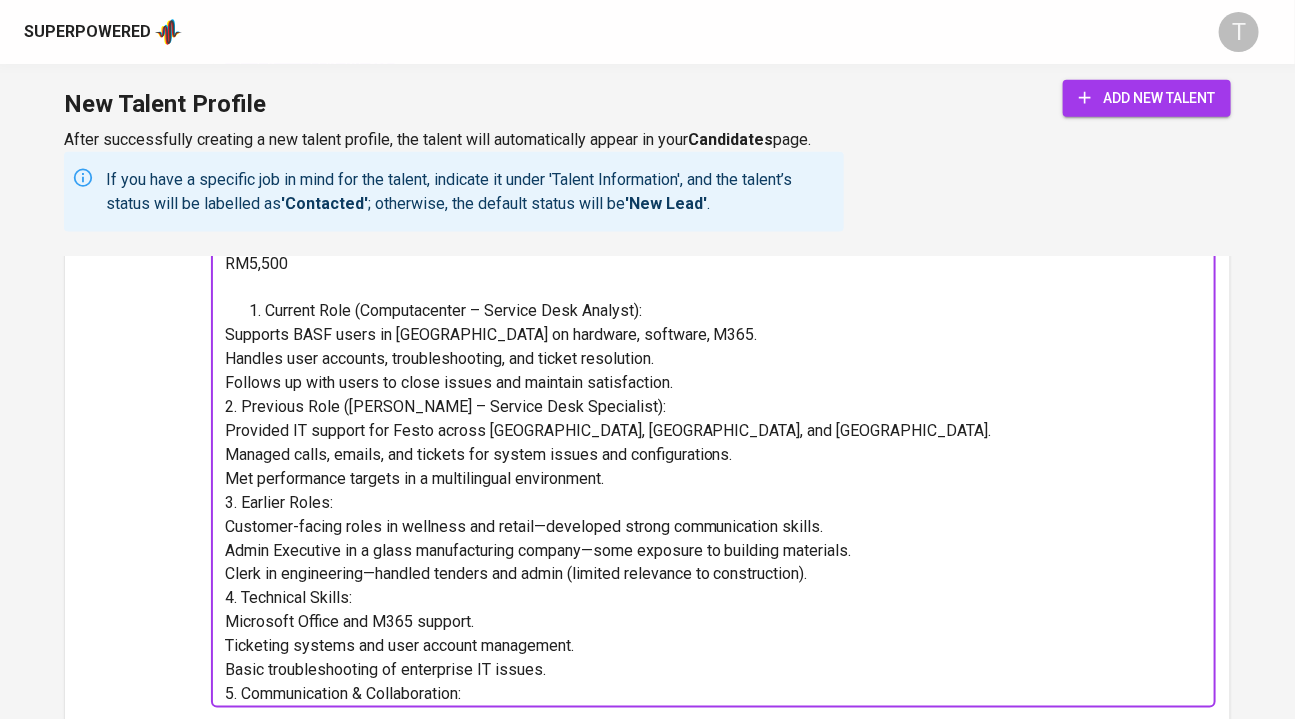 click on "Supports BASF users in [GEOGRAPHIC_DATA] on hardware, software, M365." at bounding box center [491, 334] 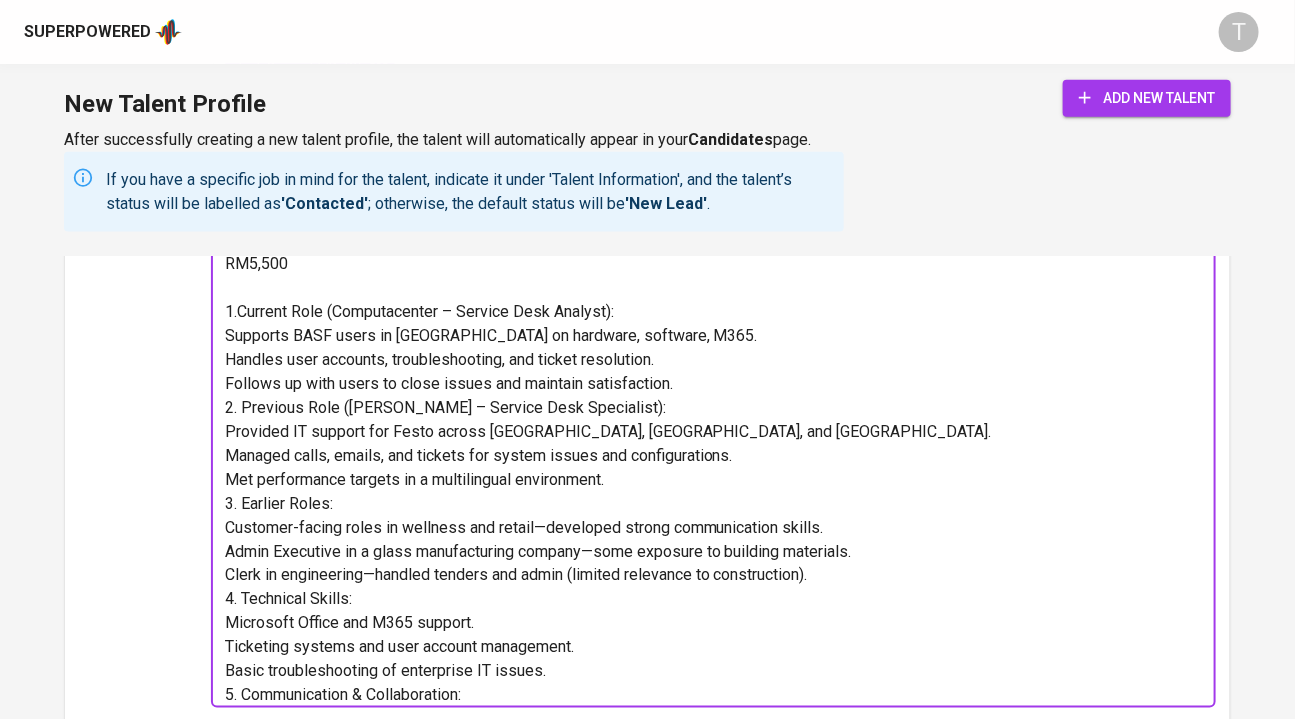click on "Supports BASF users in [GEOGRAPHIC_DATA] on hardware, software, M365." at bounding box center (714, 336) 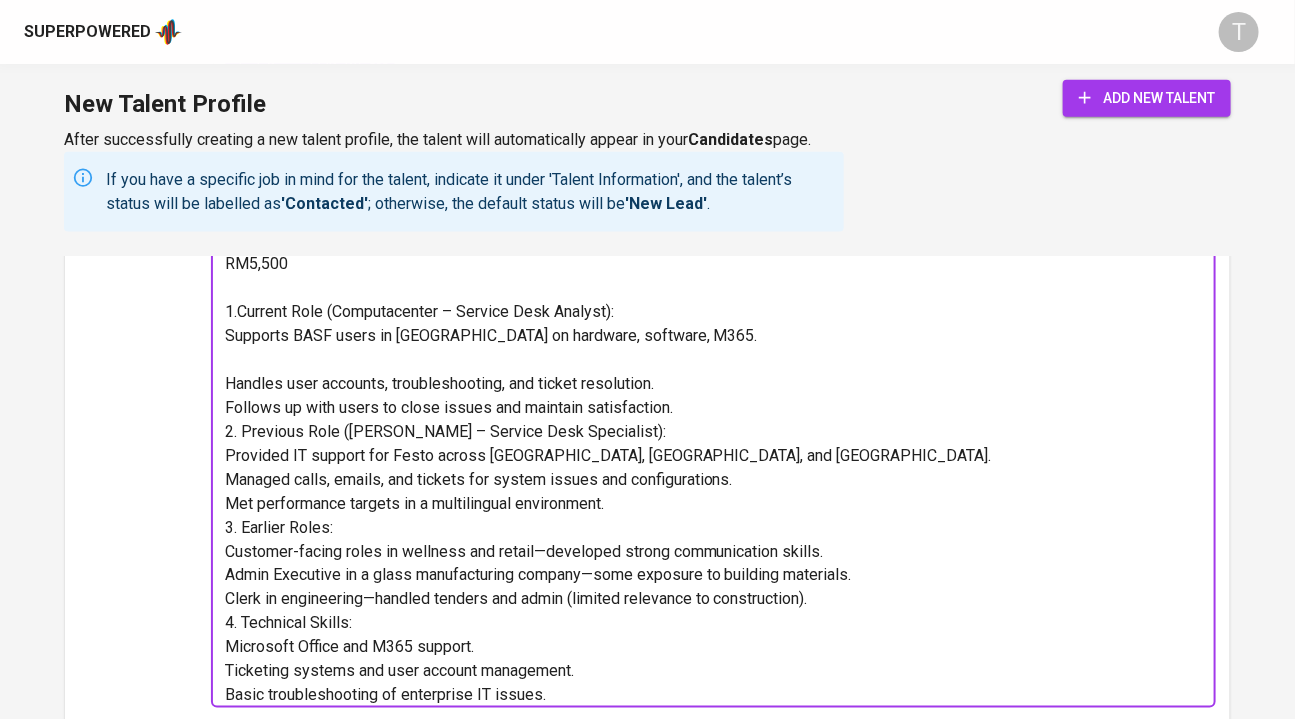 click on "Supports BASF users in [GEOGRAPHIC_DATA] on hardware, software, M365." at bounding box center (714, 336) 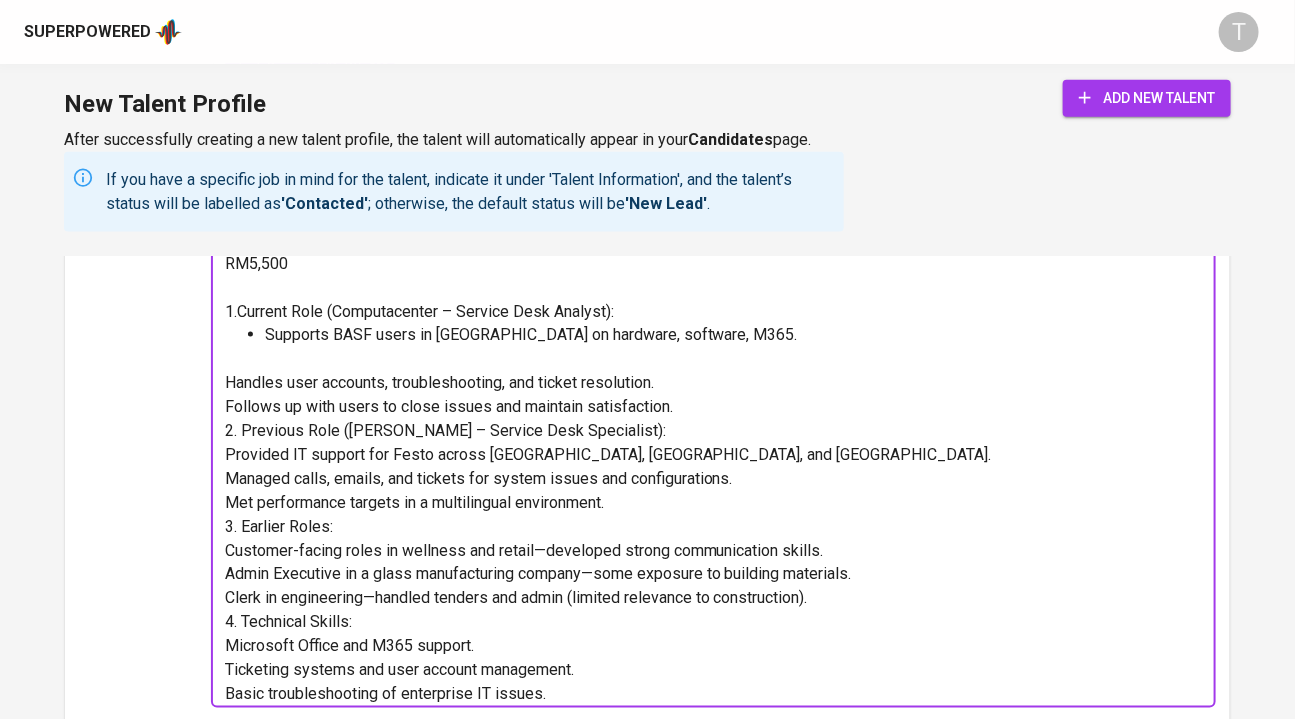 click on "Handles user accounts, troubleshooting, and ticket resolution." at bounding box center (439, 382) 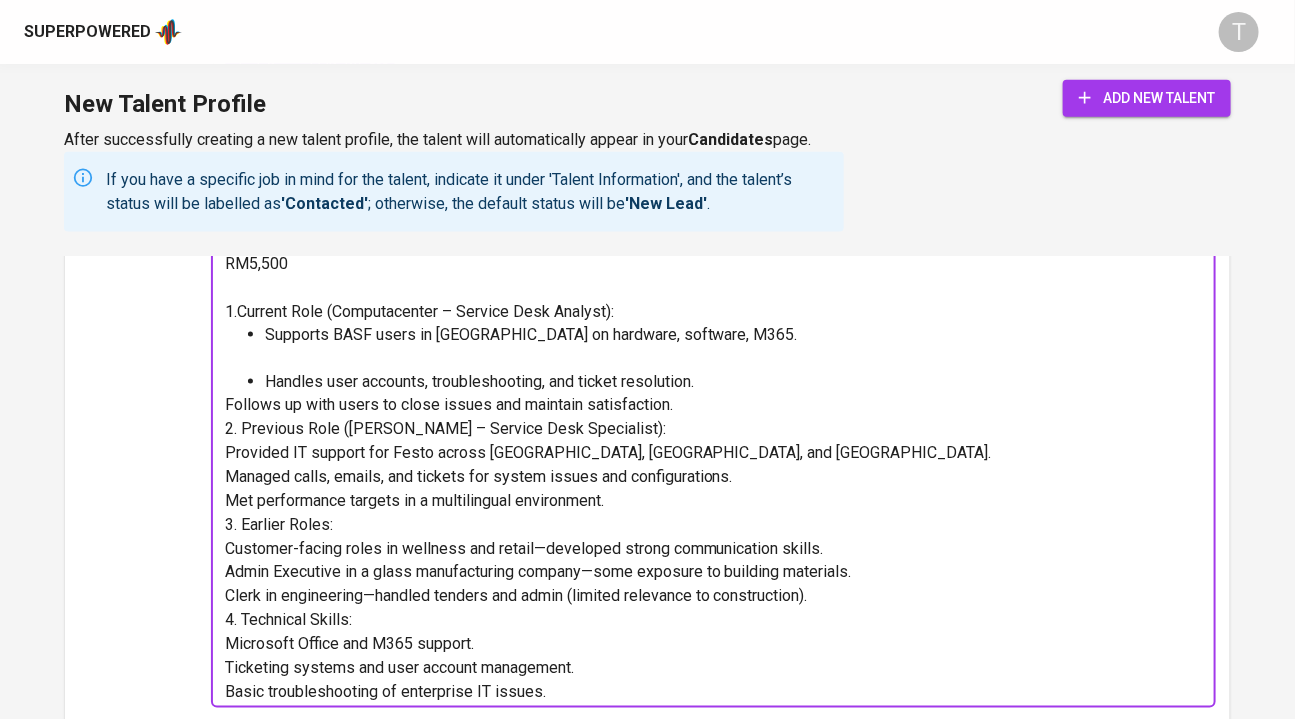 click on "Follows up with users to close issues and maintain satisfaction." at bounding box center (449, 404) 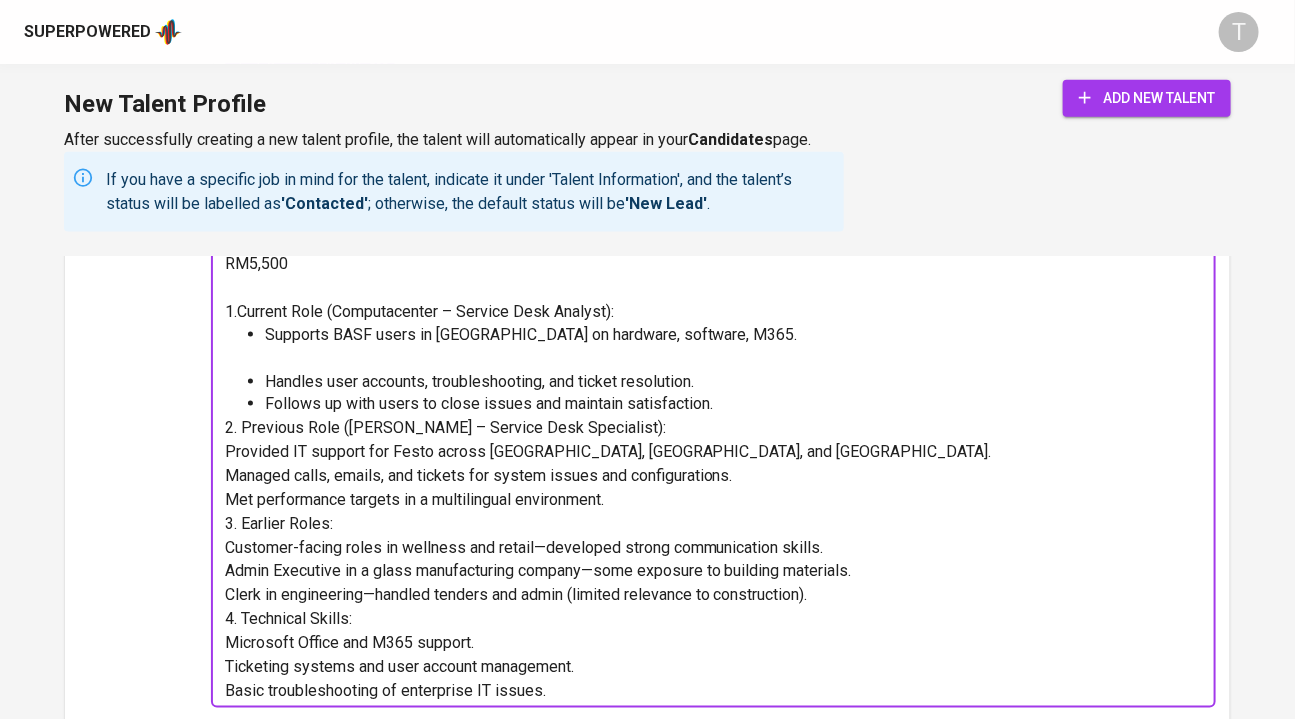 click on "﻿" at bounding box center [714, 359] 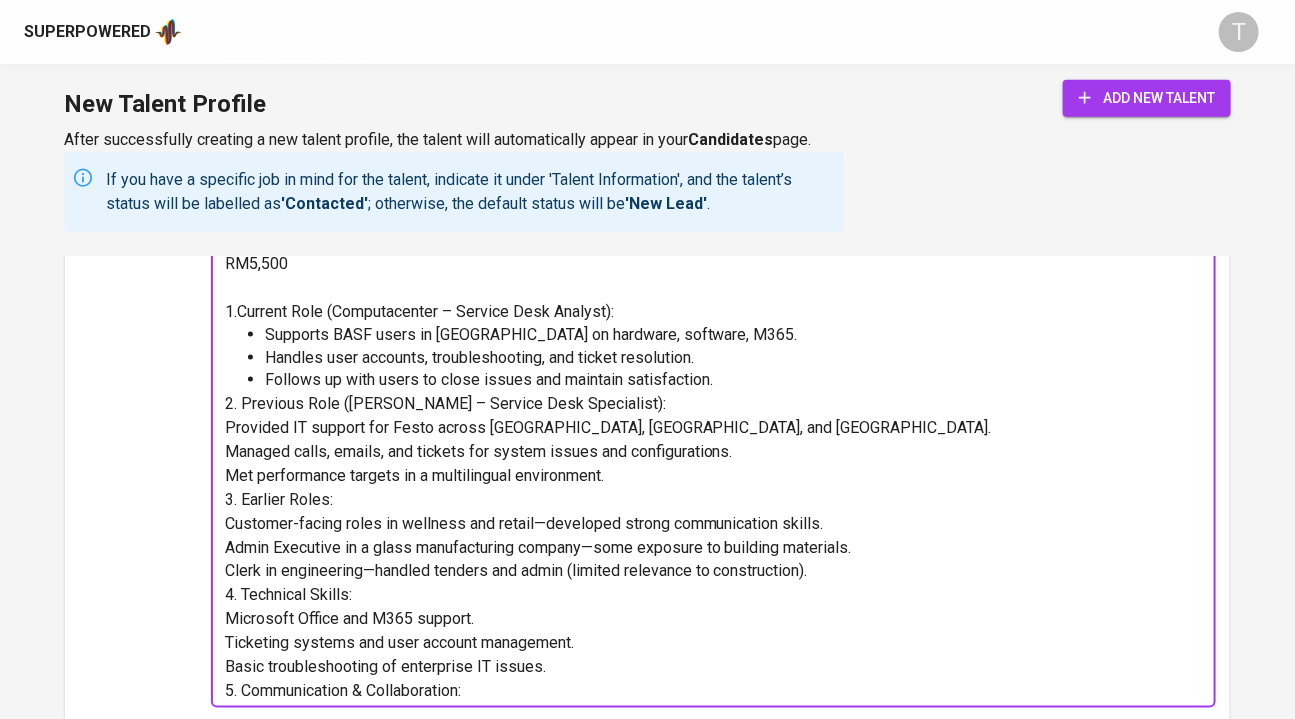 click on "Follows up with users to close issues and maintain satisfaction." at bounding box center (734, 380) 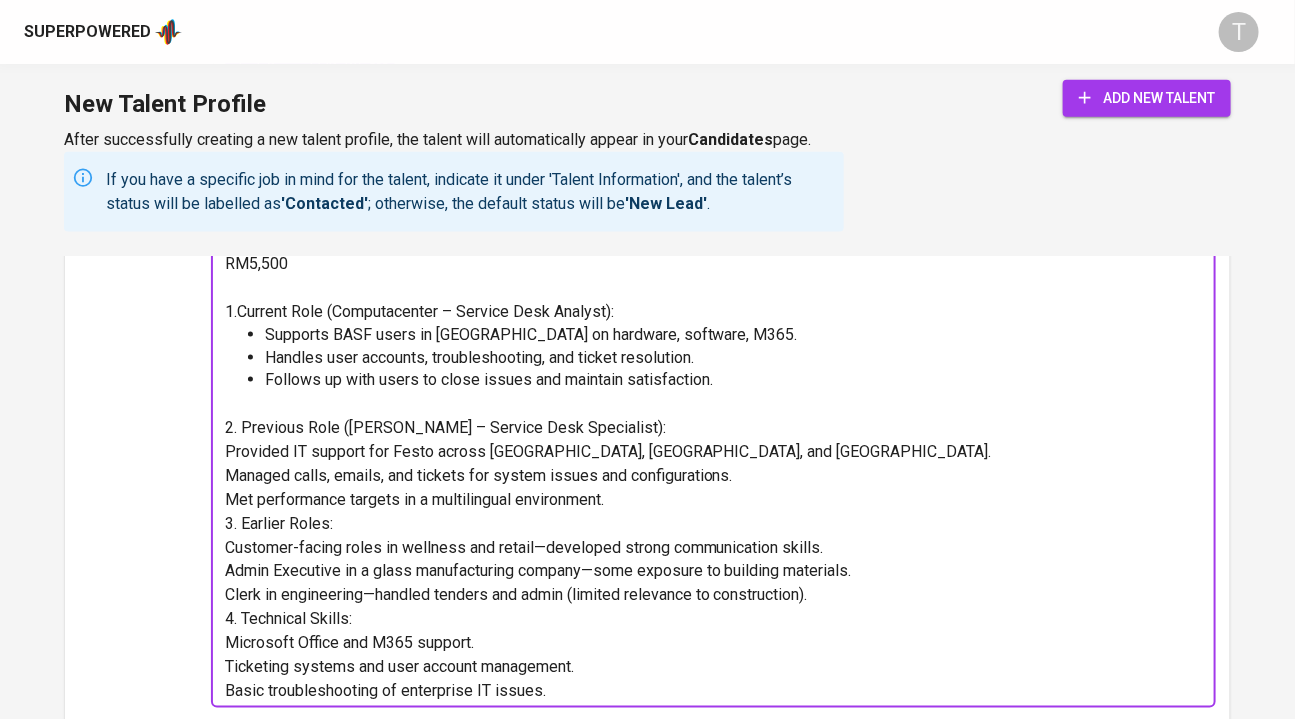 click on "Provided IT support for Festo across [GEOGRAPHIC_DATA], [GEOGRAPHIC_DATA], and [GEOGRAPHIC_DATA]." at bounding box center (608, 451) 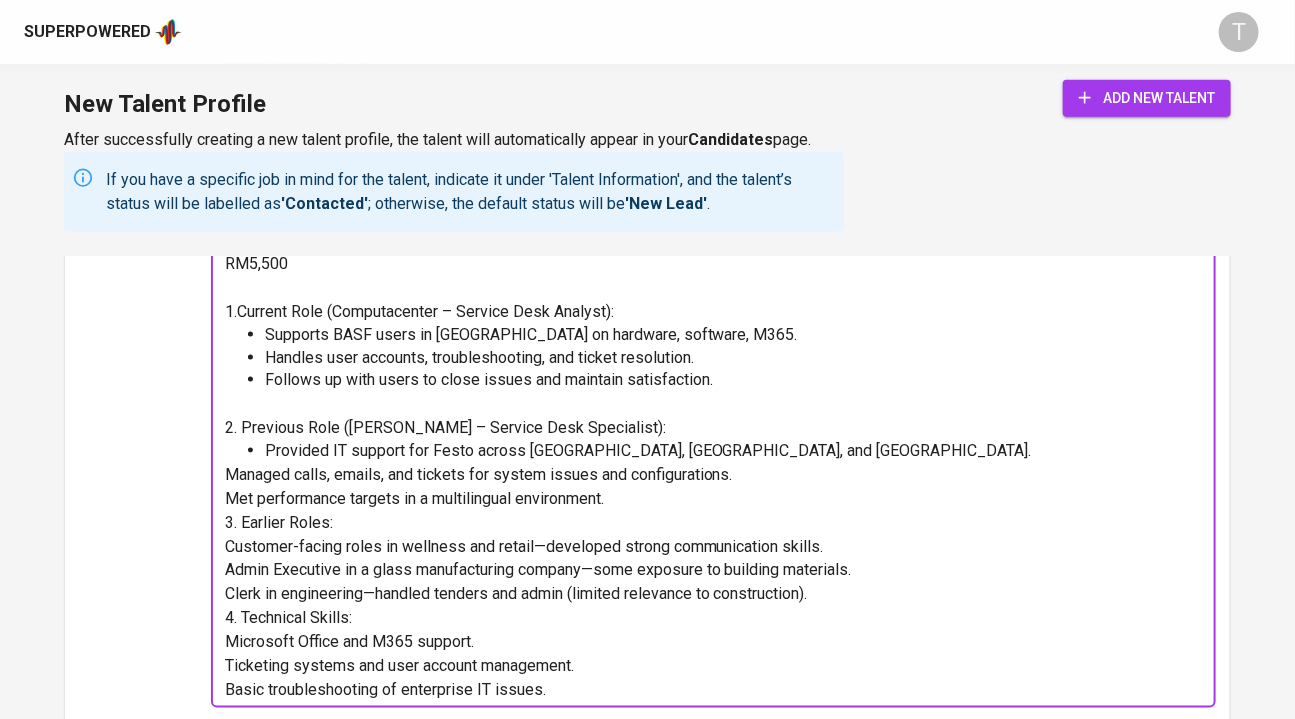 click on "Managed calls, emails, and tickets for system issues and configurations." at bounding box center [479, 474] 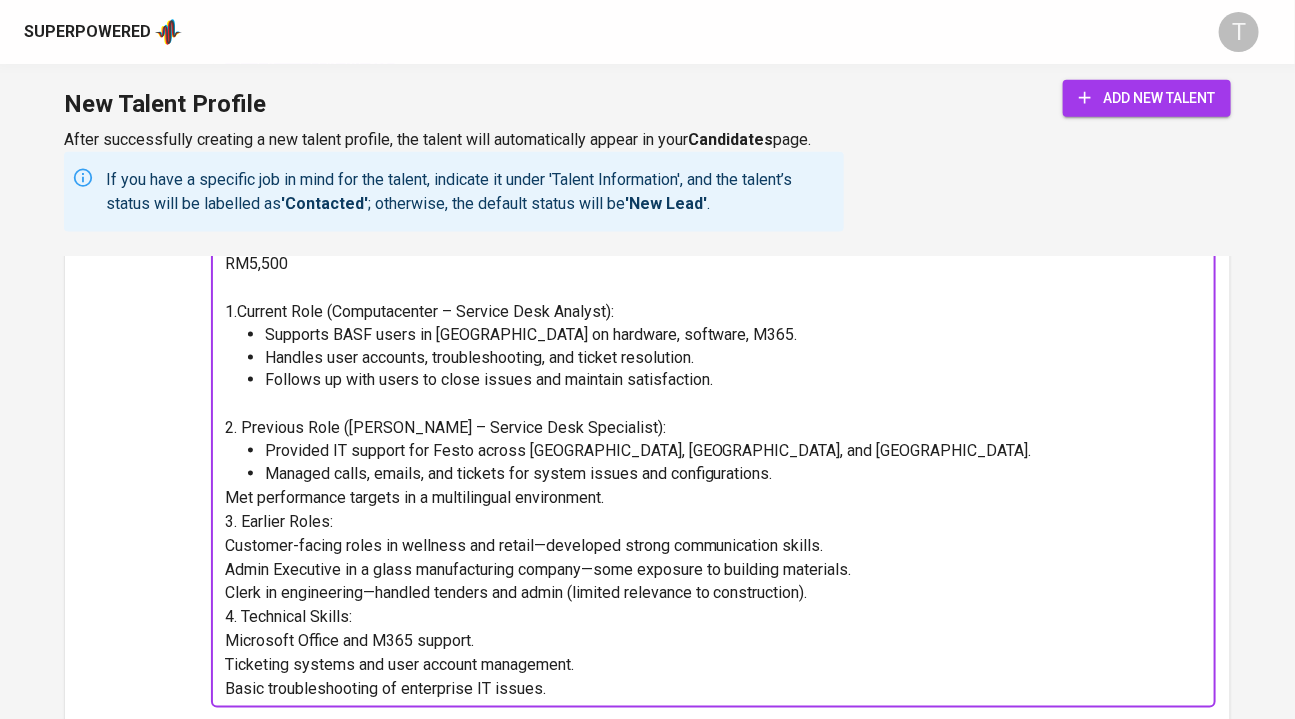 click on "Met performance targets in a multilingual environment." at bounding box center (414, 497) 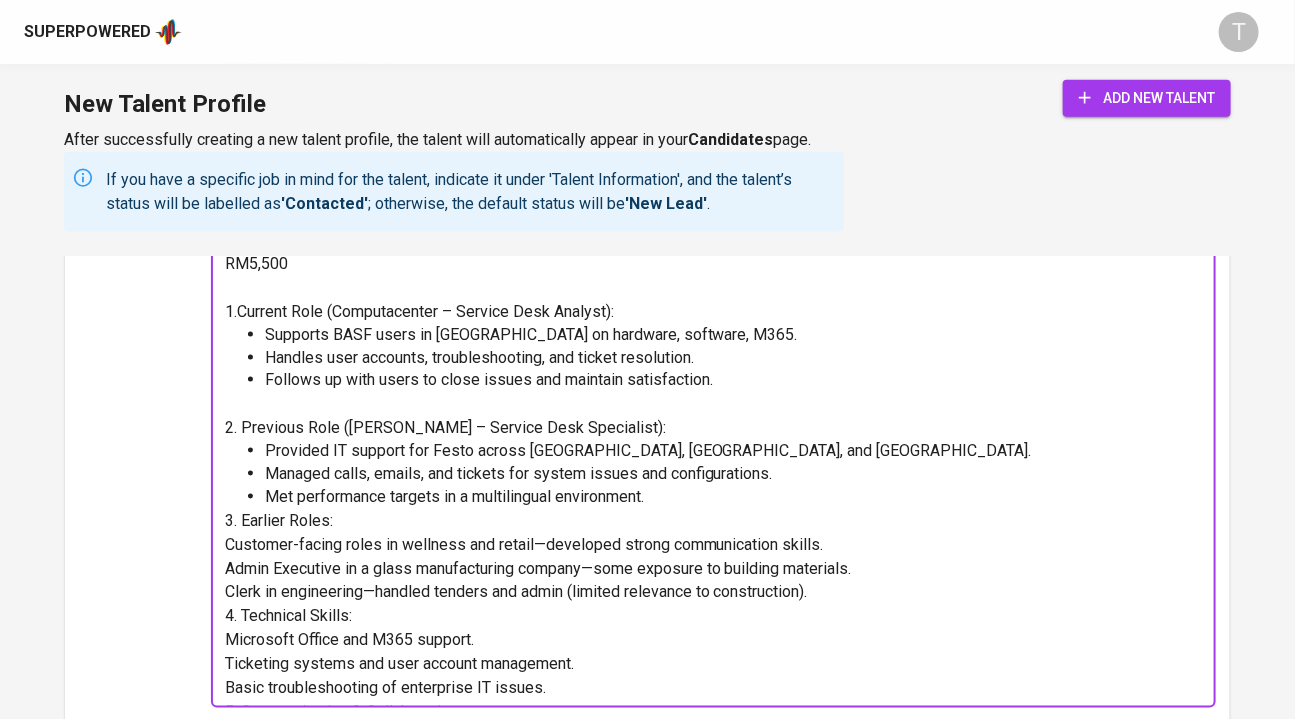 click on "3. Earlier Roles:" at bounding box center [714, 521] 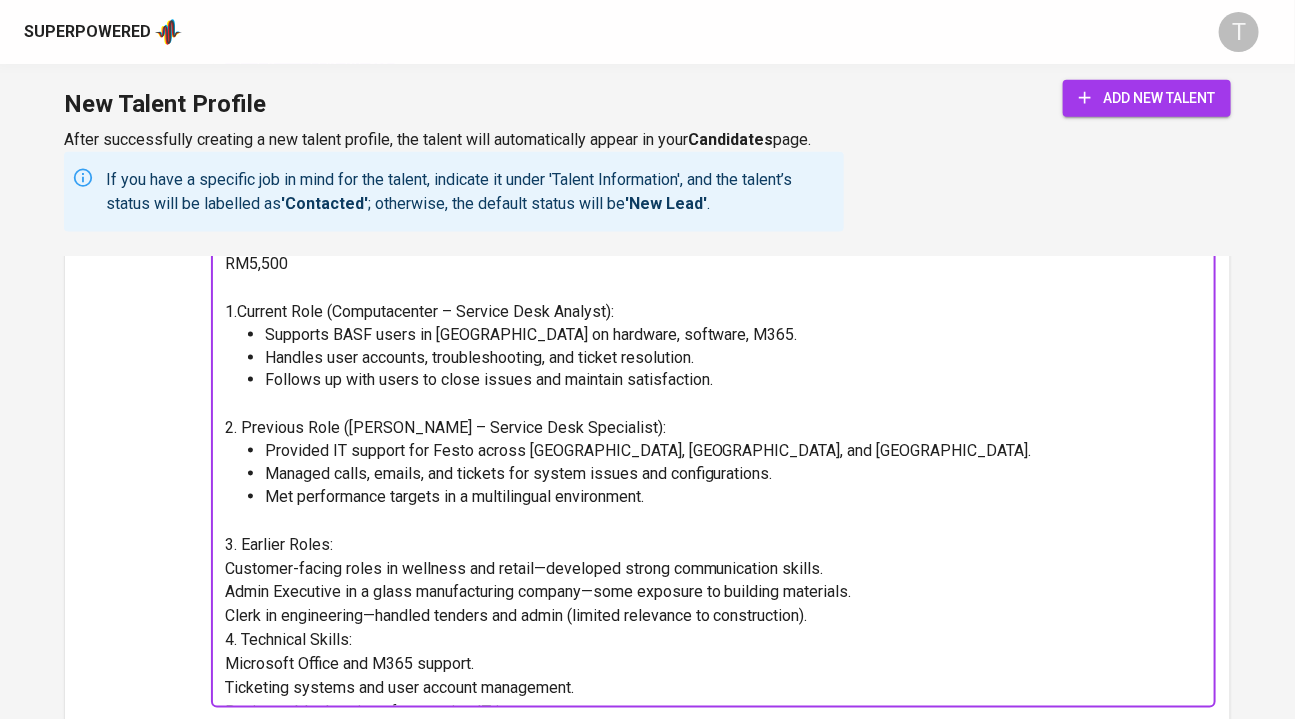 scroll, scrollTop: 159, scrollLeft: 0, axis: vertical 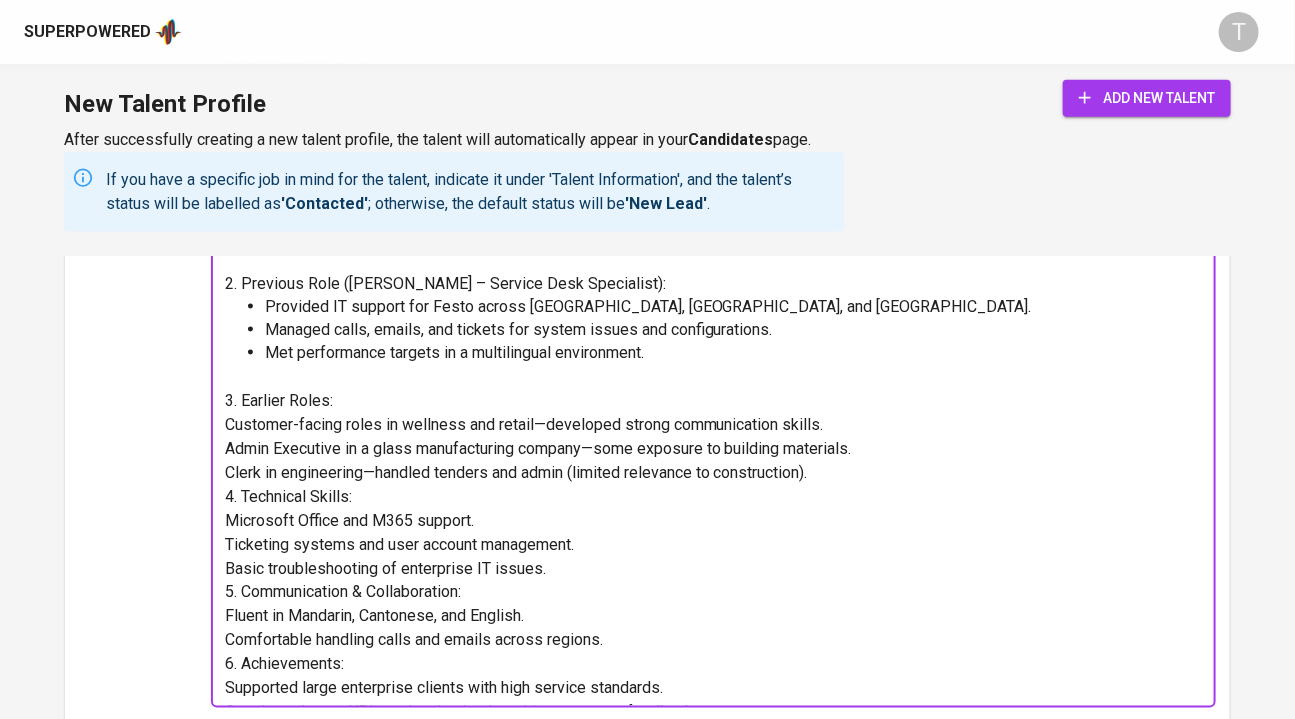 click on "Customer-facing roles in wellness and retail—developed strong communication skills." at bounding box center [524, 424] 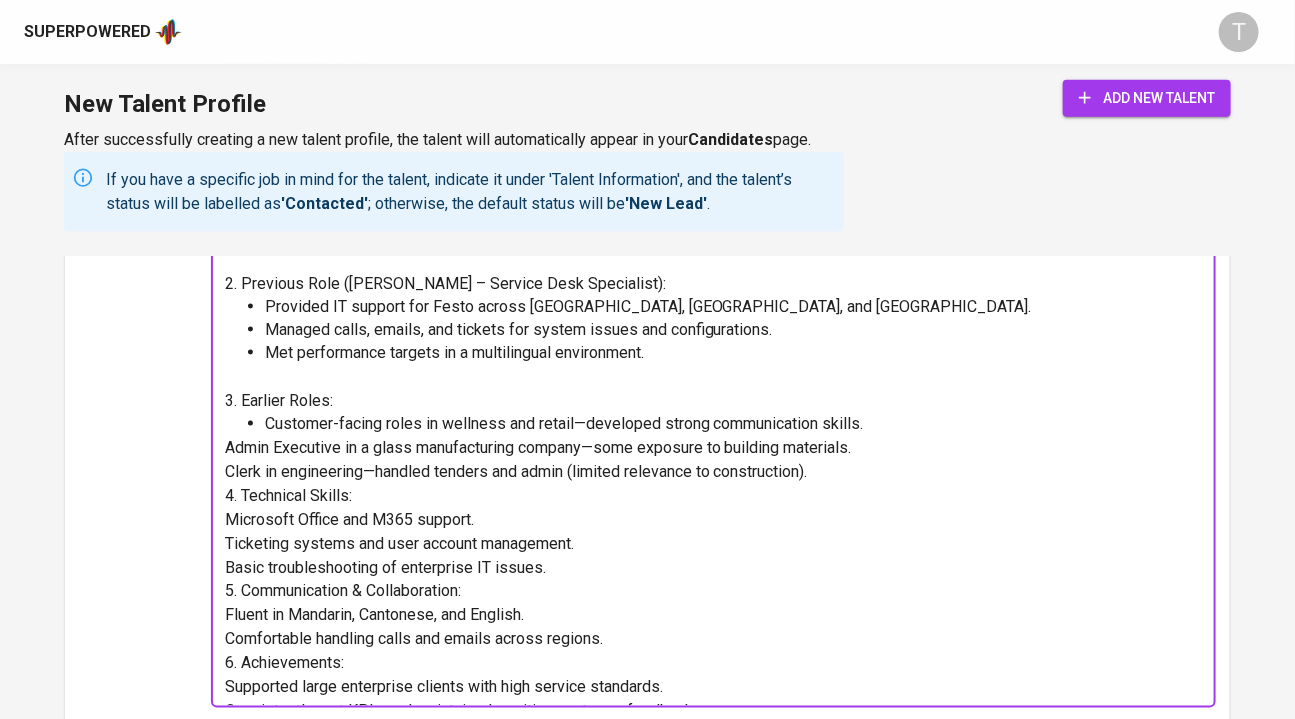click on "Admin Executive in a glass manufacturing company—some exposure to building materials." at bounding box center [538, 447] 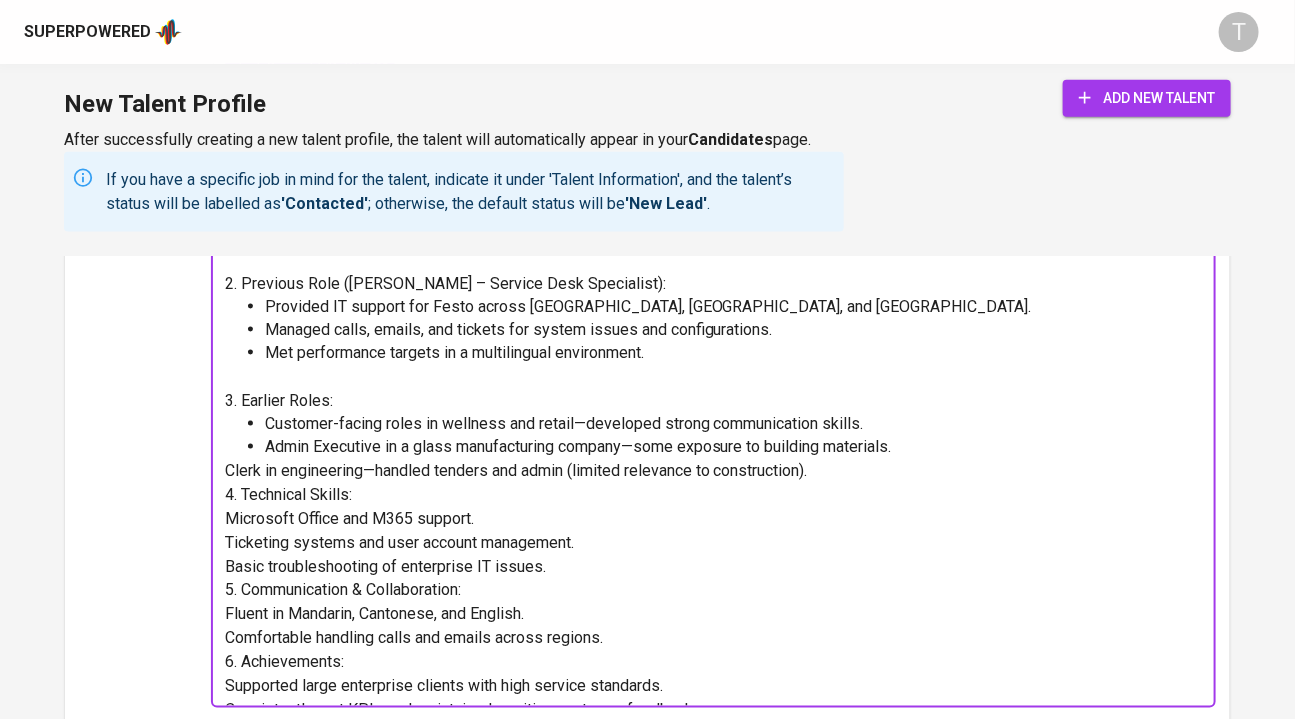 click on "Clerk in engineering—handled tenders and admin (limited relevance to construction)." at bounding box center (516, 470) 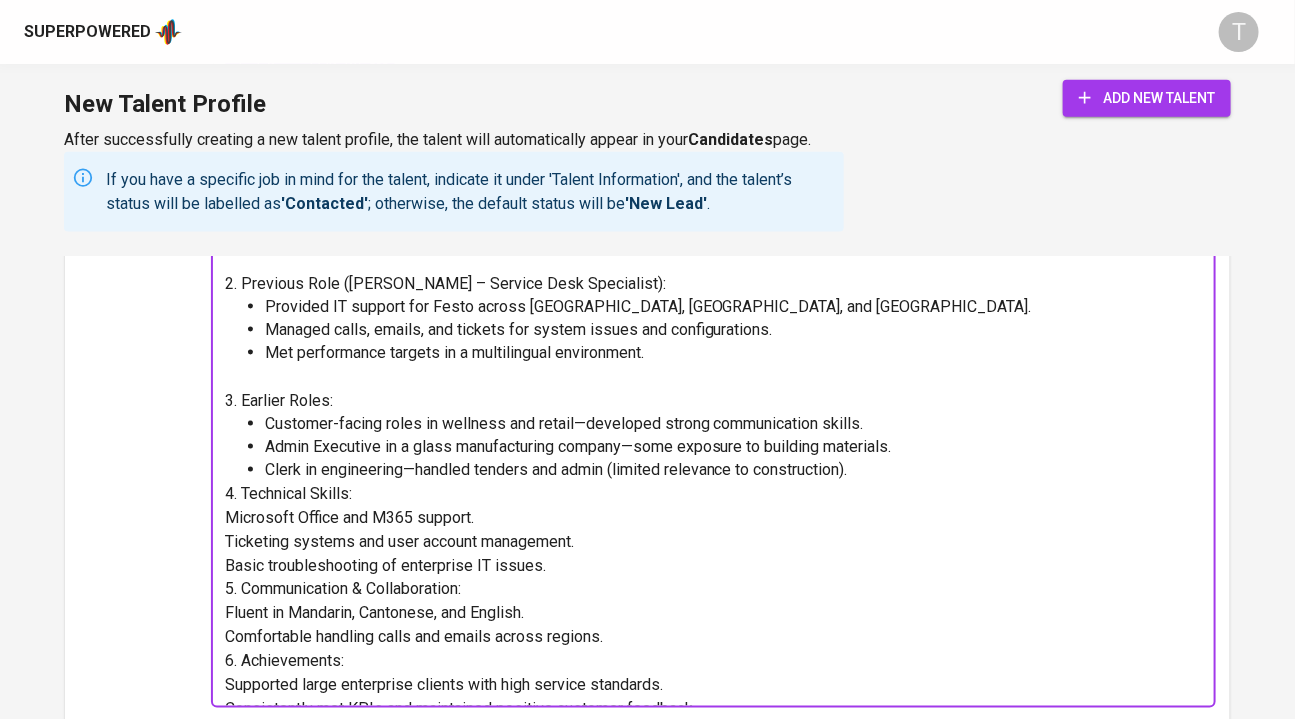 click on "4. Technical Skills:" at bounding box center [288, 493] 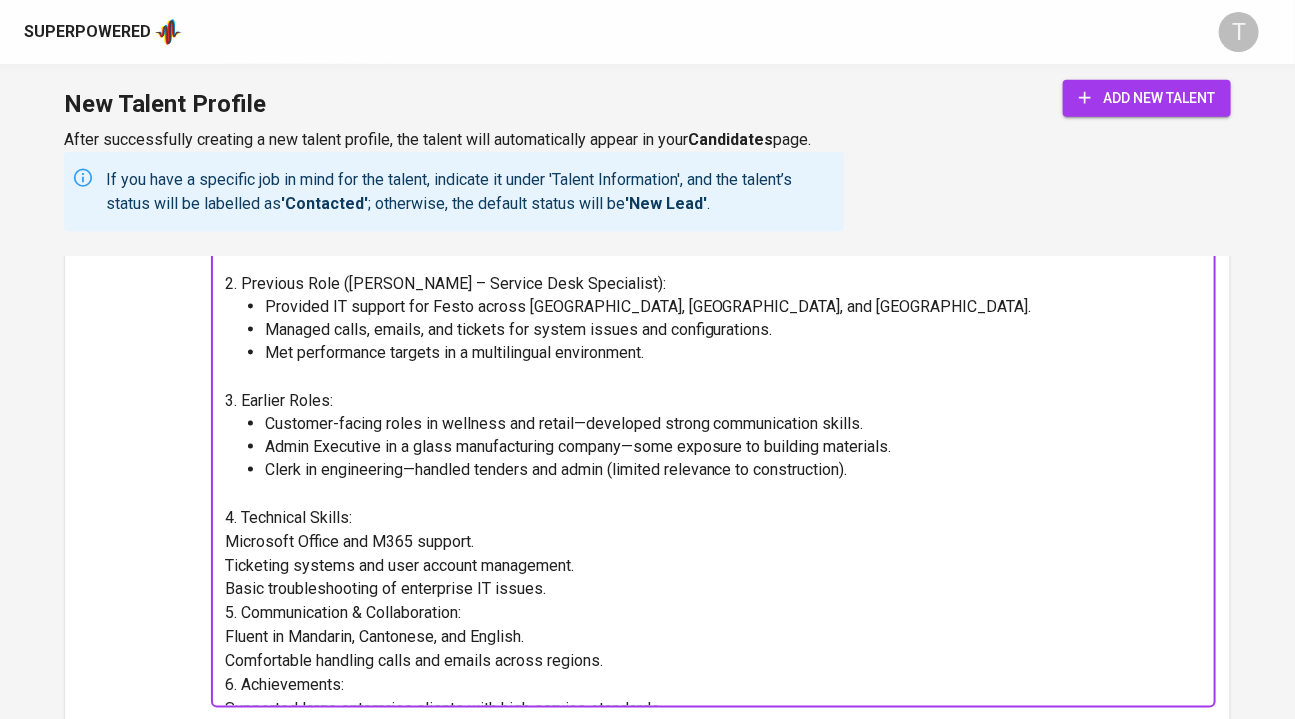 click on "Name:  [PERSON_NAME] Kong [PERSON_NAME]
Years of Experience:  ~15 years (3+ years in IT support)
Expected Salary:  RM5,000 - RM5,500 ﻿ 1.Current Role (Computacenter – Service Desk Analyst): Supports BASF users in [GEOGRAPHIC_DATA] on hardware, software, M365. Handles user accounts, troubleshooting, and ticket resolution. Follows up with users to close issues and maintain satisfaction. ﻿ 2. Previous Role ([PERSON_NAME] – Service Desk Specialist): Provided IT support for Festo across [GEOGRAPHIC_DATA], [GEOGRAPHIC_DATA], and [GEOGRAPHIC_DATA]. Managed calls, emails, and tickets for system issues and configurations. Met performance targets in a multilingual environment. ﻿ 3. Earlier Roles: Customer-facing roles in wellness and retail—developed strong communication skills. Admin Executive in a glass manufacturing company—some exposure to building materials. Clerk in engineering—handled tenders and admin (limited relevance to construction). ﻿ 4. Technical Skills: Microsoft Office and M365 support. Ticketing systems and user account management." at bounding box center [714, 446] 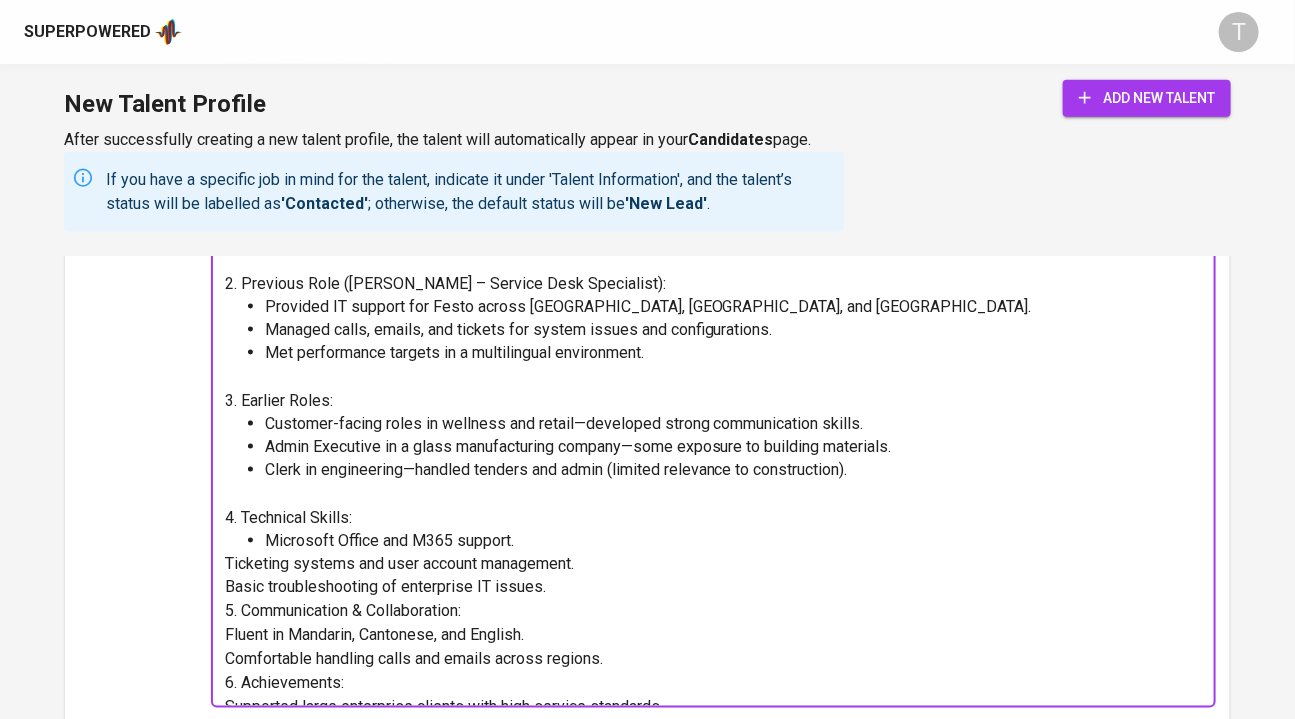 click on "Ticketing systems and user account management." at bounding box center [399, 563] 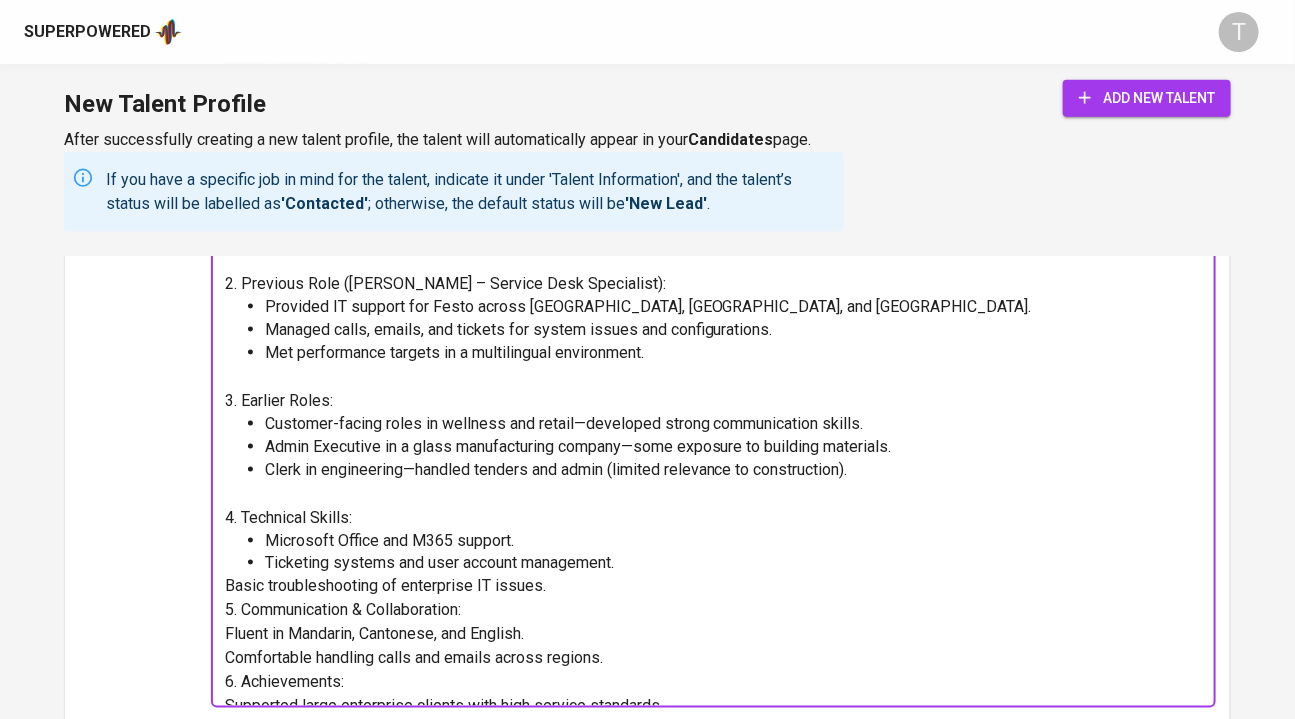 click on "Basic troubleshooting of enterprise IT issues." at bounding box center [385, 586] 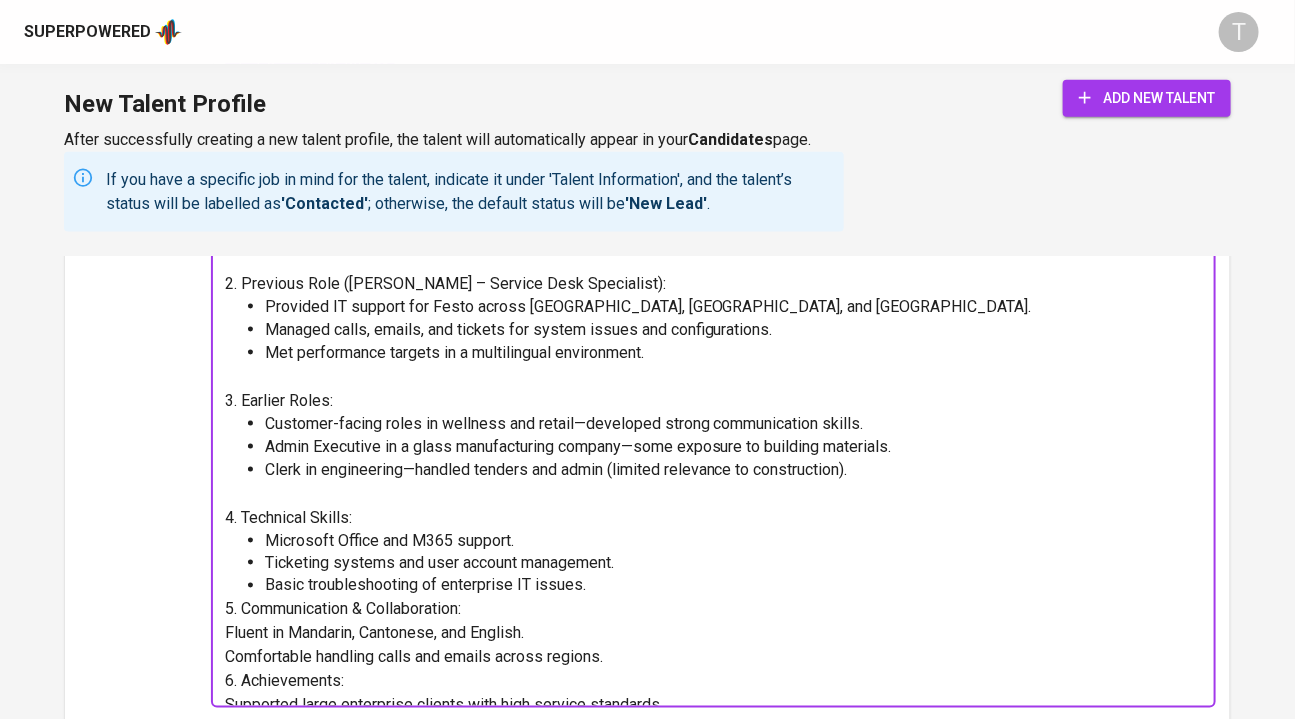 scroll, scrollTop: 299, scrollLeft: 0, axis: vertical 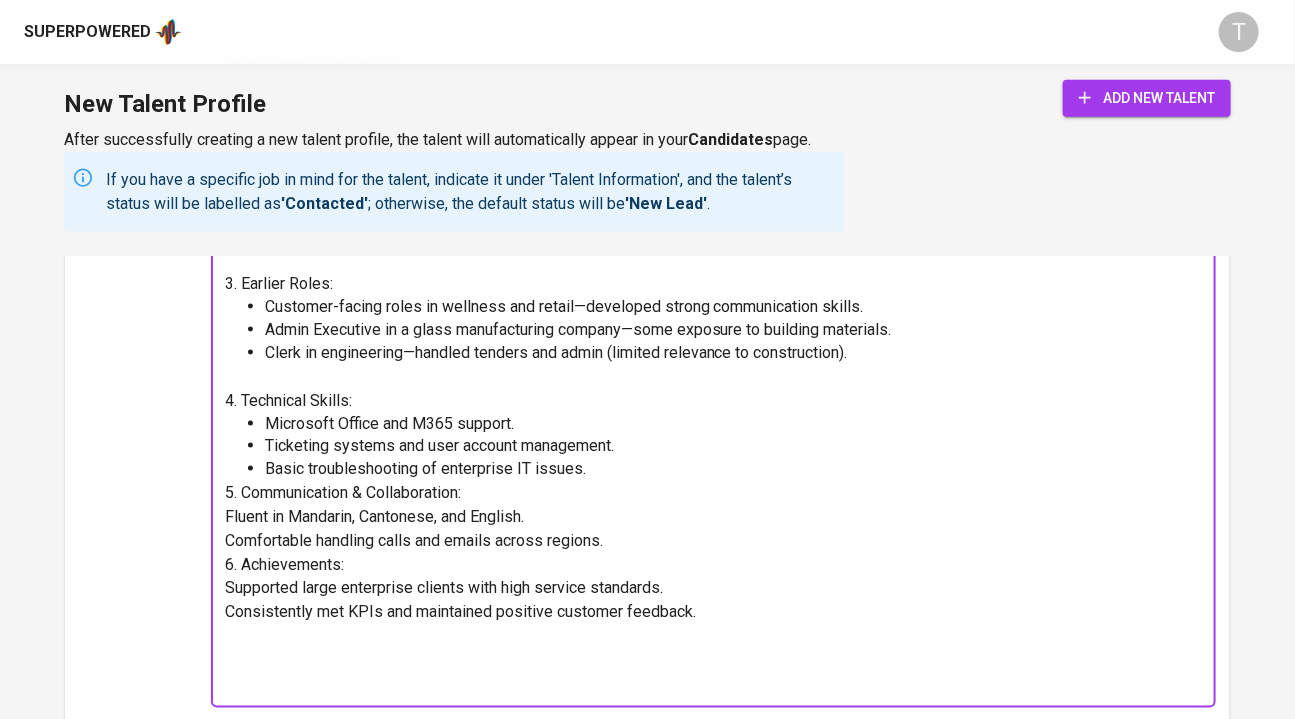 click on "5. Communication & Collaboration:" at bounding box center (343, 492) 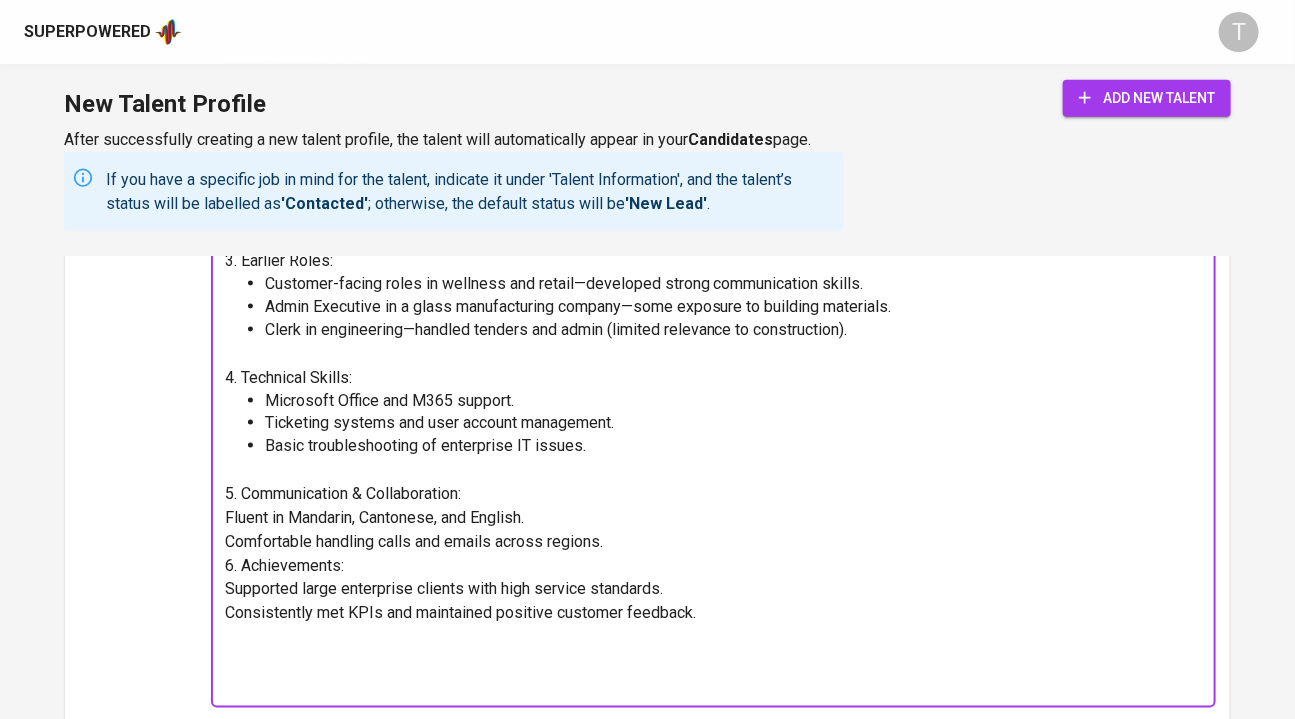 click on "Fluent in Mandarin, Cantonese, and English." at bounding box center [374, 517] 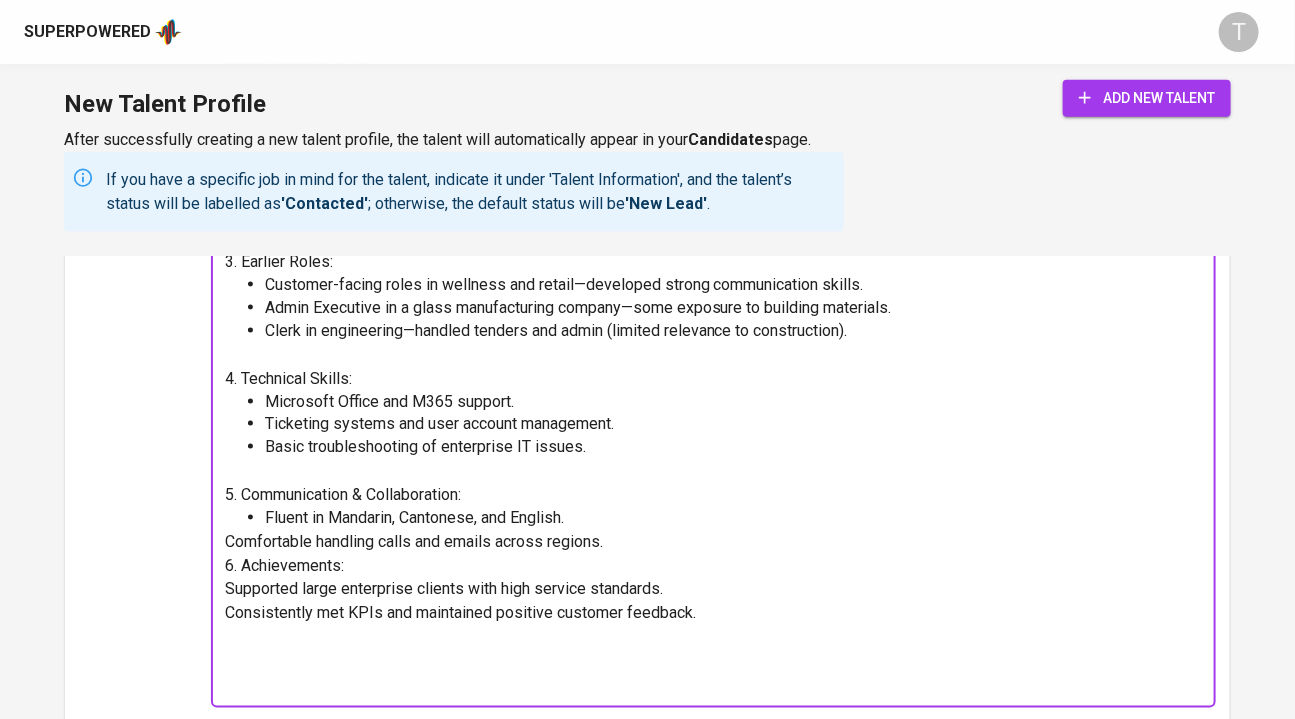 click on "Comfortable handling calls and emails across regions." at bounding box center (414, 541) 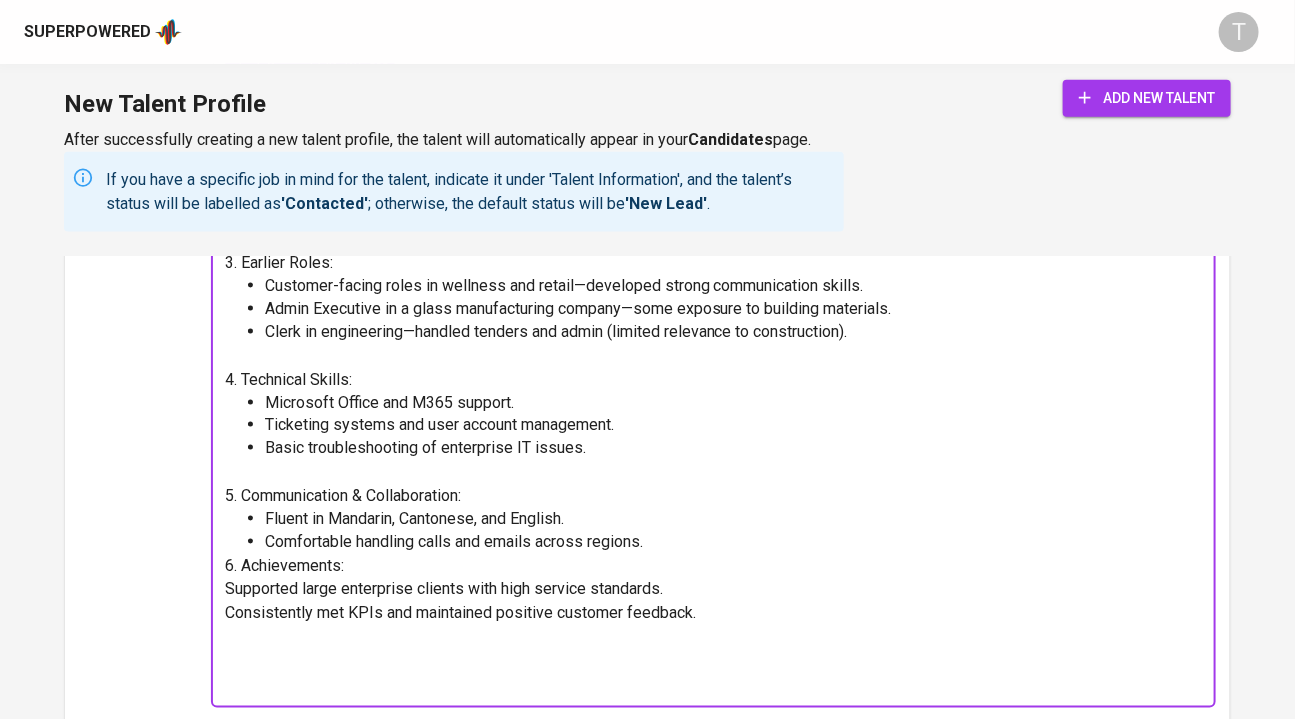 click on "6. Achievements:" at bounding box center [284, 565] 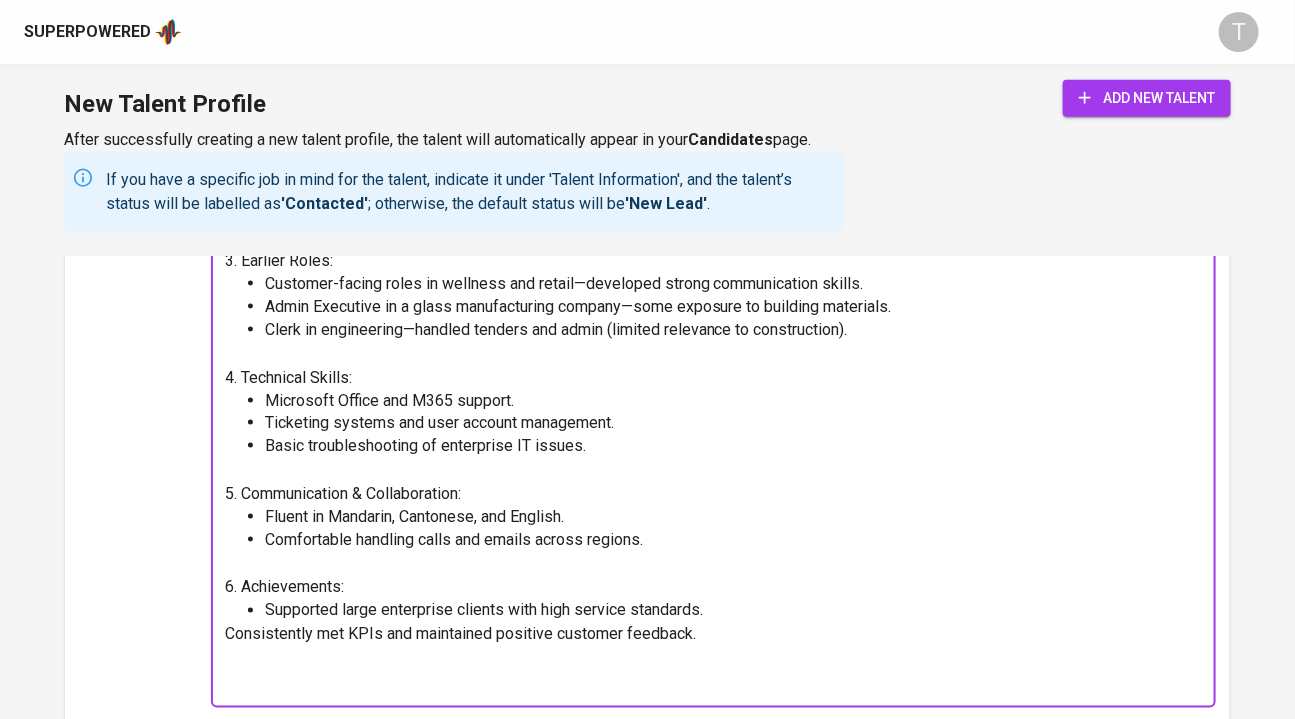 click on "Consistently met KPIs and maintained positive customer feedback." at bounding box center [460, 634] 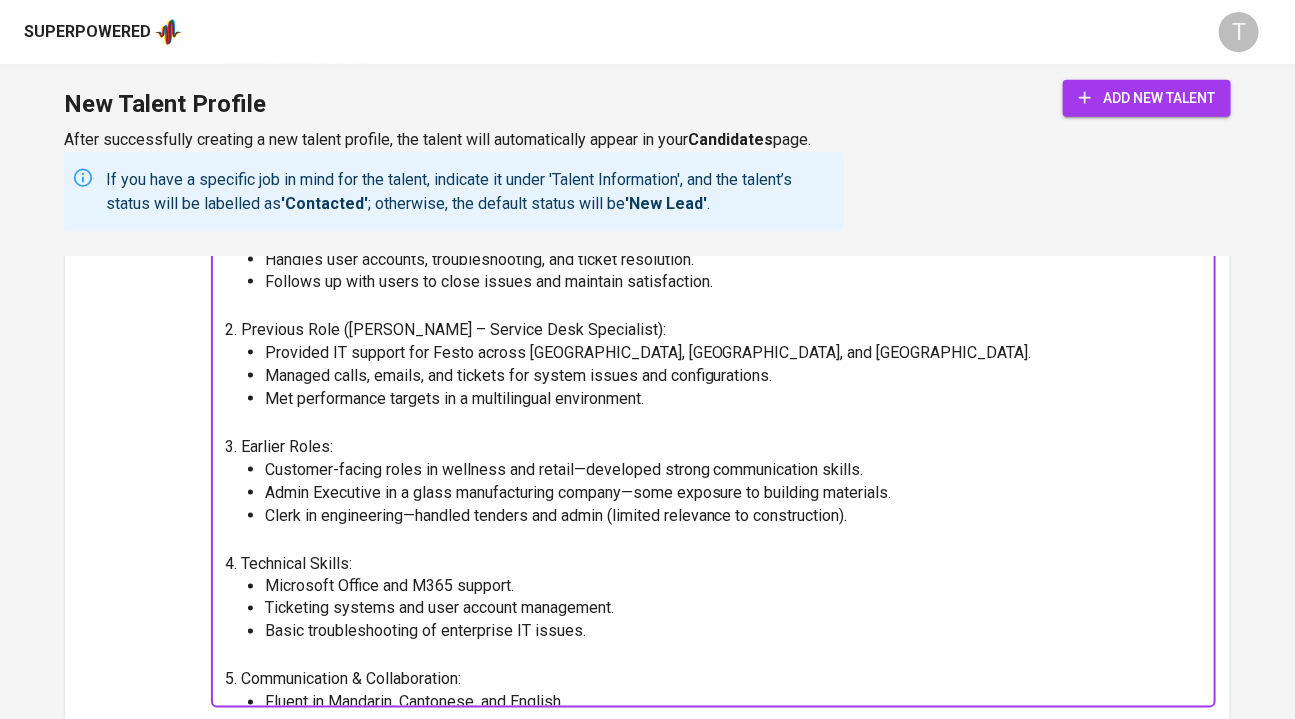 scroll, scrollTop: 0, scrollLeft: 0, axis: both 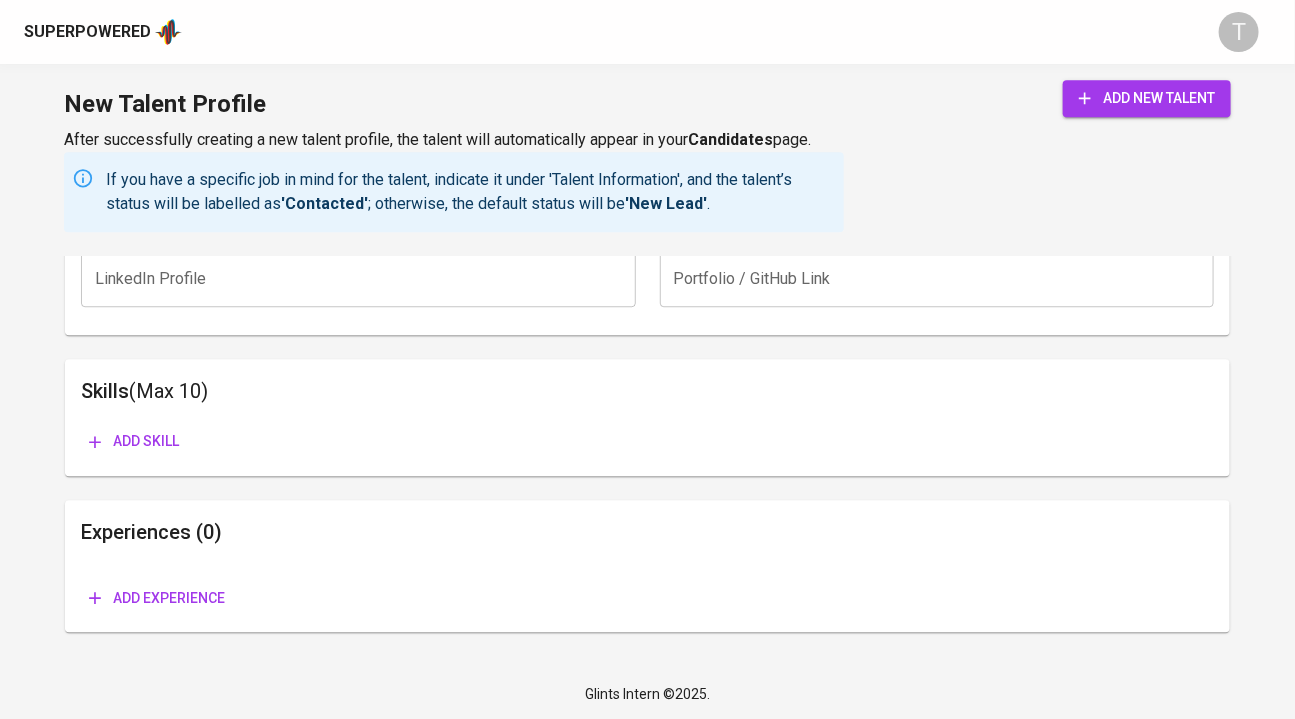 drag, startPoint x: 232, startPoint y: 523, endPoint x: 533, endPoint y: 762, distance: 384.3462 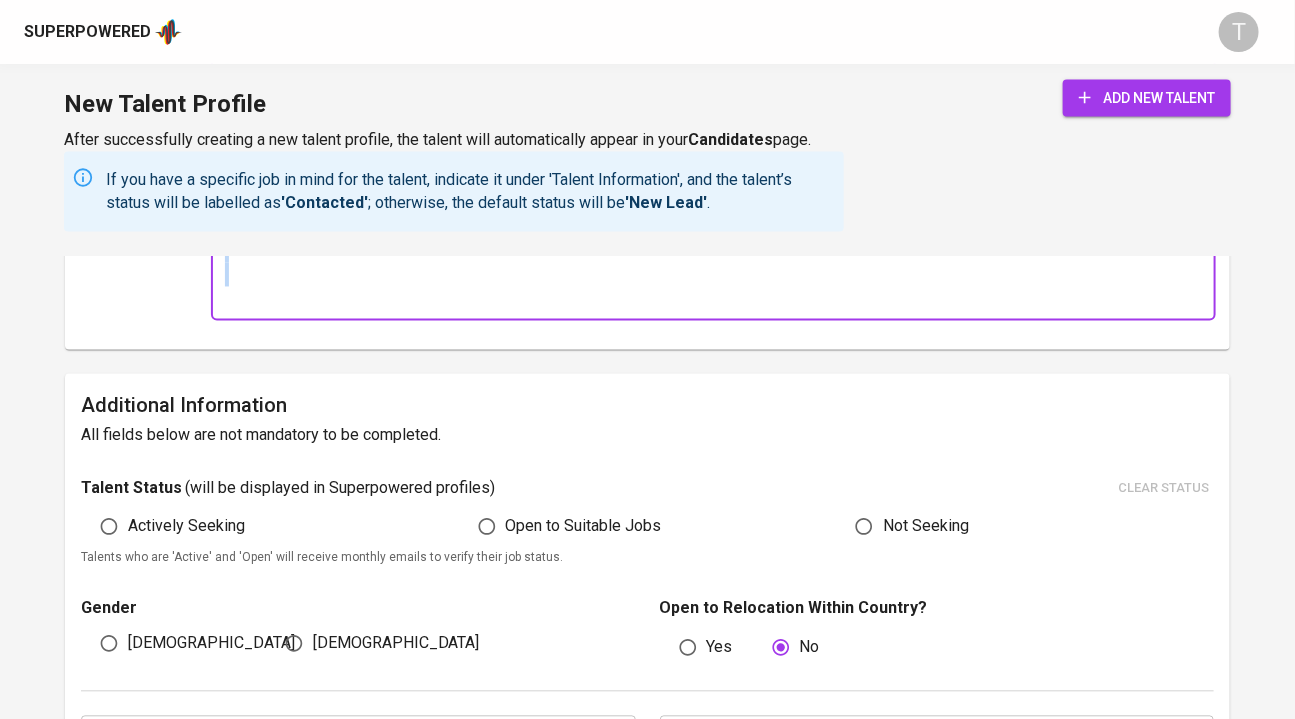 scroll, scrollTop: 1243, scrollLeft: 0, axis: vertical 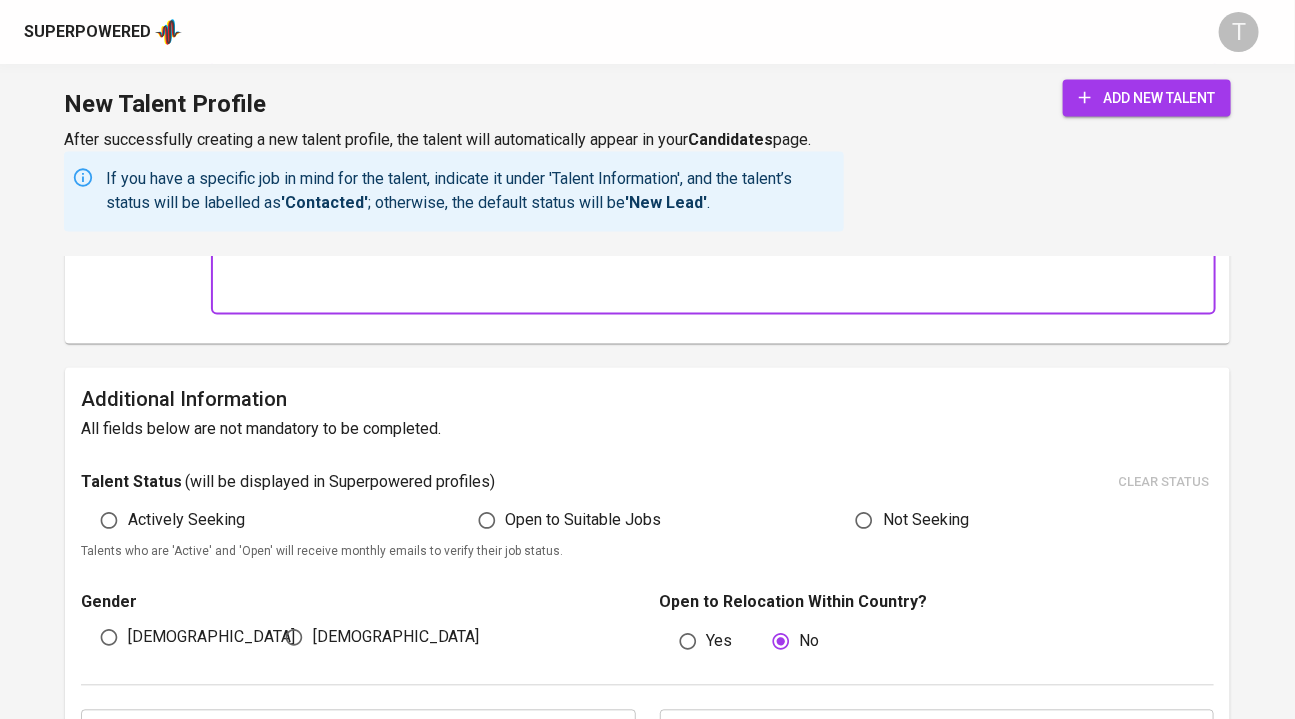 click on "Actively Seeking" at bounding box center (167, 521) 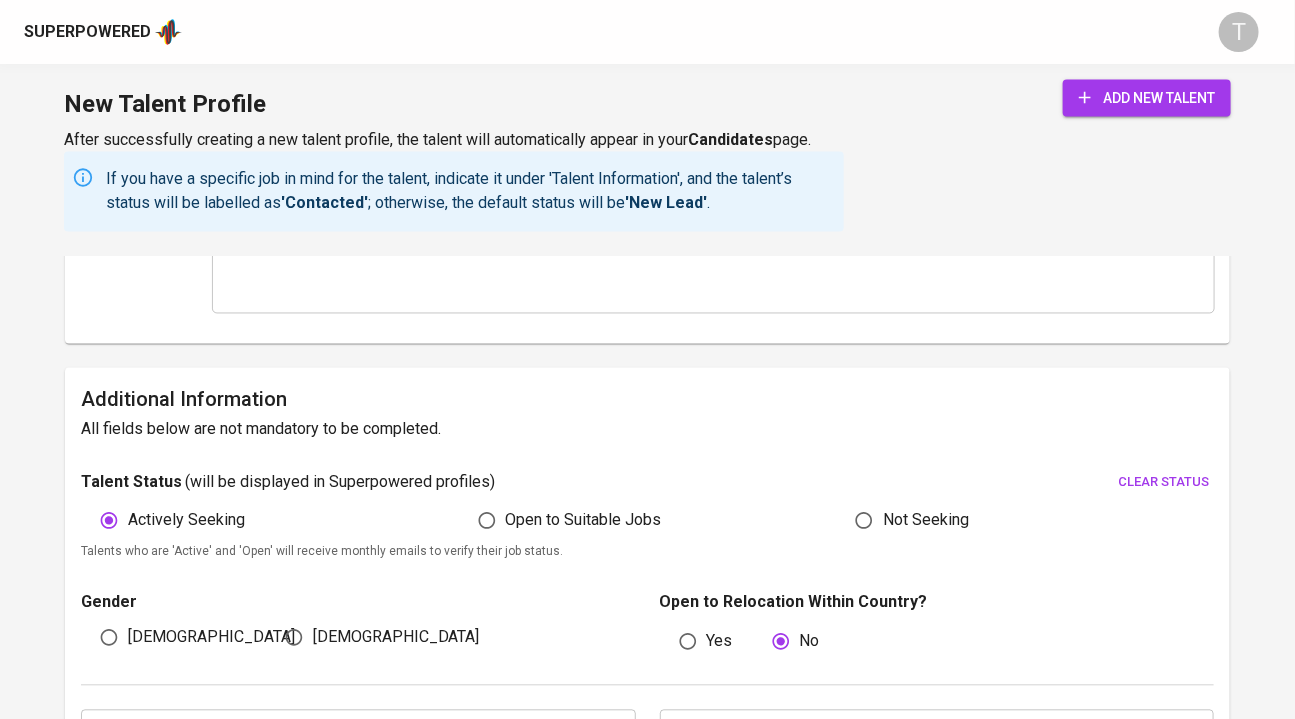 click on "[DEMOGRAPHIC_DATA]" at bounding box center [396, 638] 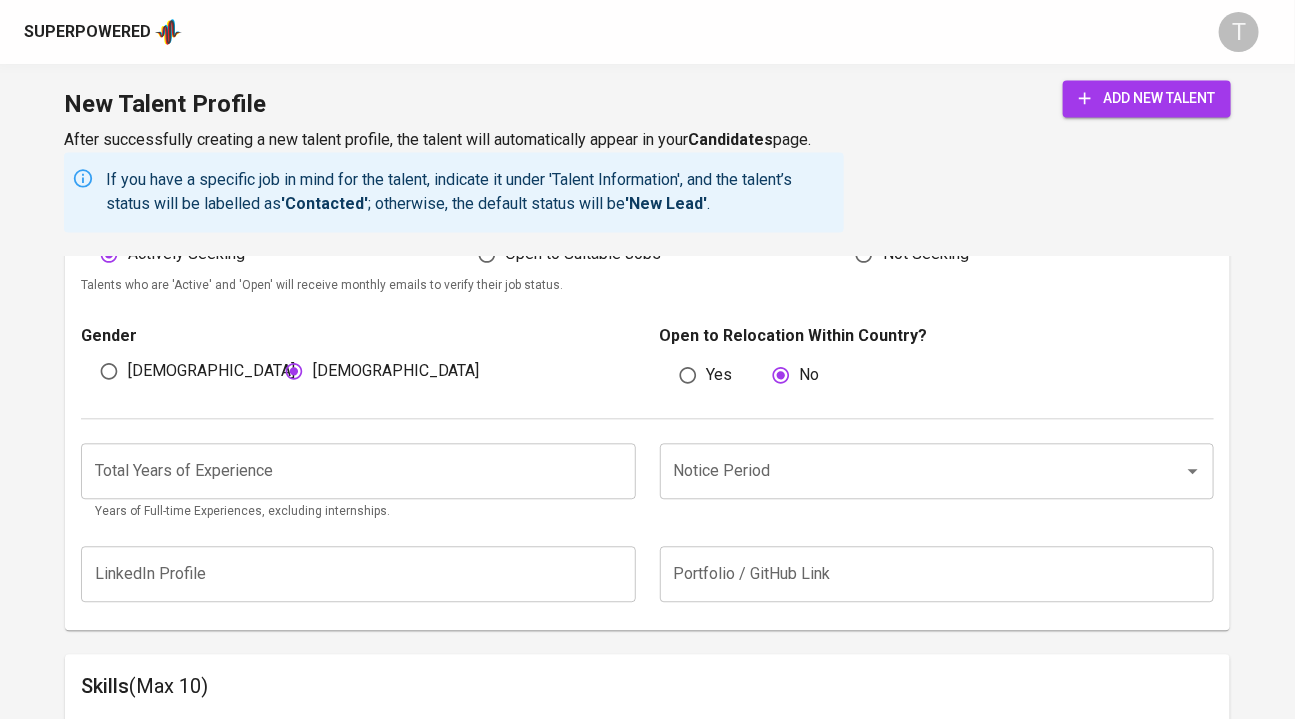 scroll, scrollTop: 1531, scrollLeft: 0, axis: vertical 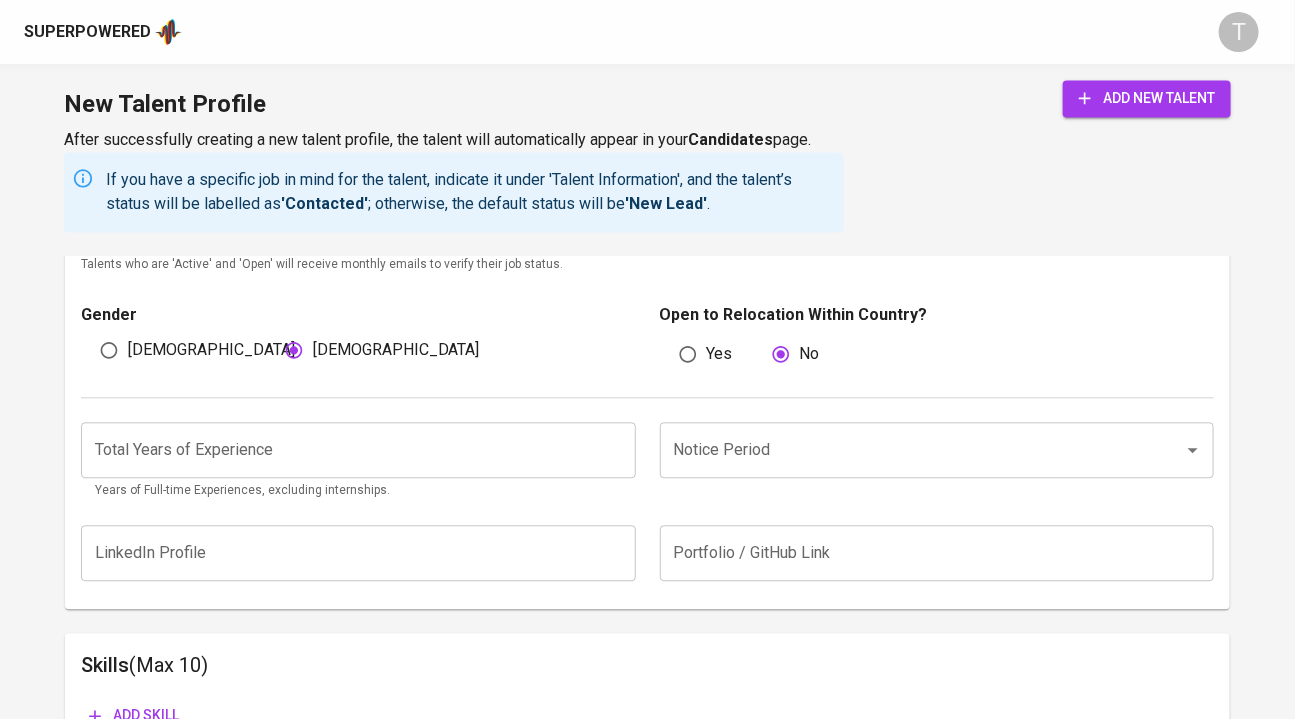 click on "Notice Period" at bounding box center (909, 450) 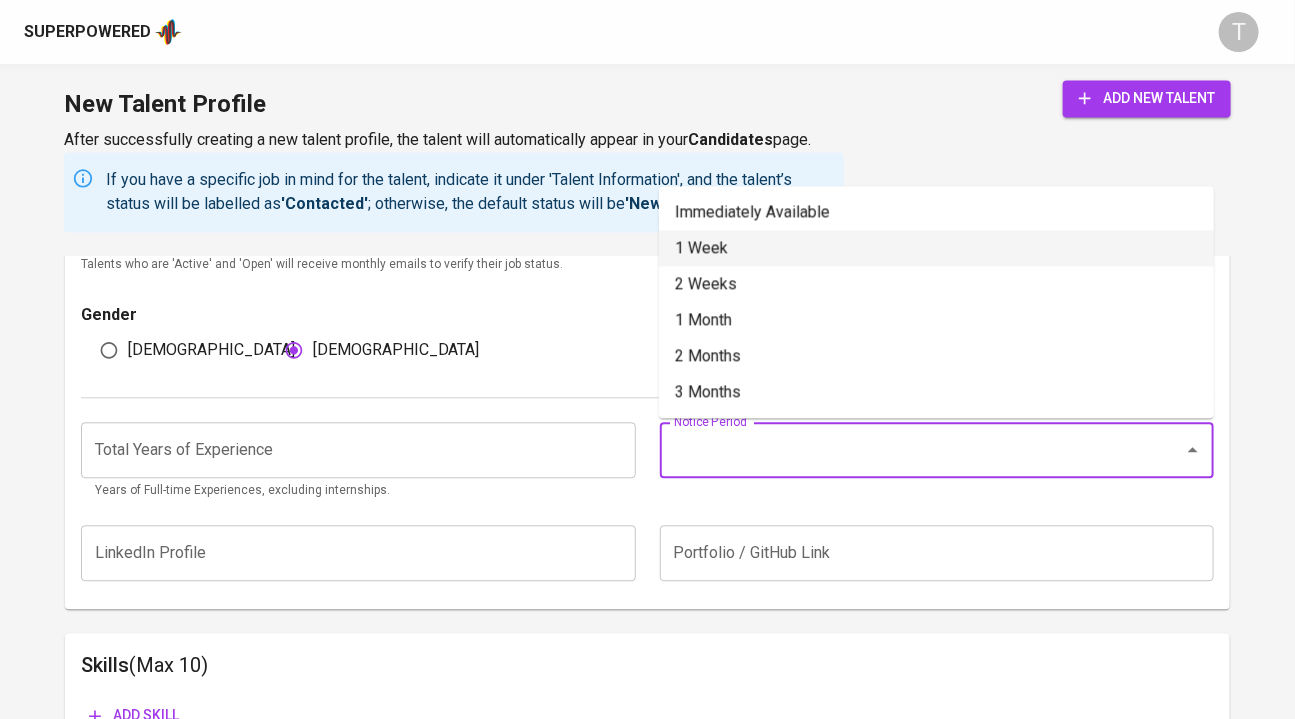 click on "1 Week" at bounding box center (936, 248) 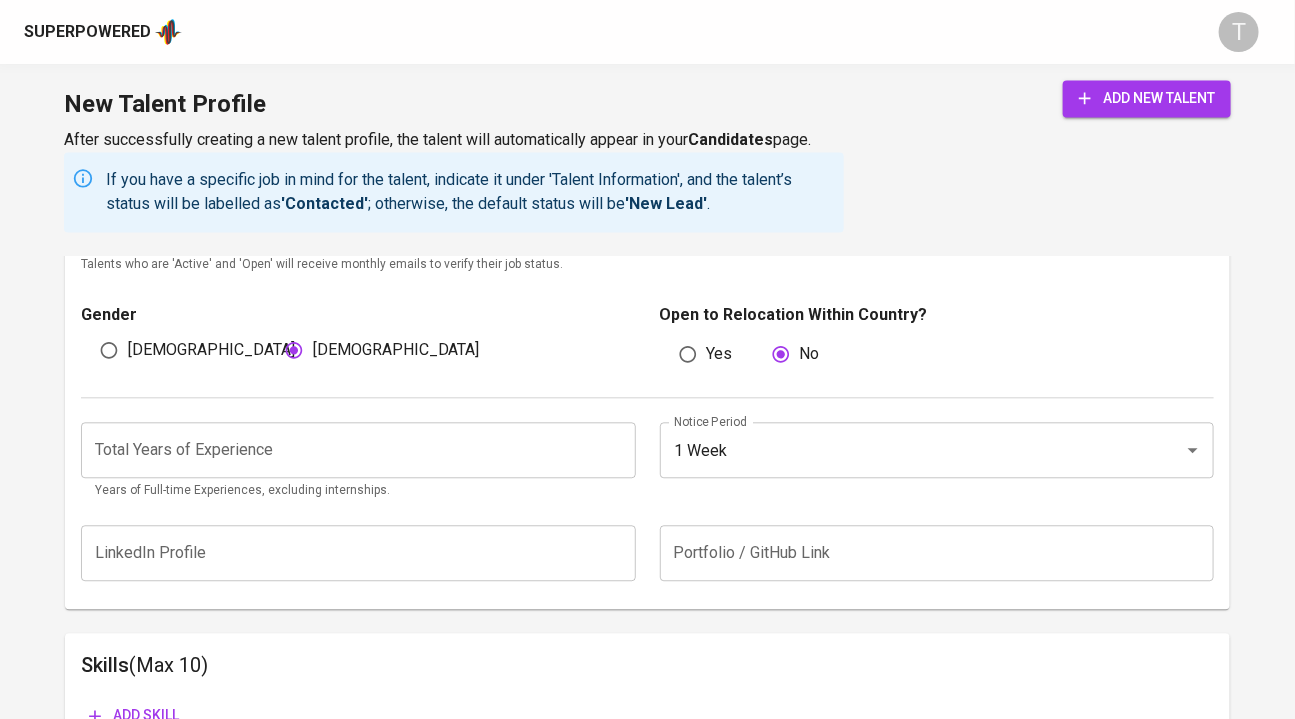 click at bounding box center [358, 450] 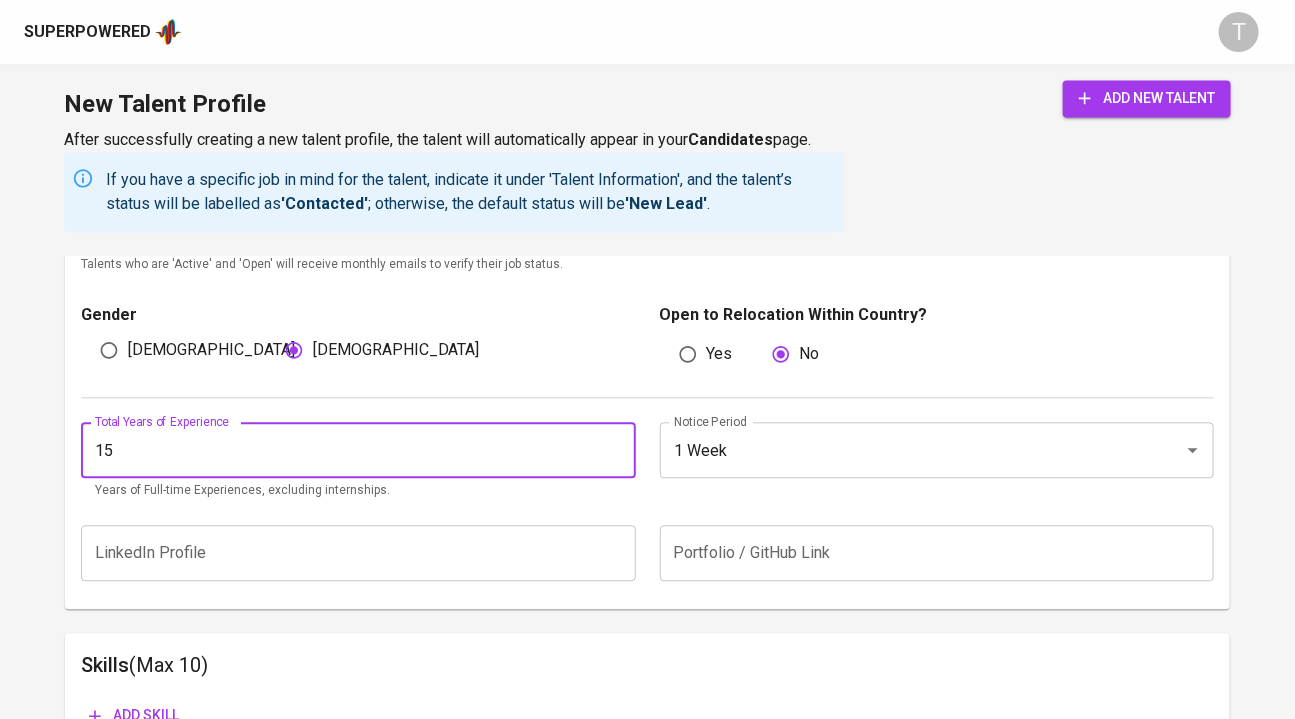 type on "1" 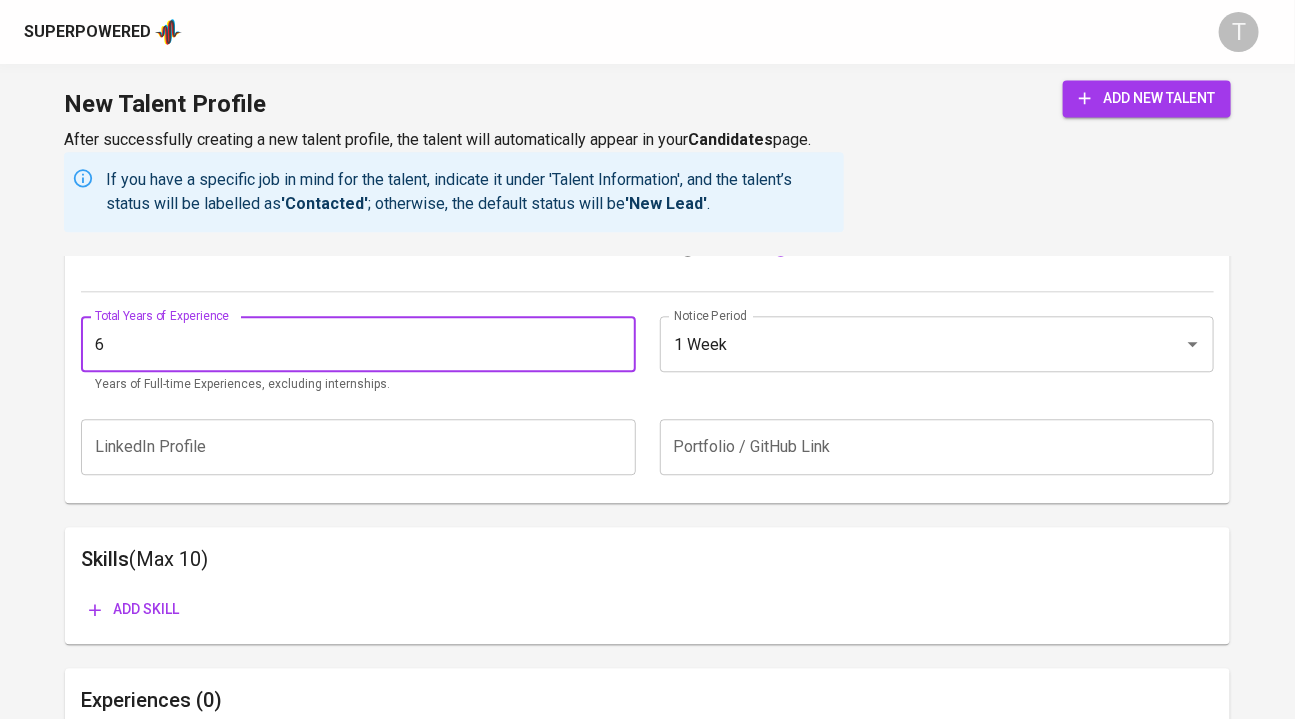 scroll, scrollTop: 1644, scrollLeft: 0, axis: vertical 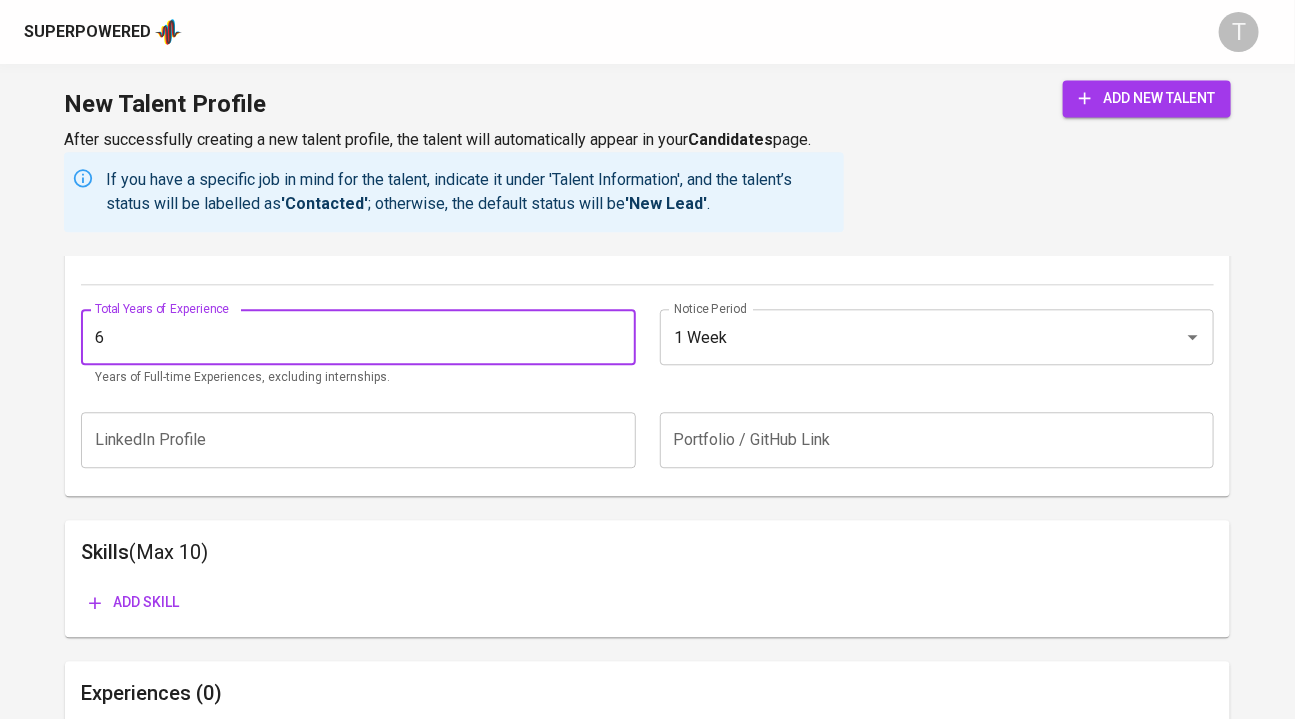 type on "6" 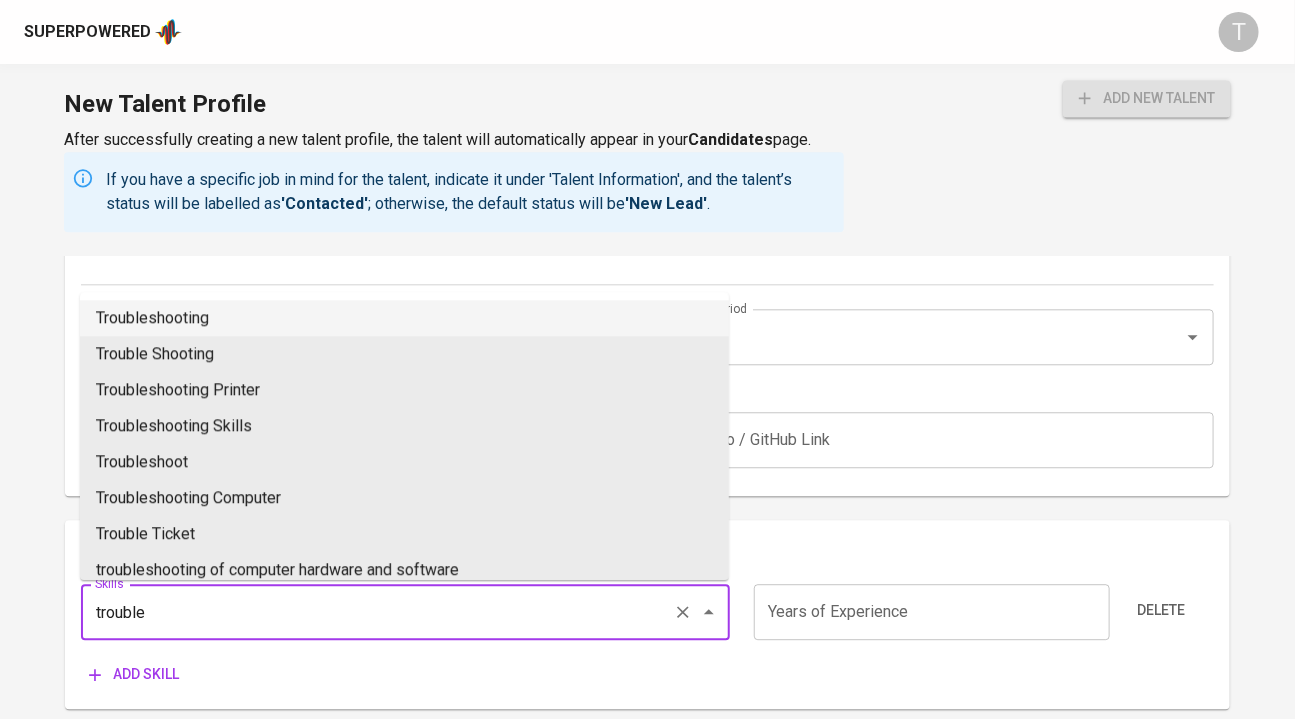 click on "Troubleshooting" at bounding box center [404, 318] 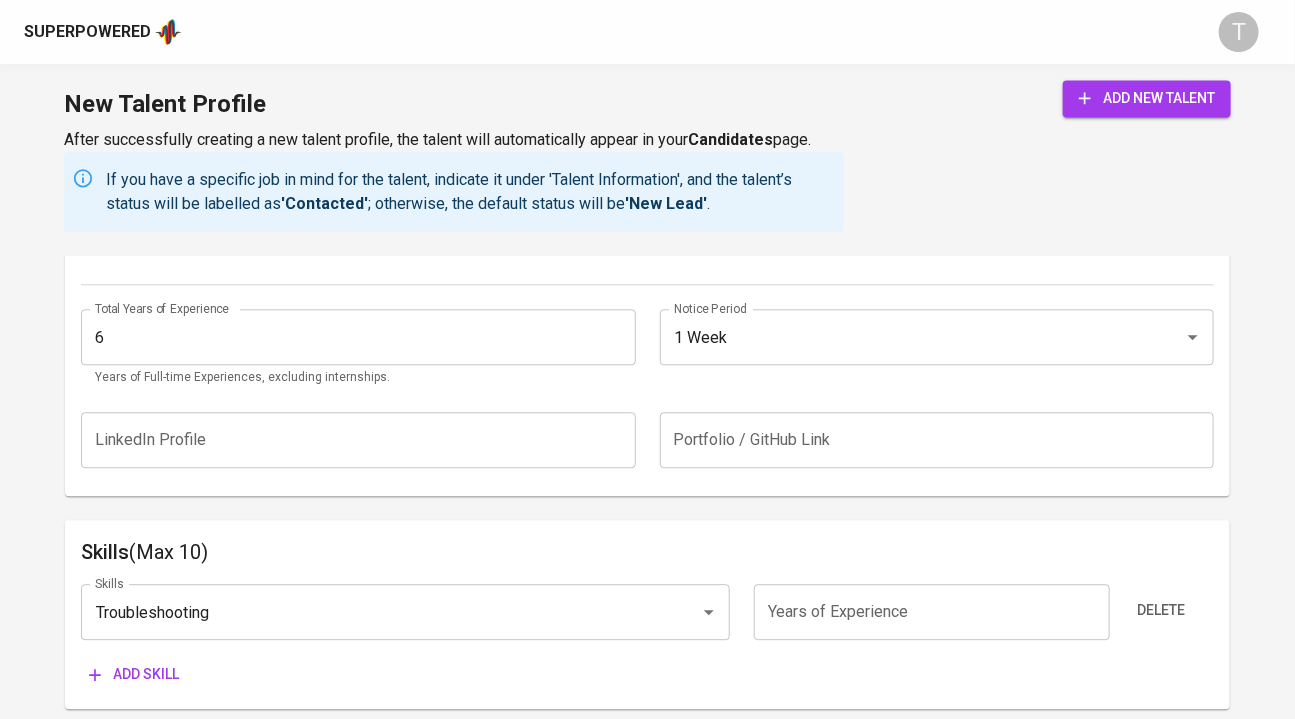 click at bounding box center [932, 612] 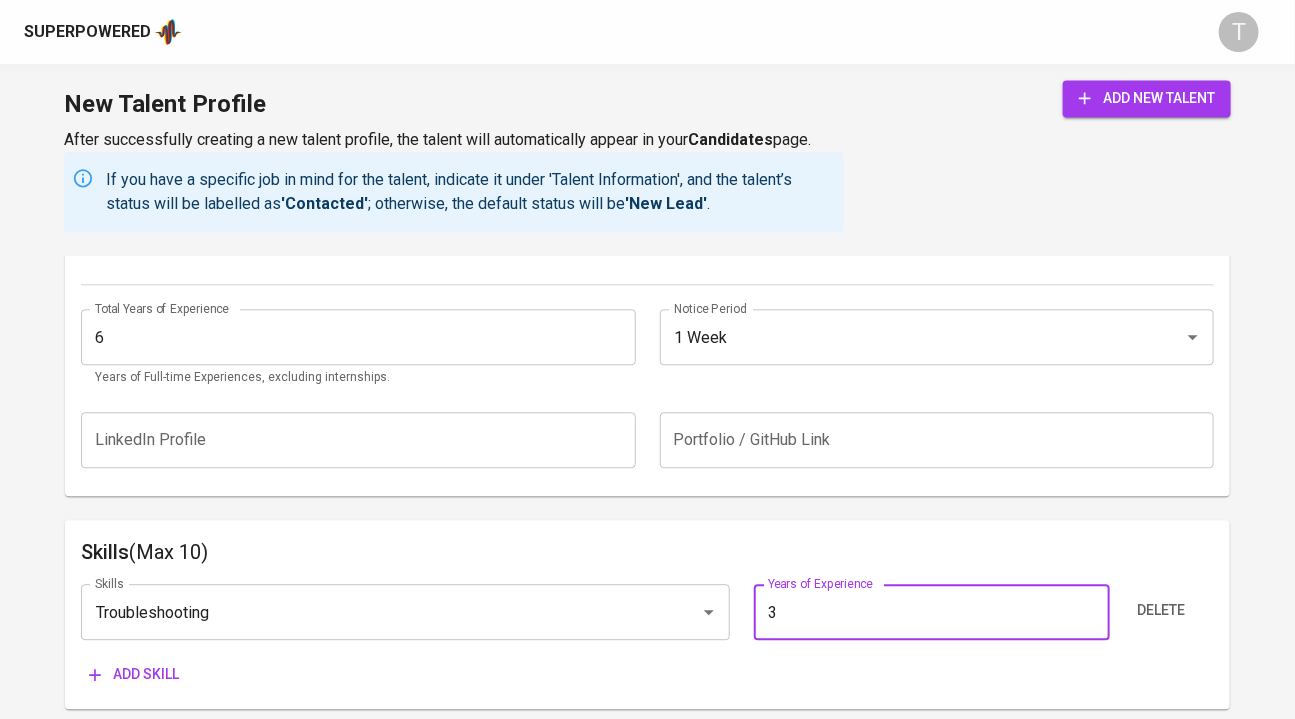 type on "3" 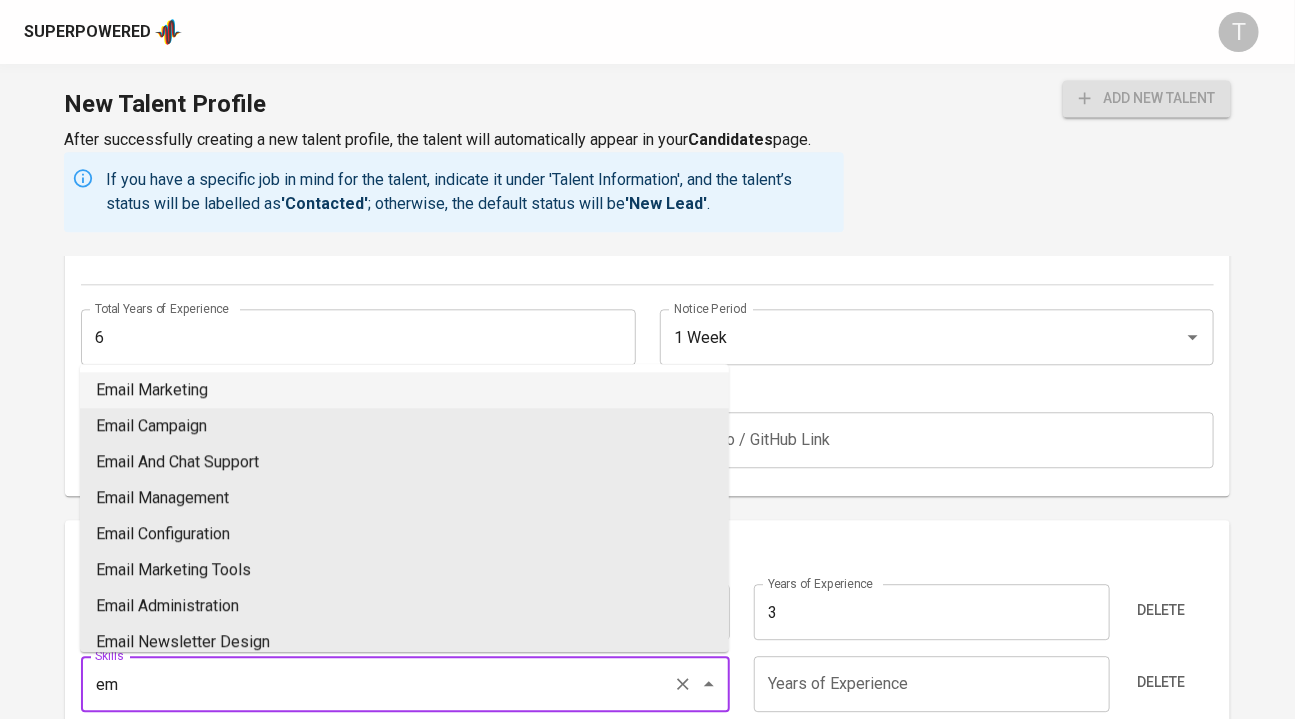 type on "e" 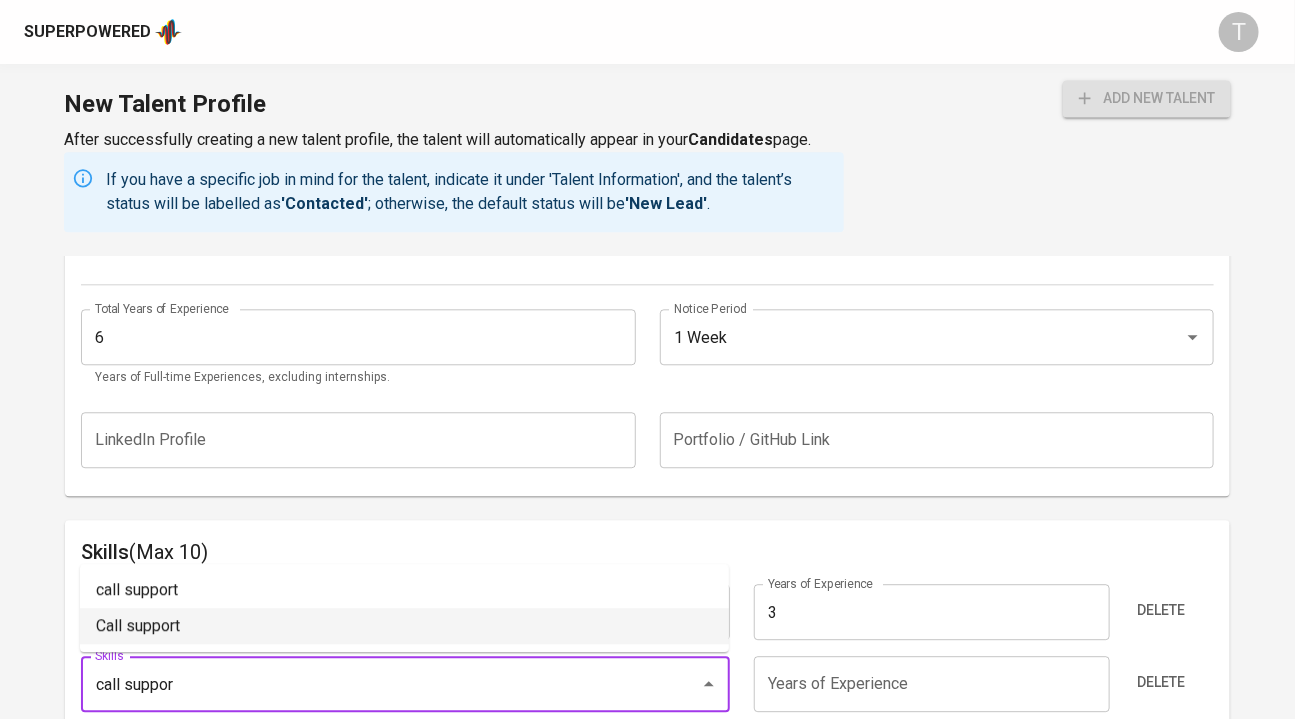 click on "Call support" at bounding box center [404, 626] 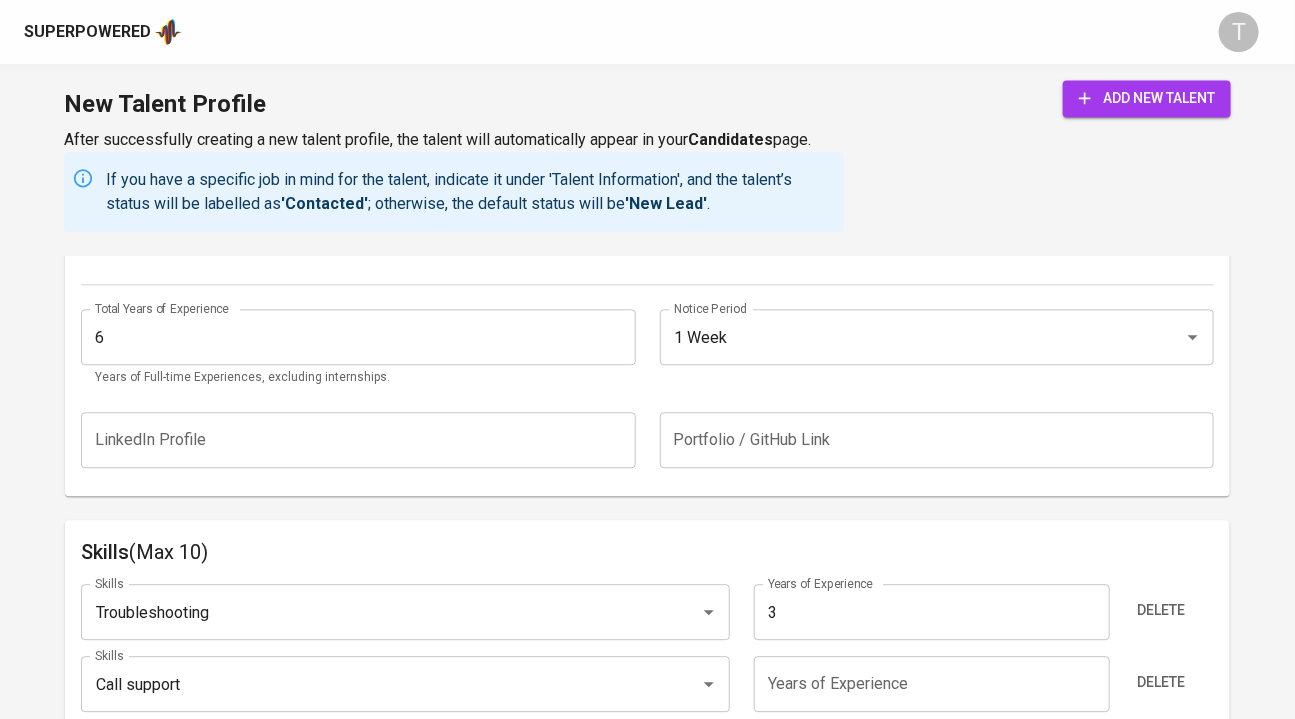 click at bounding box center [932, 684] 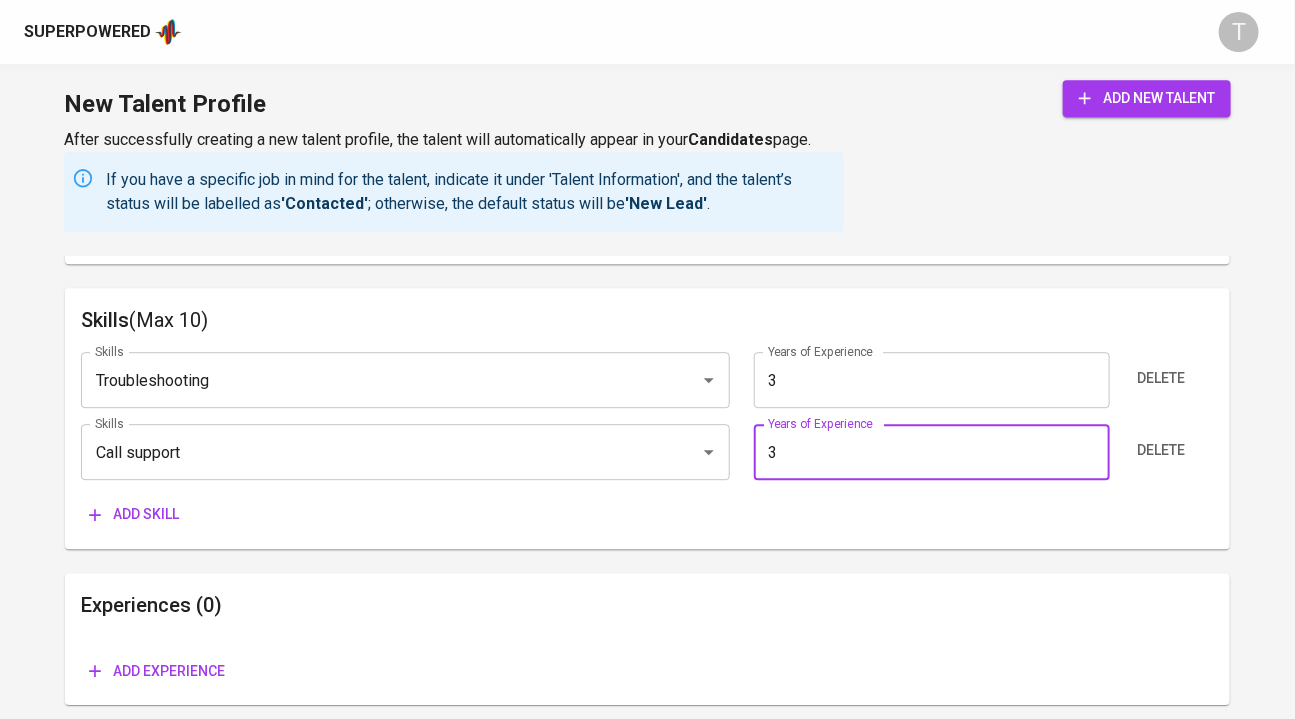 scroll, scrollTop: 1879, scrollLeft: 0, axis: vertical 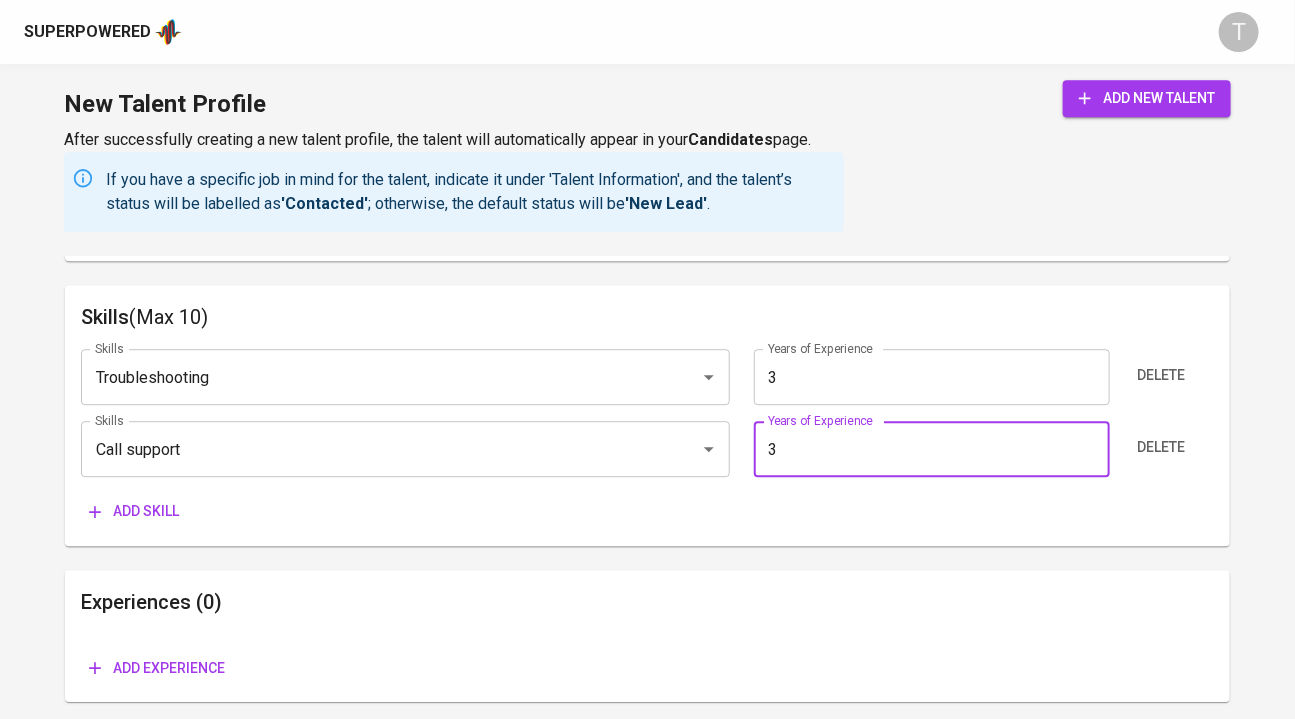 type on "3" 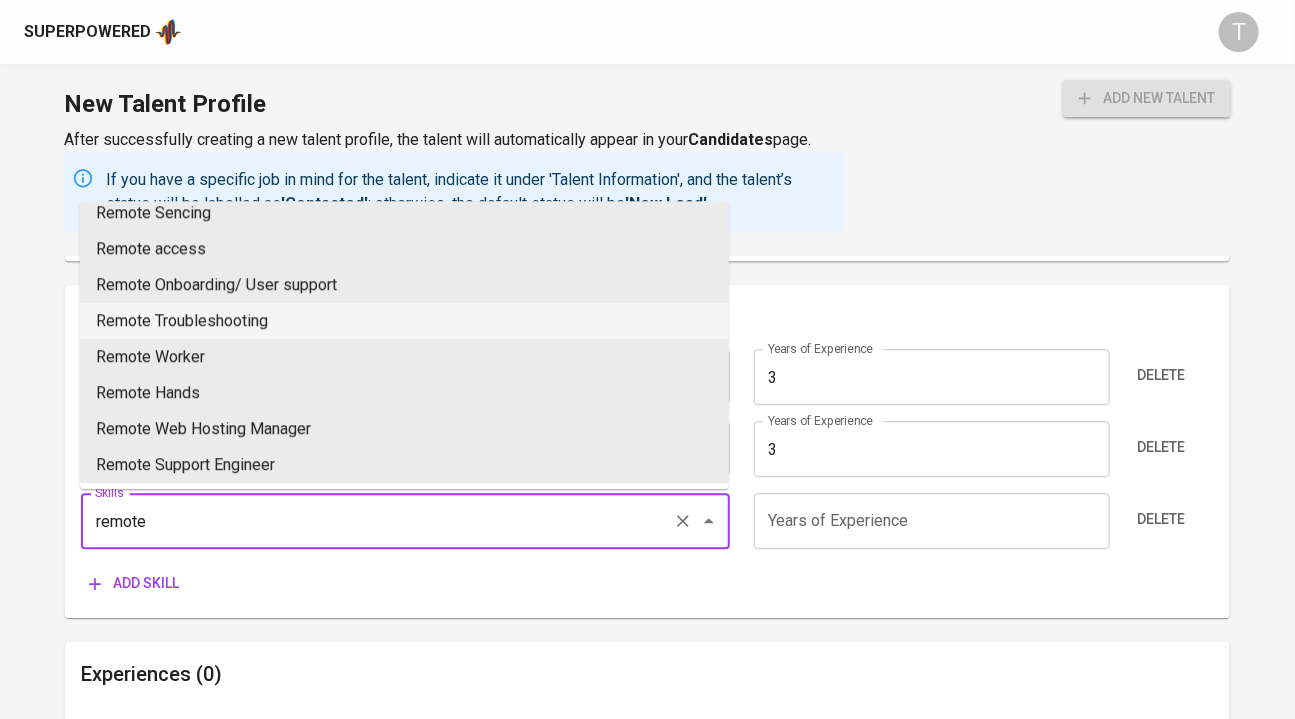 scroll, scrollTop: 484, scrollLeft: 0, axis: vertical 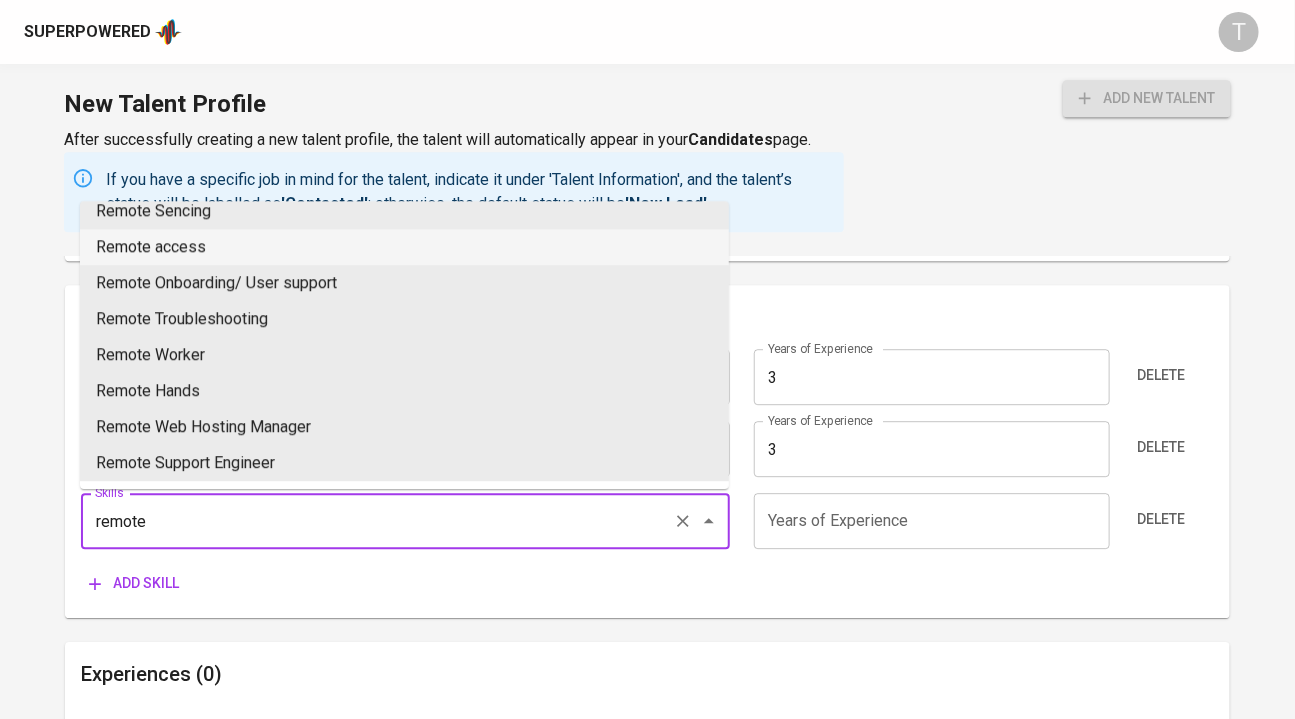 click on "Remote access" at bounding box center [404, 247] 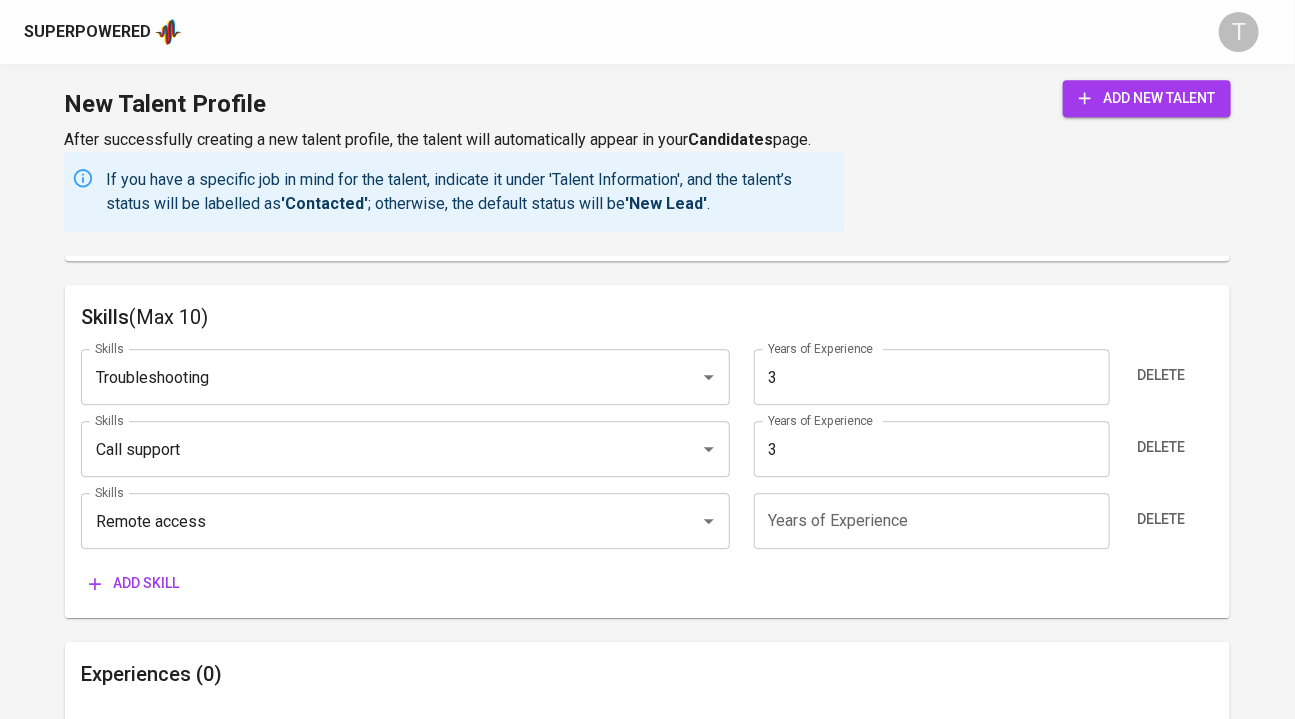 click at bounding box center [932, 521] 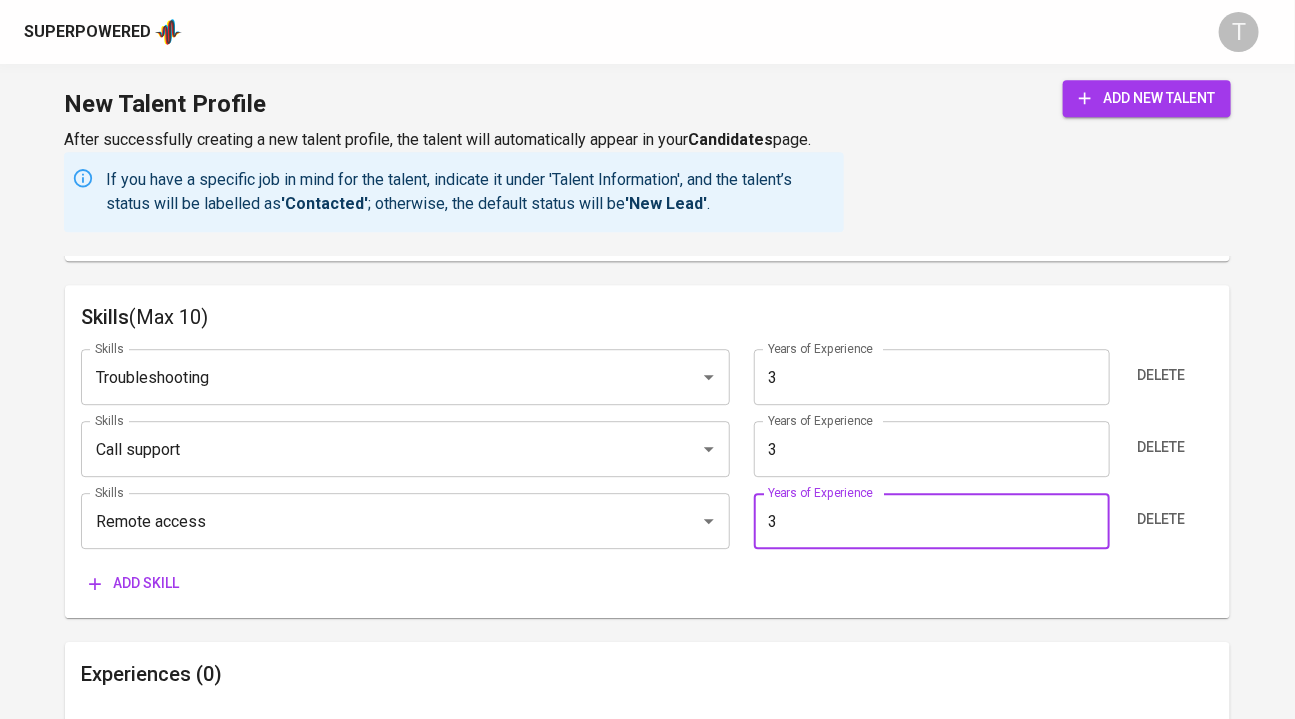 type on "3" 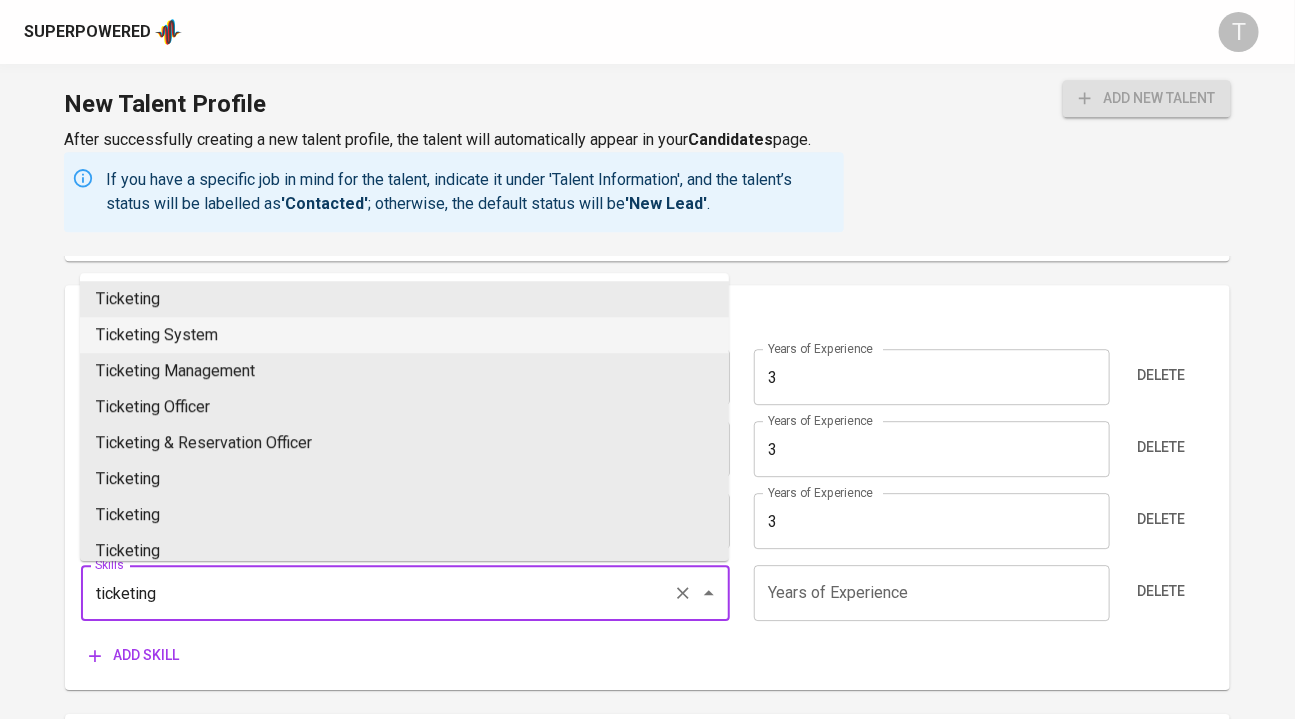 click on "Ticketing System" at bounding box center [404, 335] 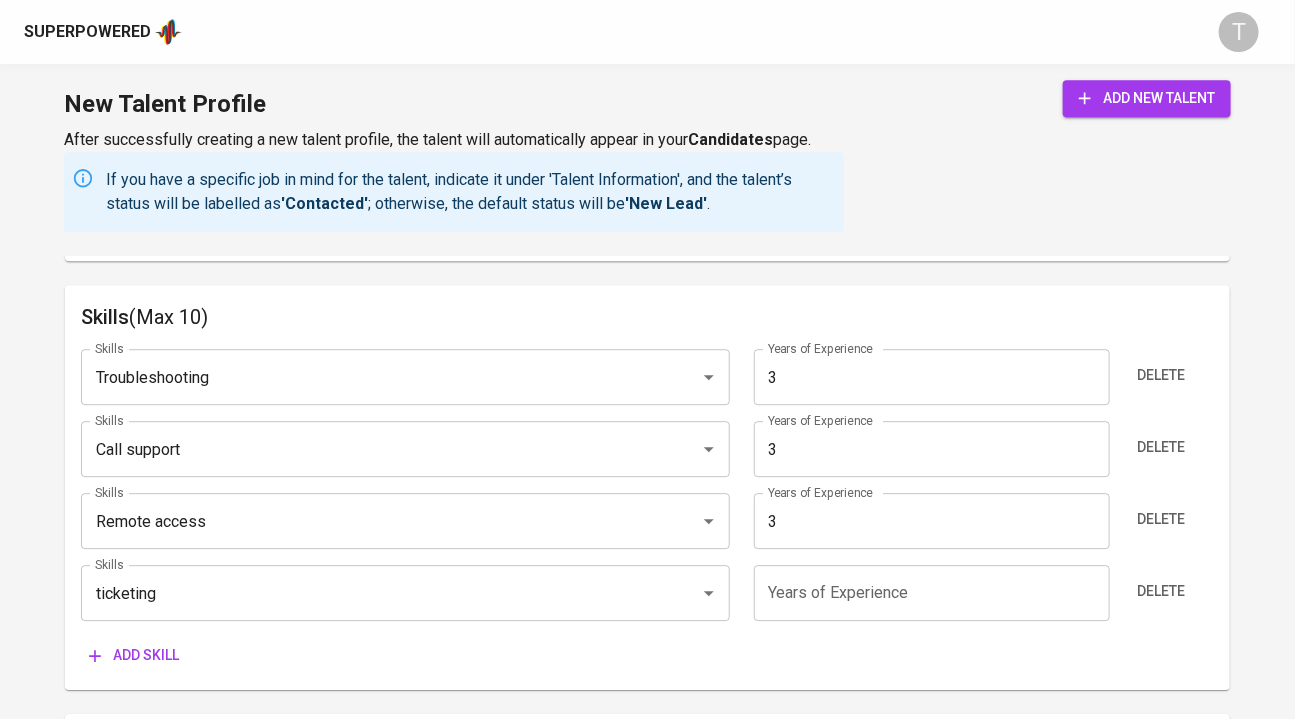 type on "Ticketing System" 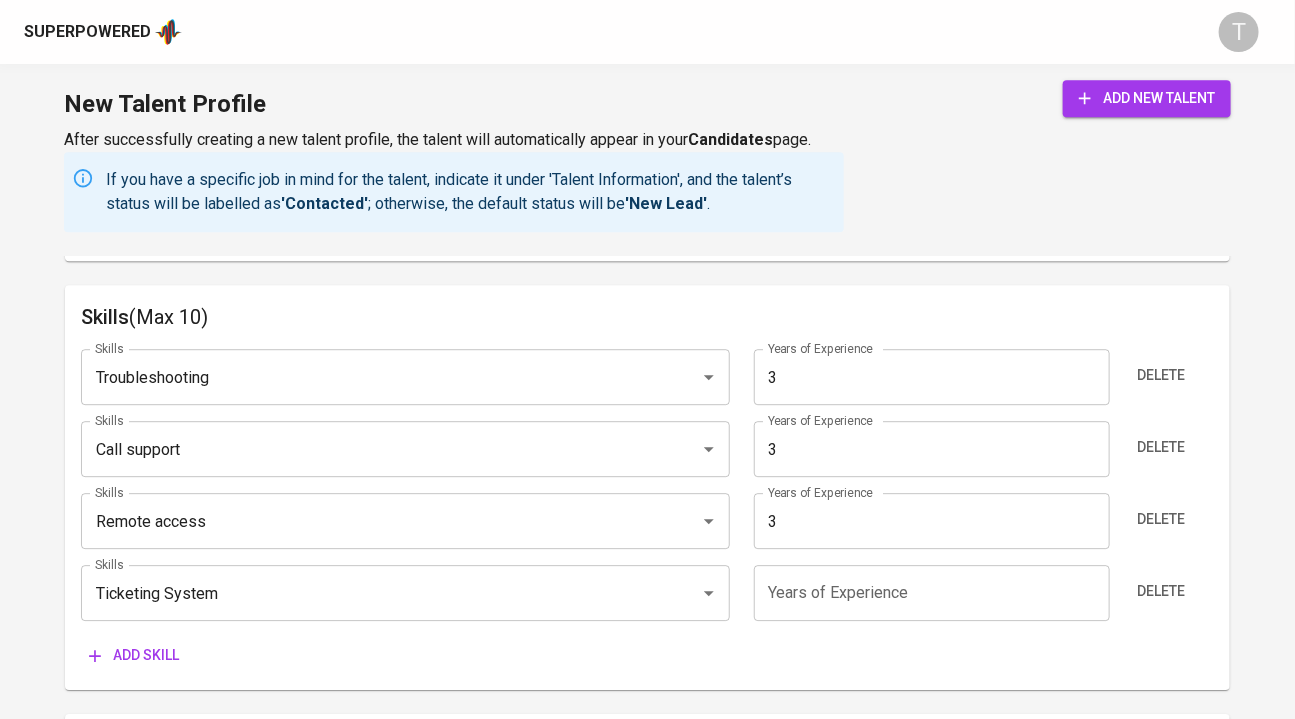 click at bounding box center [932, 593] 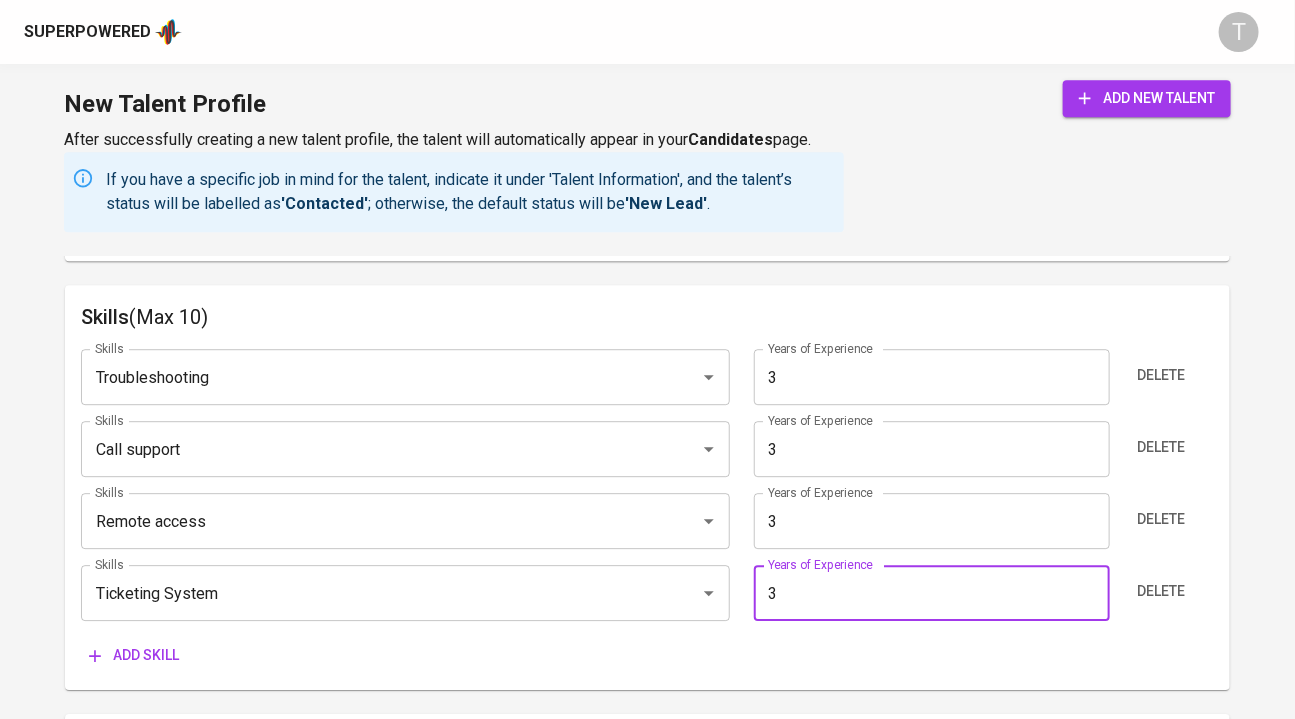 type on "3" 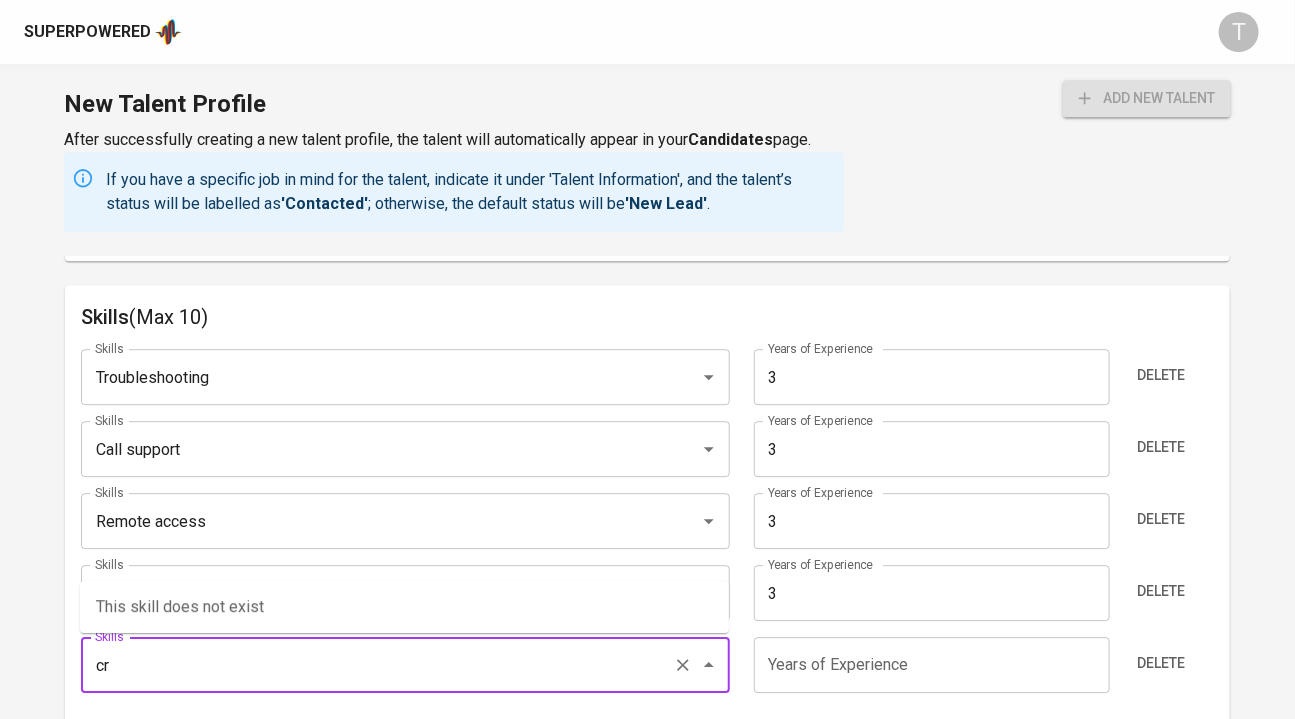 type on "crm" 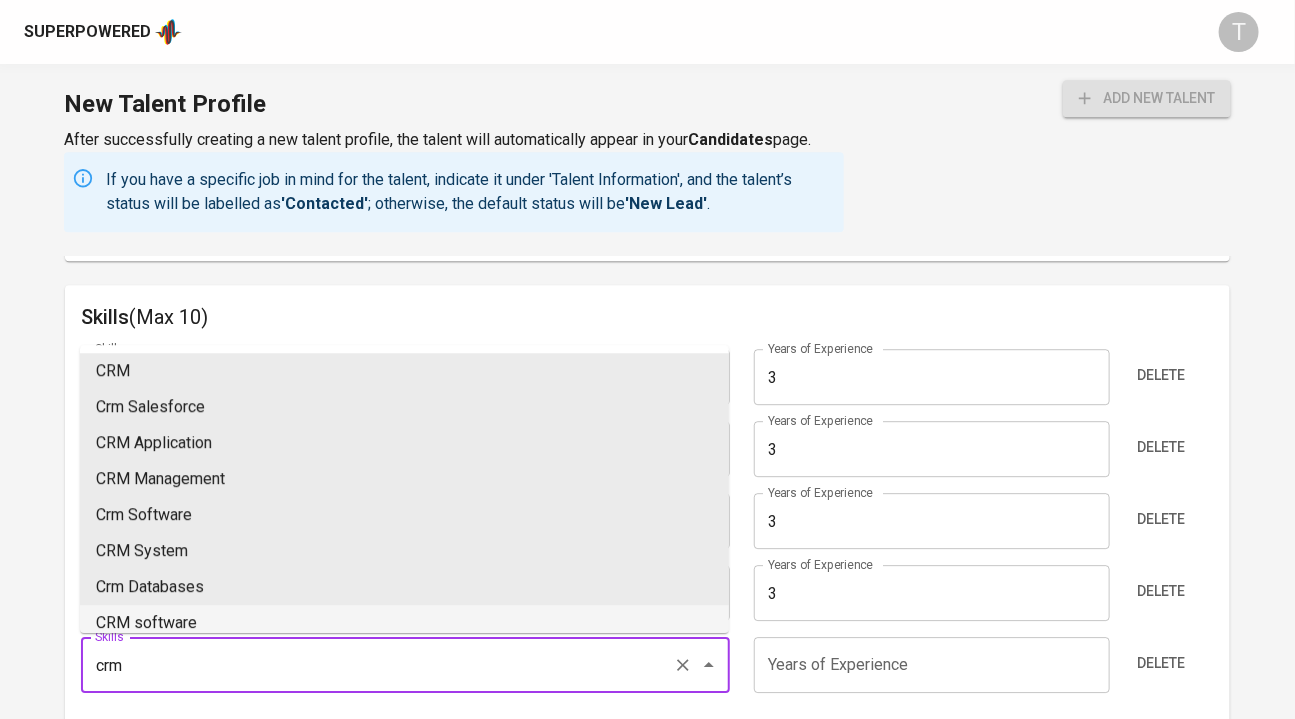 click on "crm" at bounding box center [377, 665] 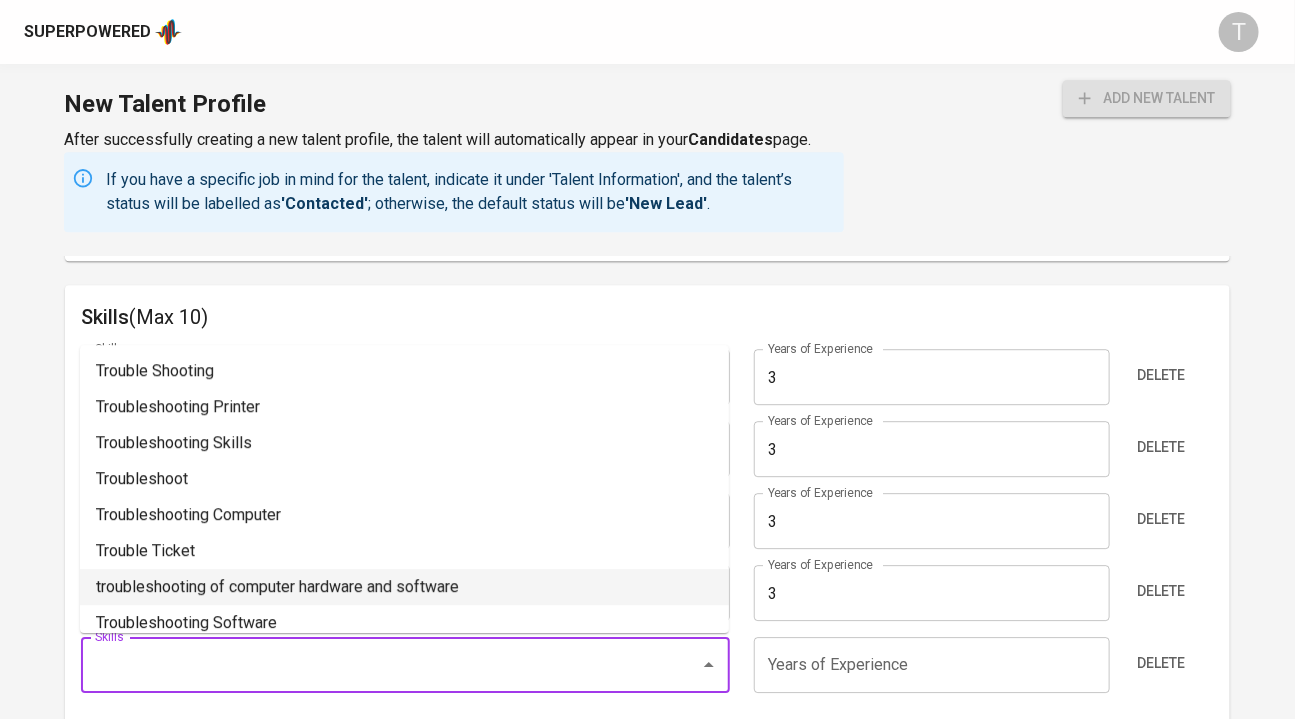 click on "troubleshooting of computer hardware and software" at bounding box center (404, 587) 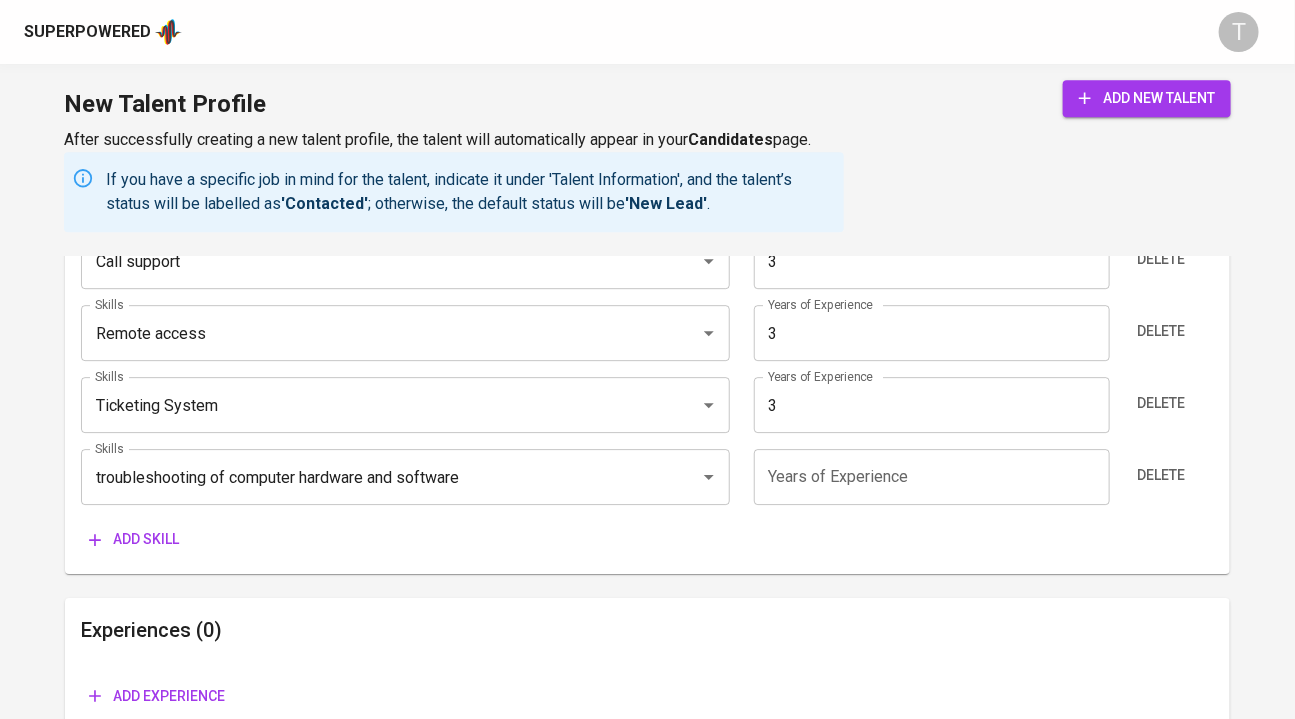 scroll, scrollTop: 2076, scrollLeft: 0, axis: vertical 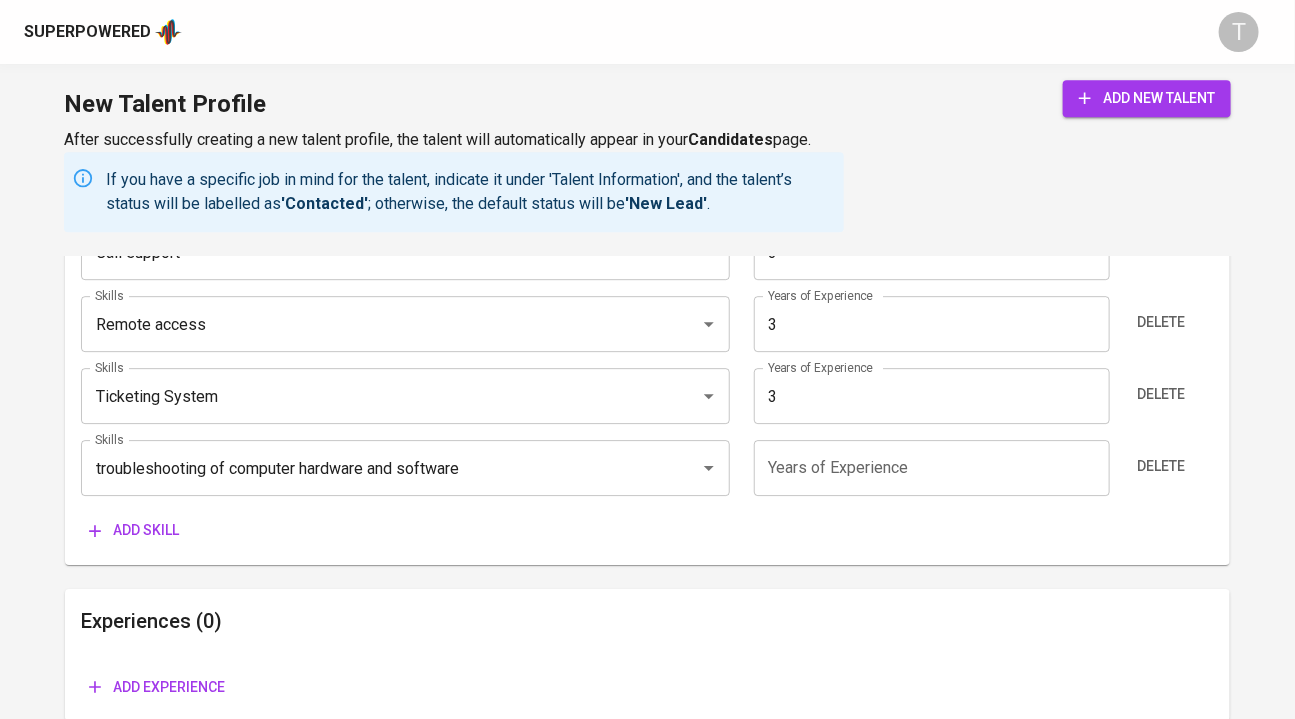 click at bounding box center (932, 468) 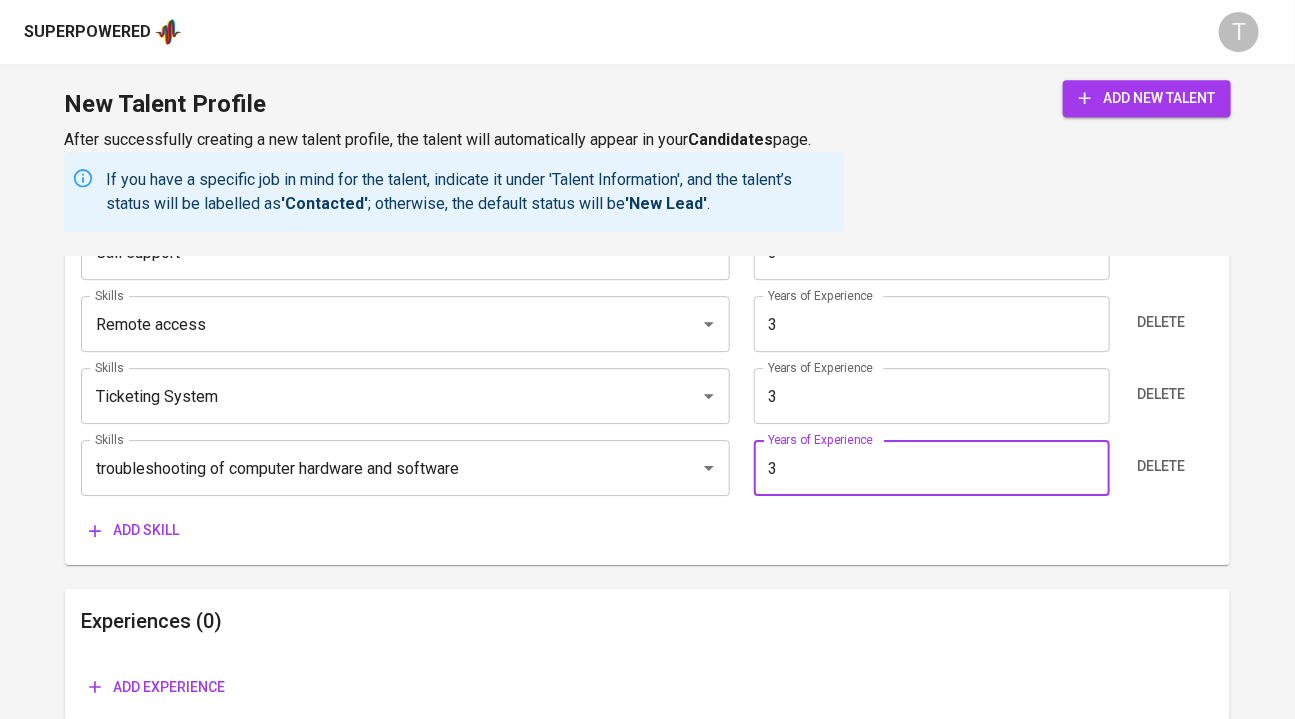 type on "3" 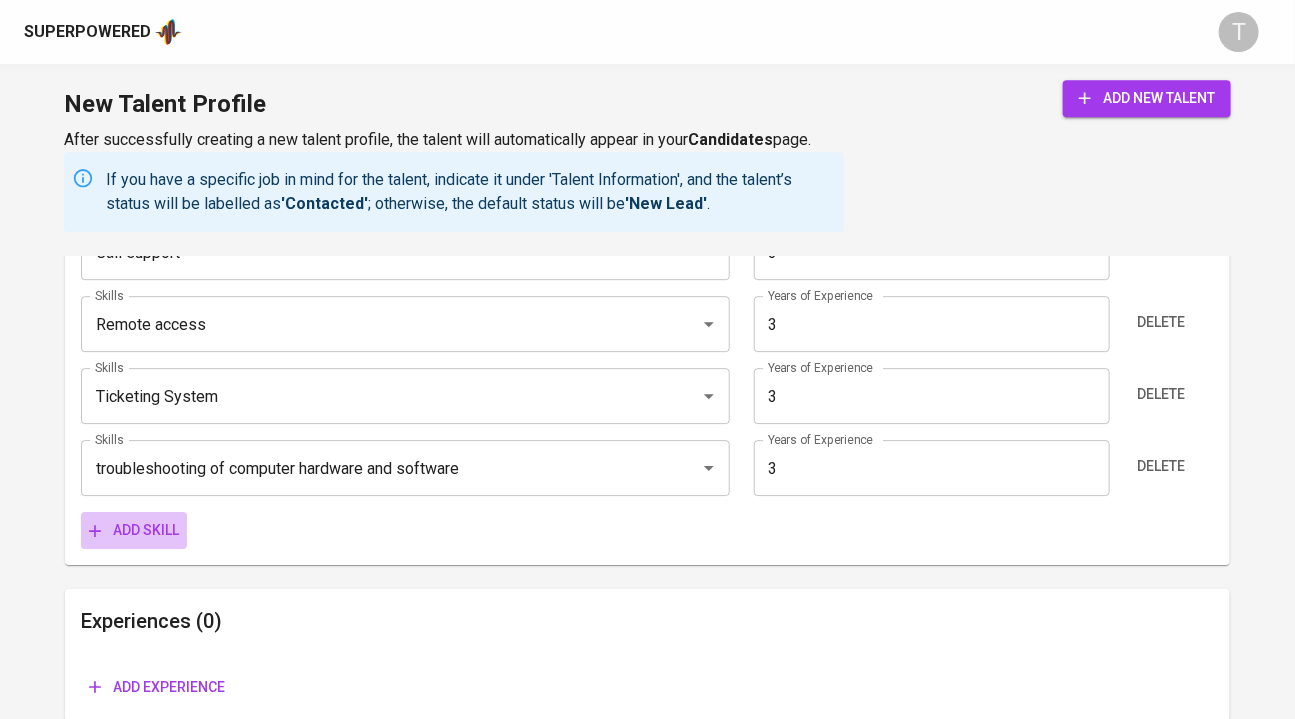 click on "Add skill" at bounding box center (134, 530) 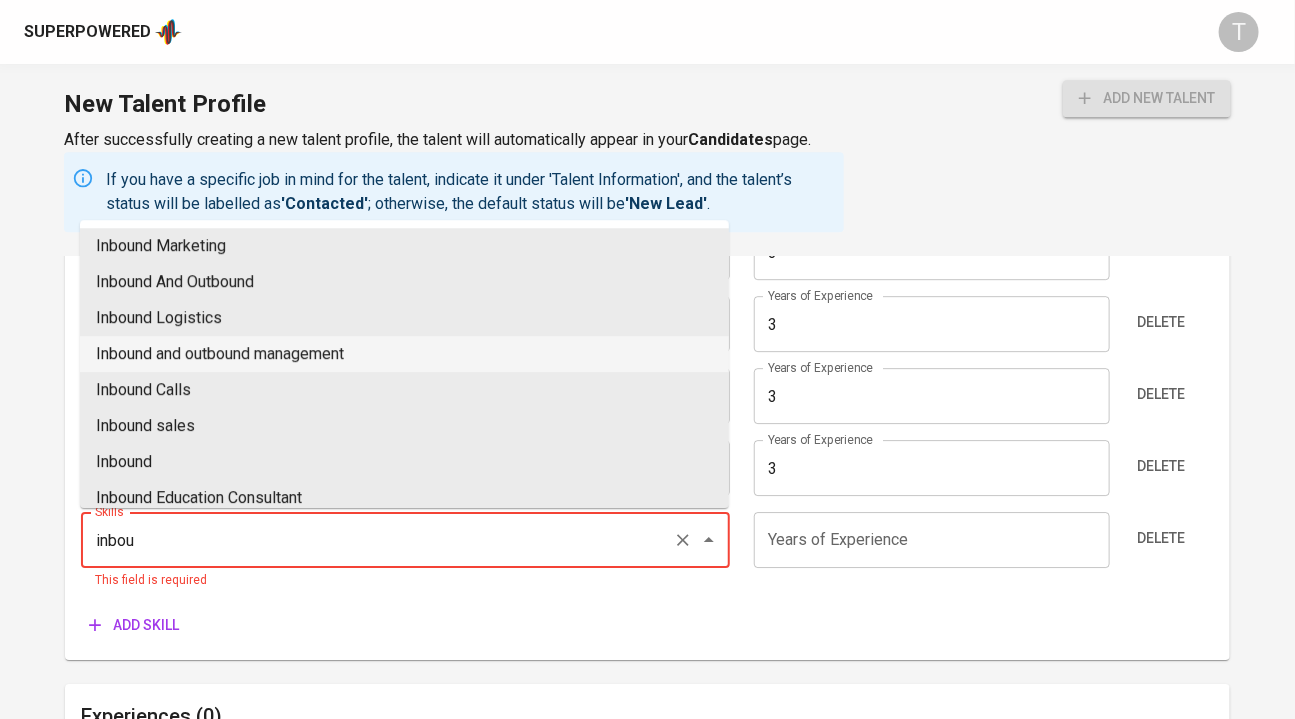 click on "Inbound and outbound management" at bounding box center (404, 354) 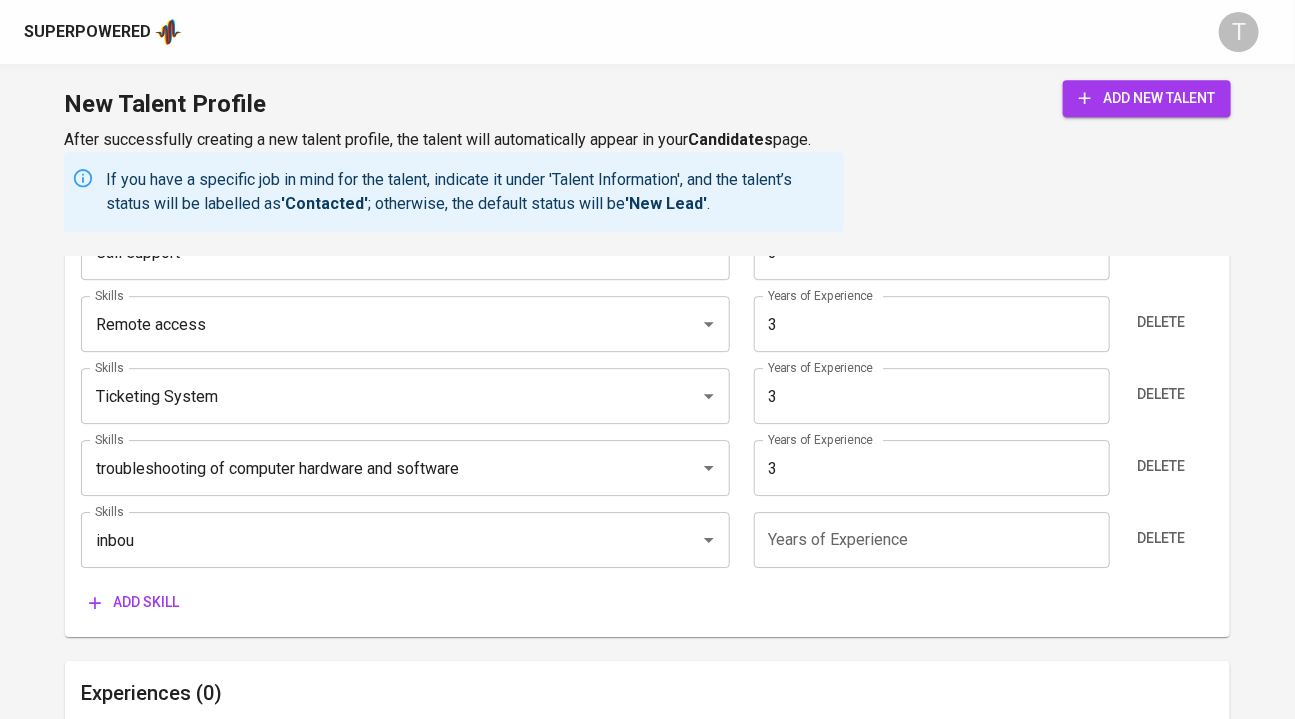 type on "Inbound and outbound management" 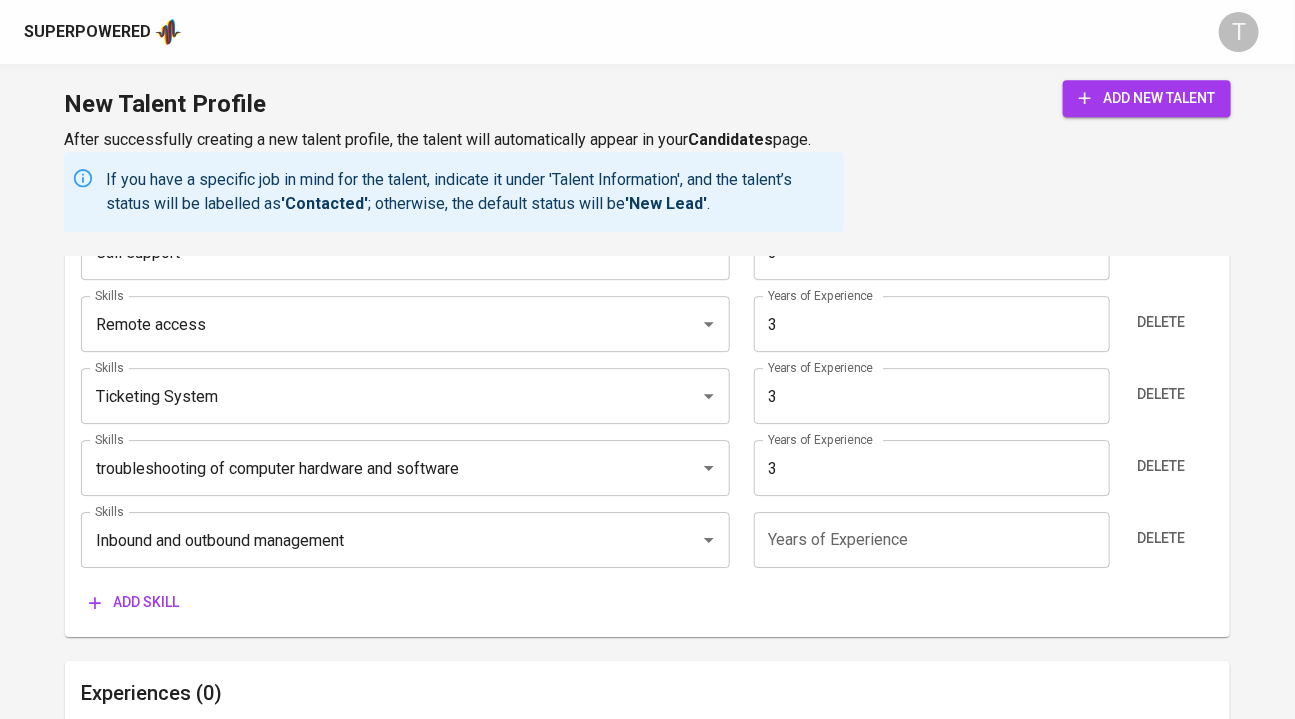 click at bounding box center (932, 540) 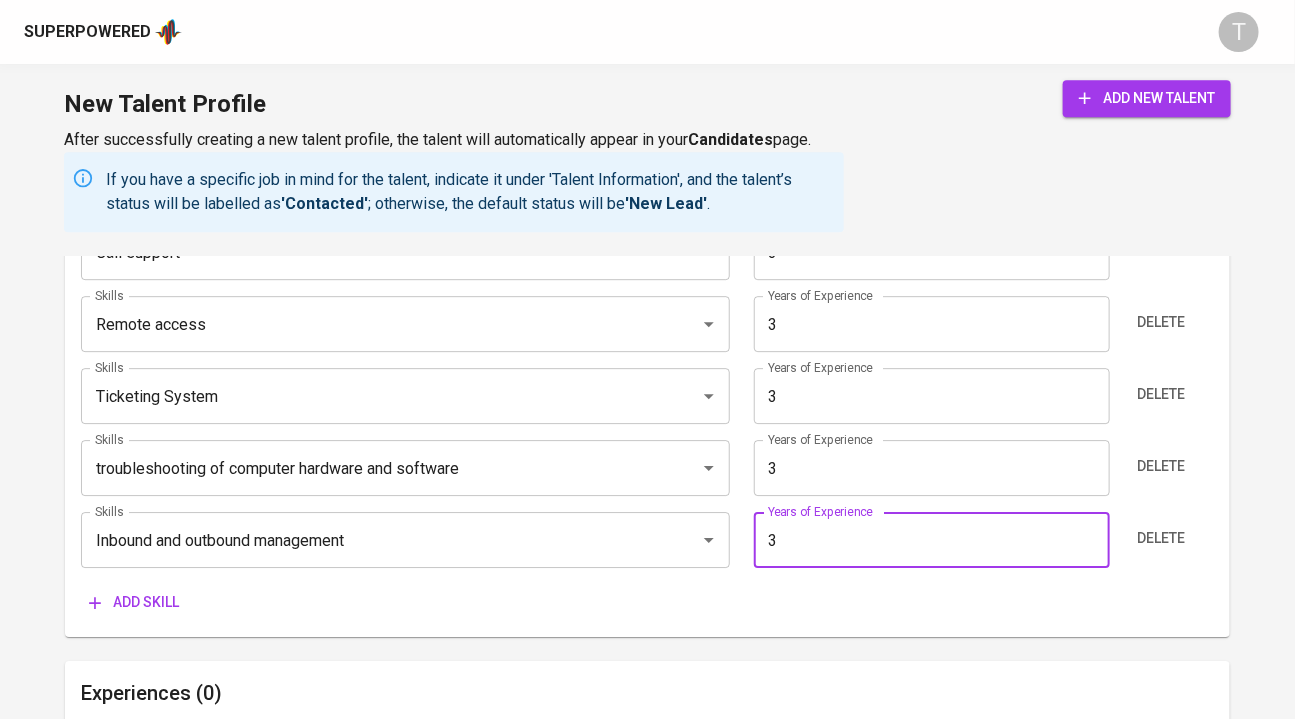 type on "3" 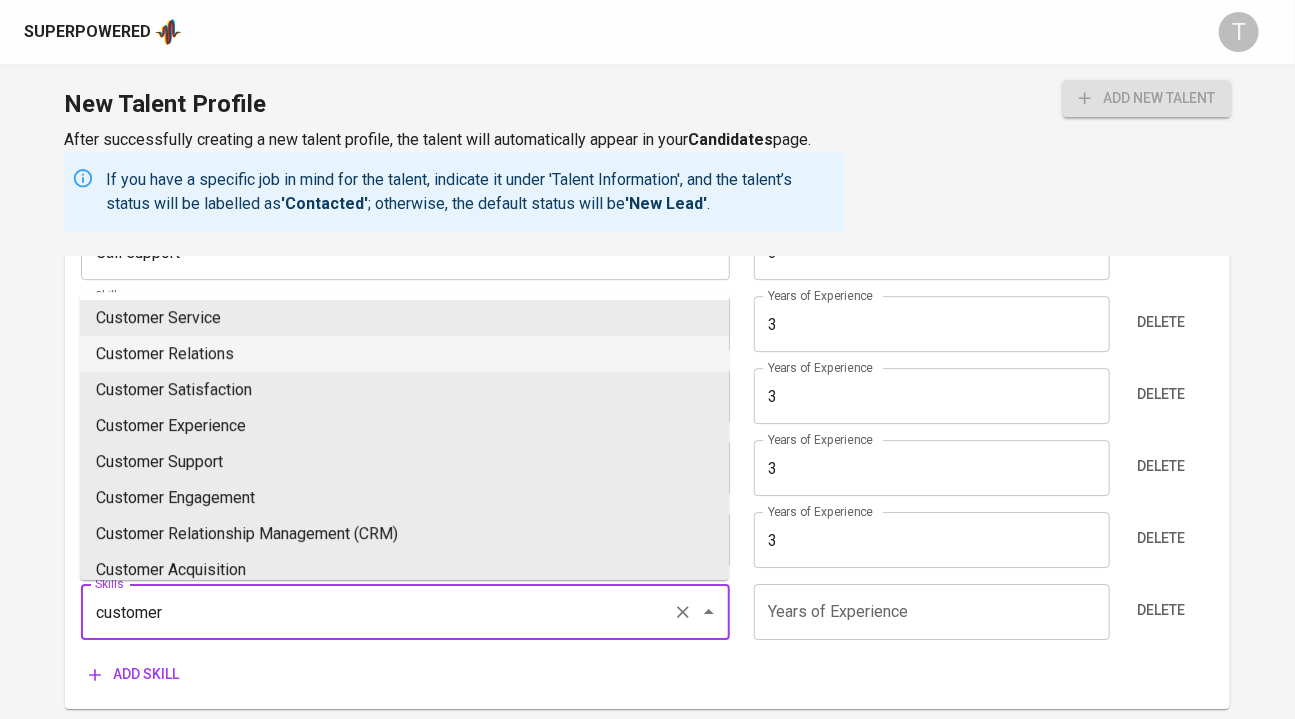 click on "Customer Relations" at bounding box center [404, 354] 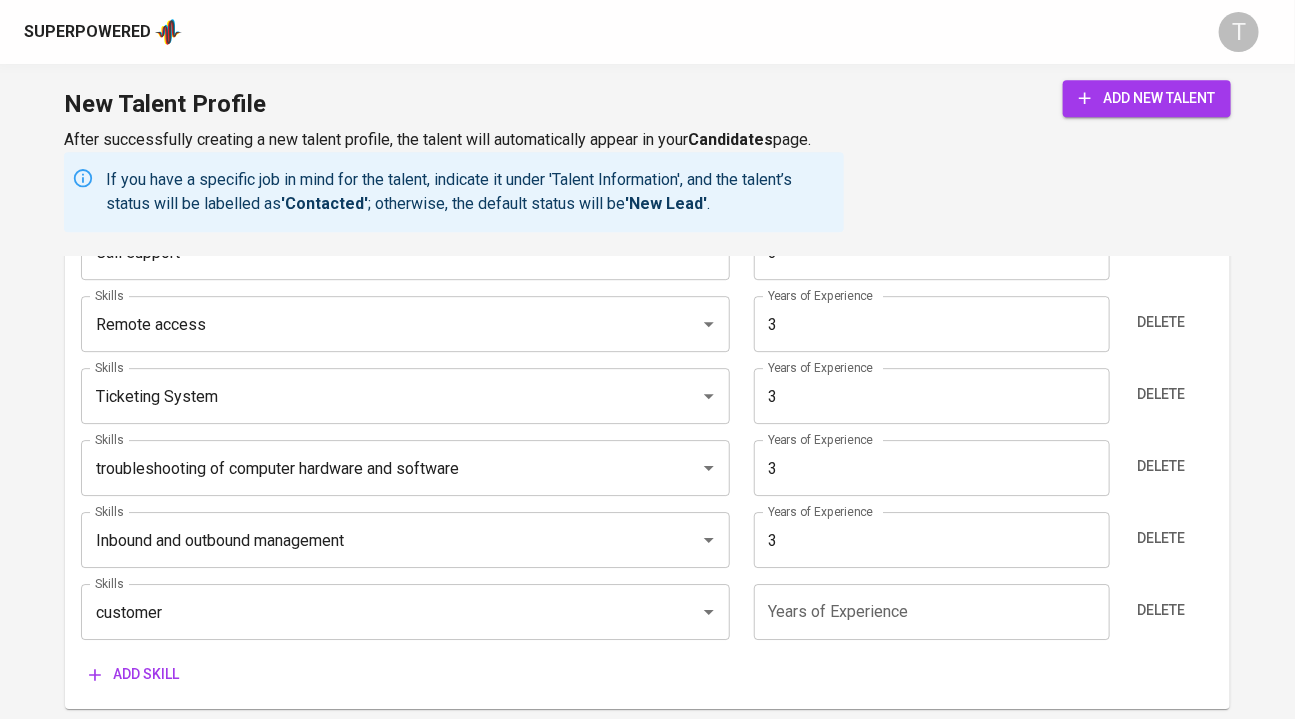 type on "Customer Relations" 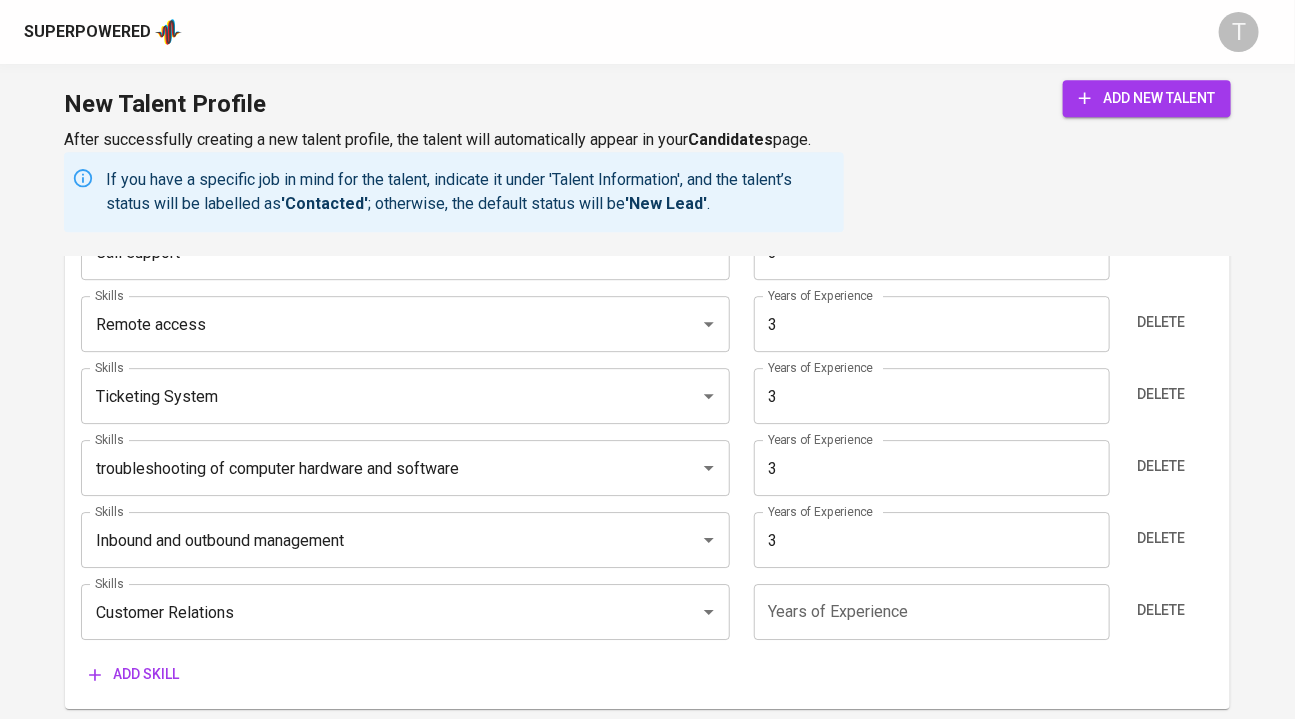 click at bounding box center [932, 612] 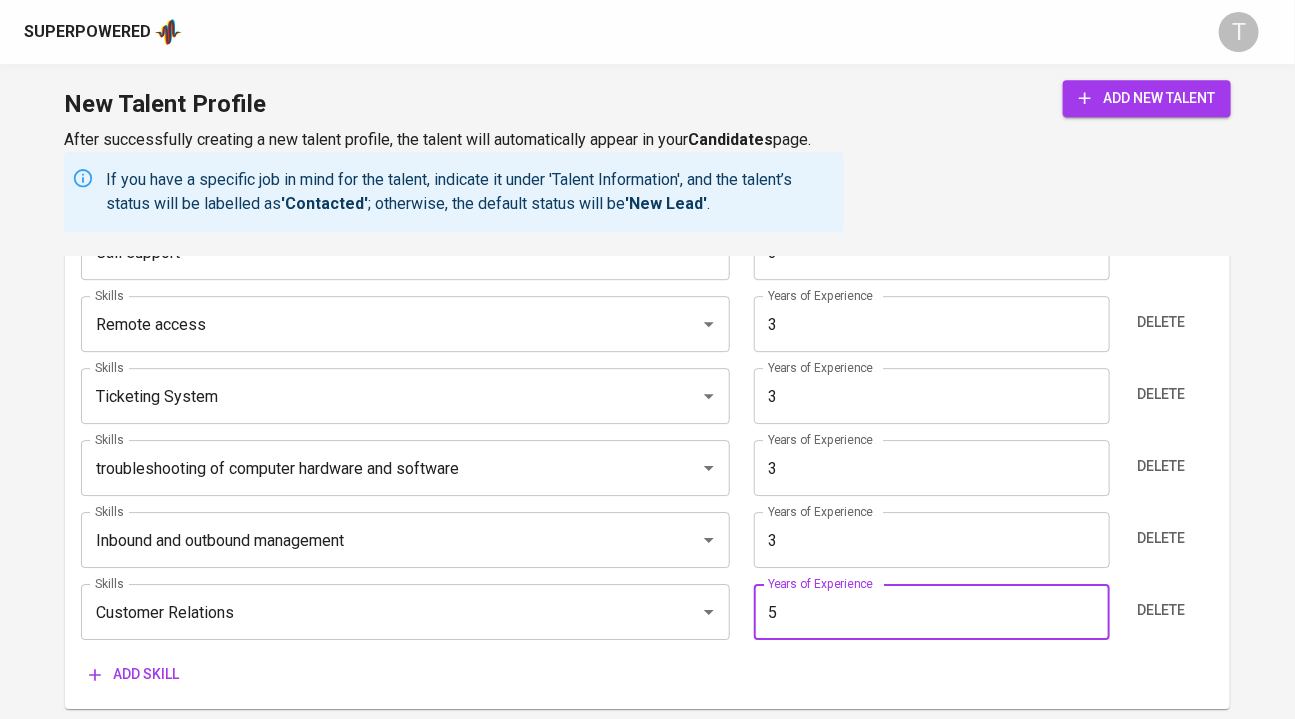 type on "5" 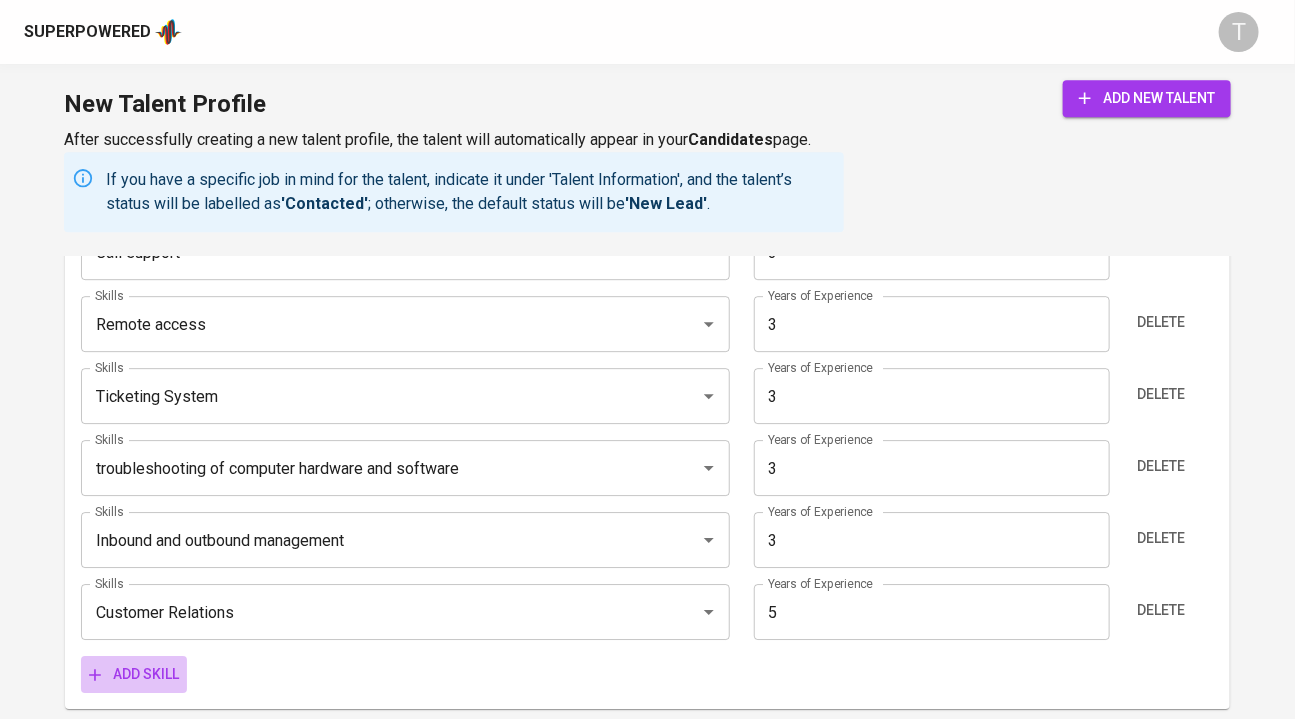 click on "Add skill" at bounding box center (134, 674) 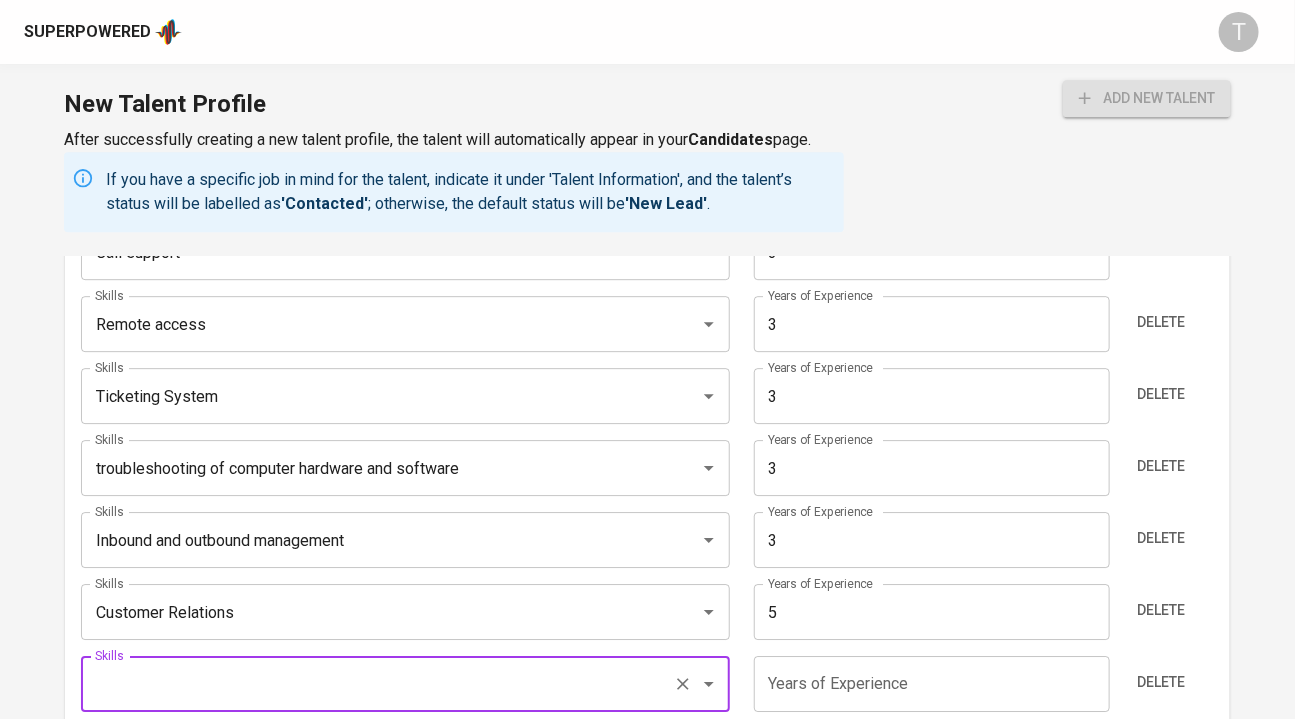 click on "Skills" at bounding box center (377, 684) 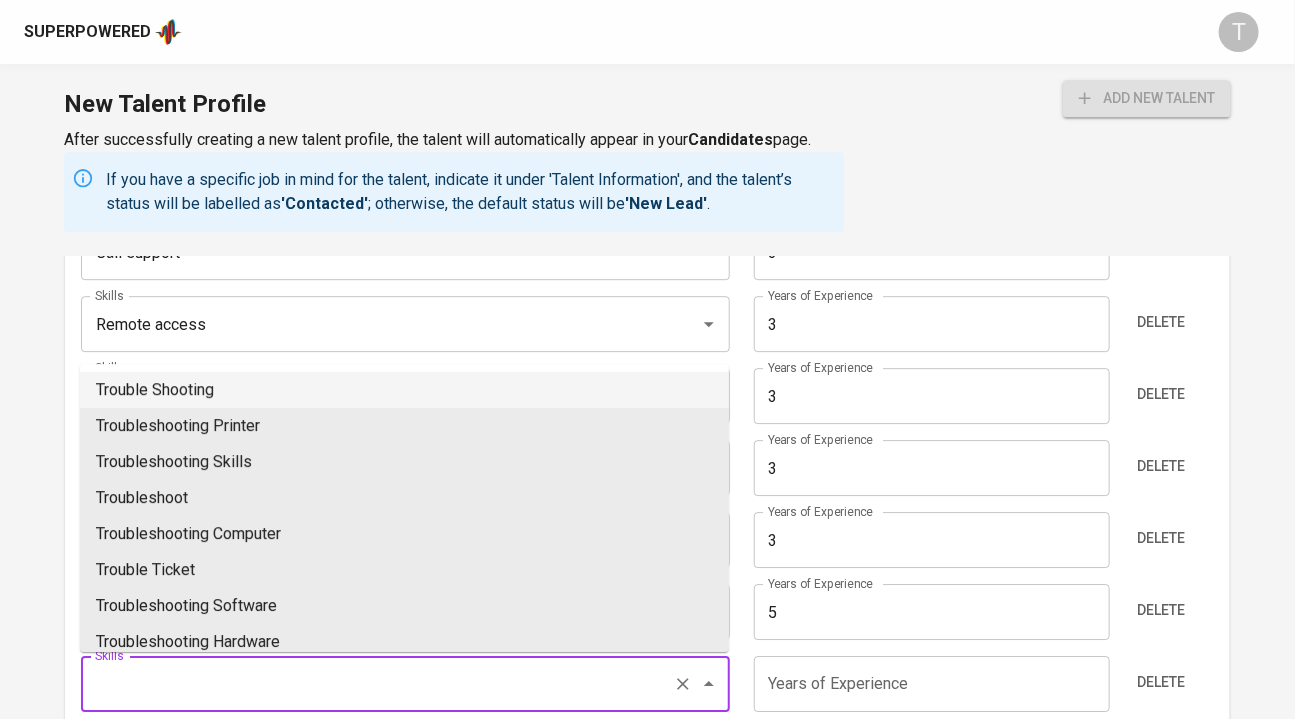 click on "5" at bounding box center [932, 612] 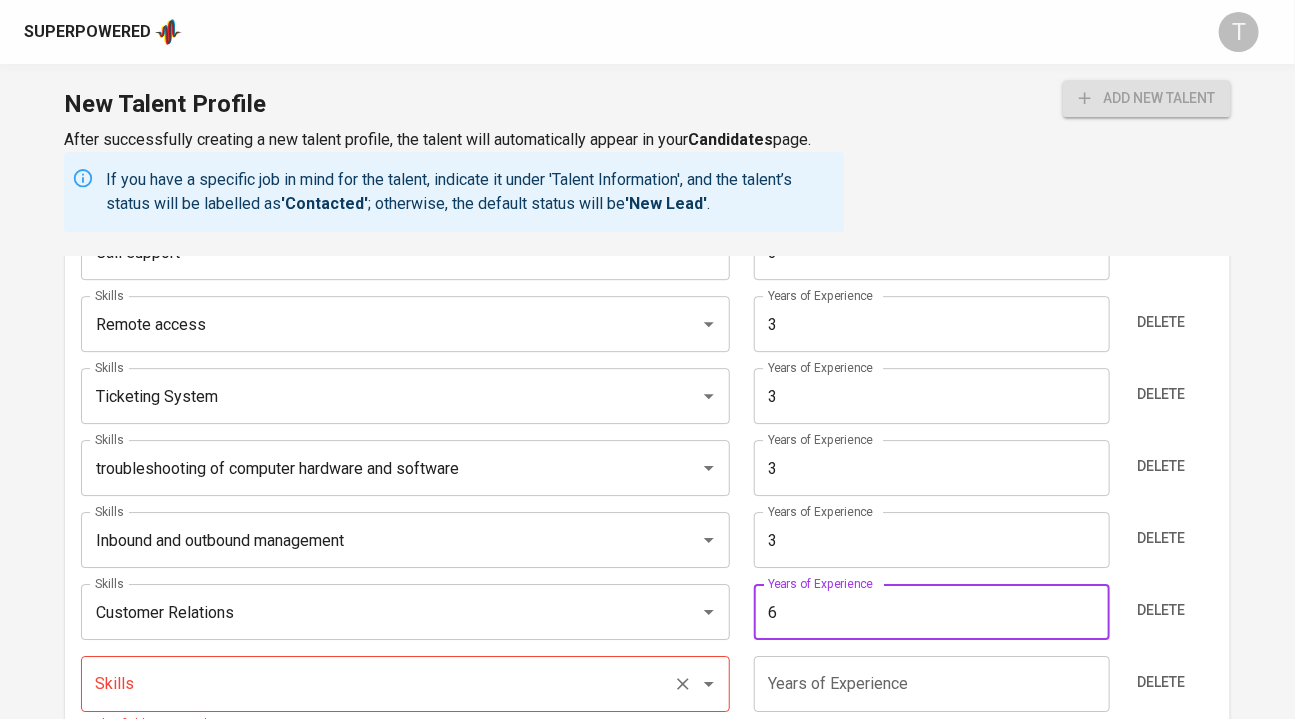 type on "6" 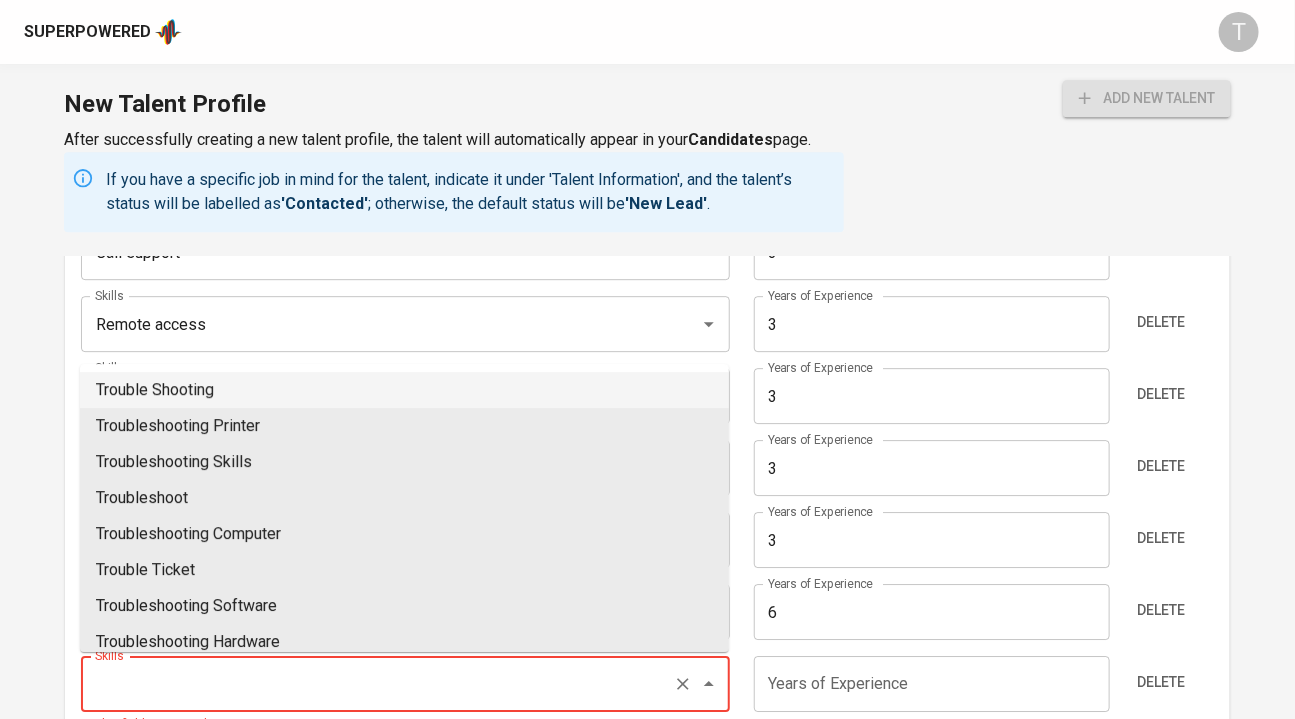 click on "Skills" at bounding box center (377, 684) 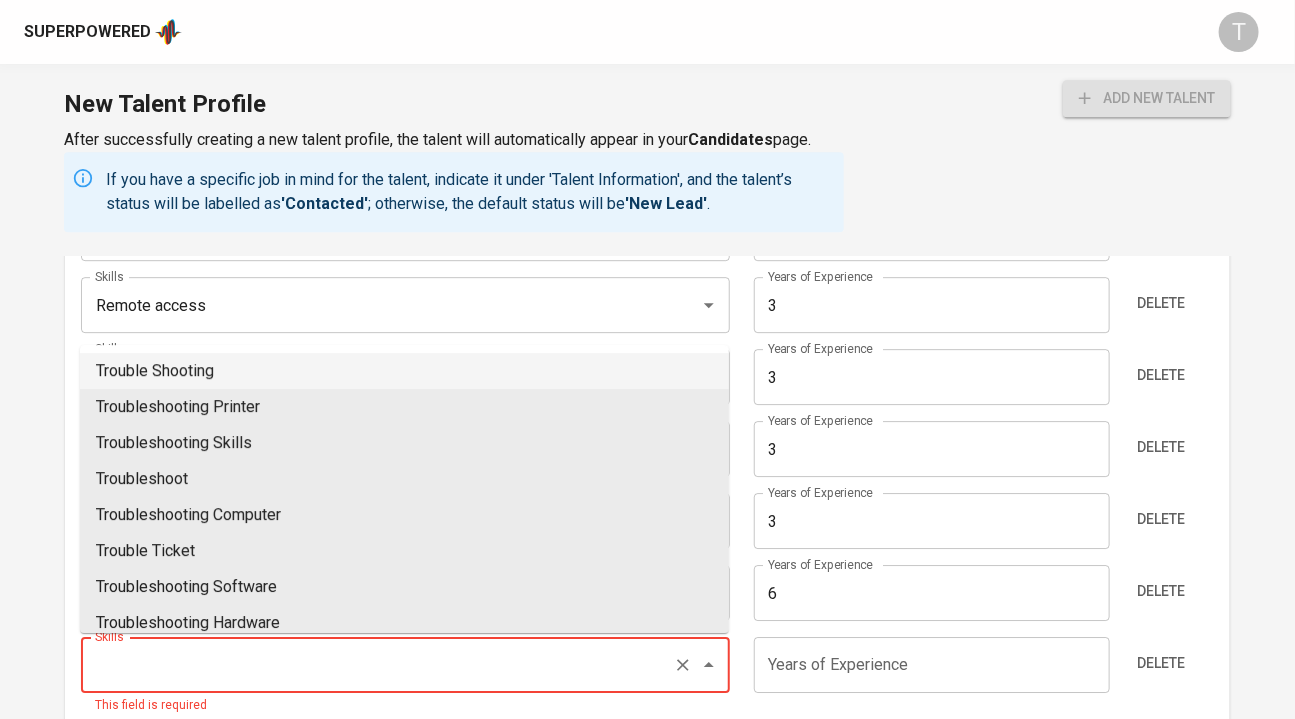 scroll, scrollTop: 2100, scrollLeft: 0, axis: vertical 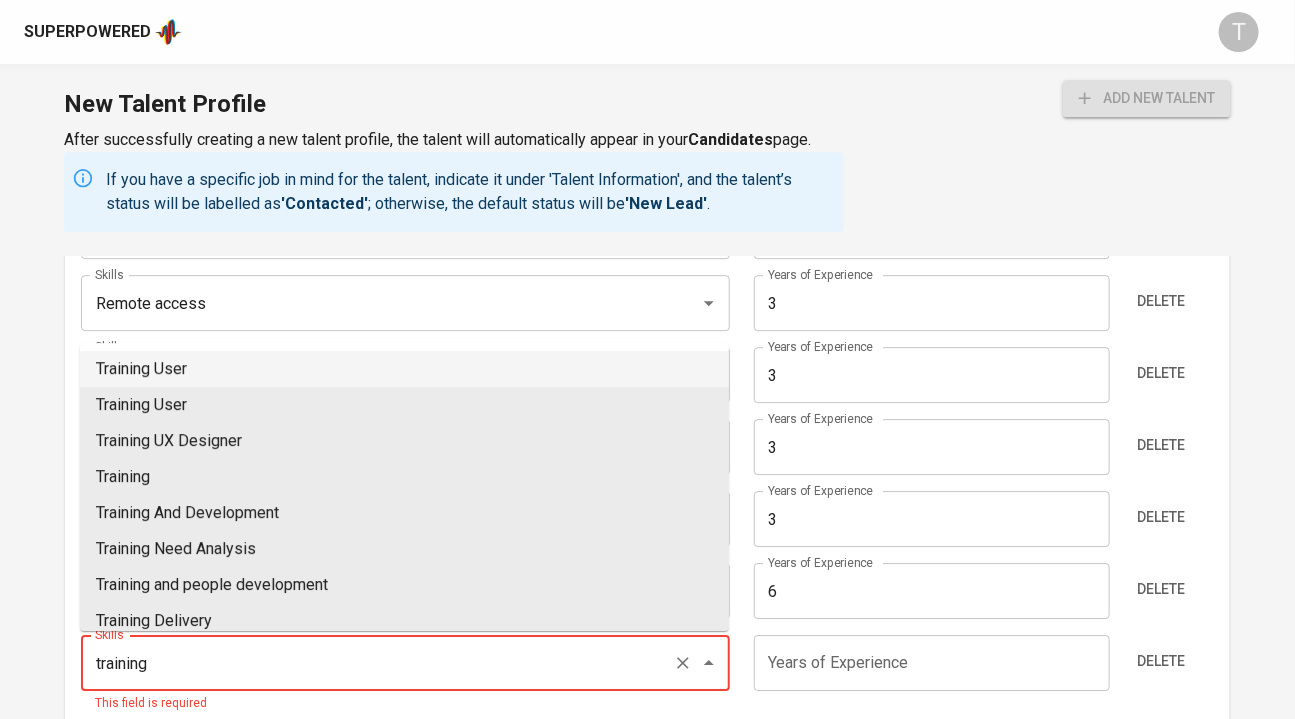 click on "Training User" at bounding box center [404, 369] 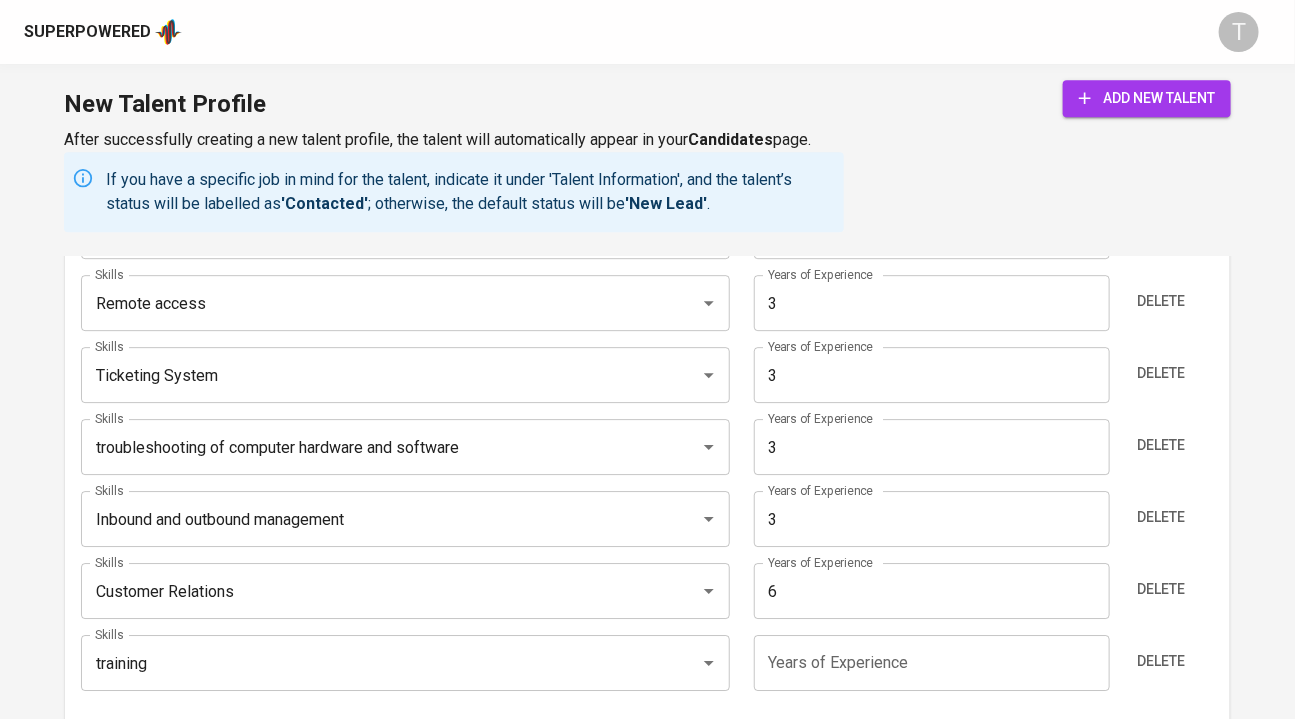 type on "Training User" 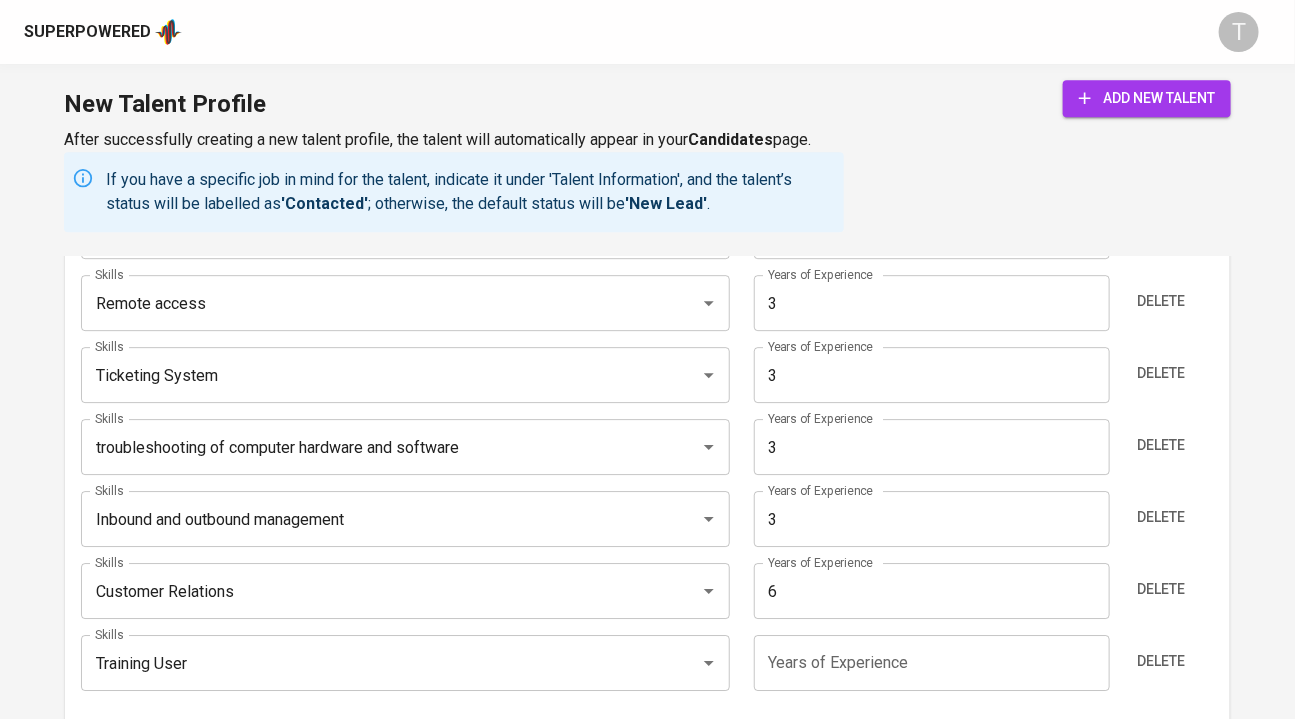 click at bounding box center [932, 663] 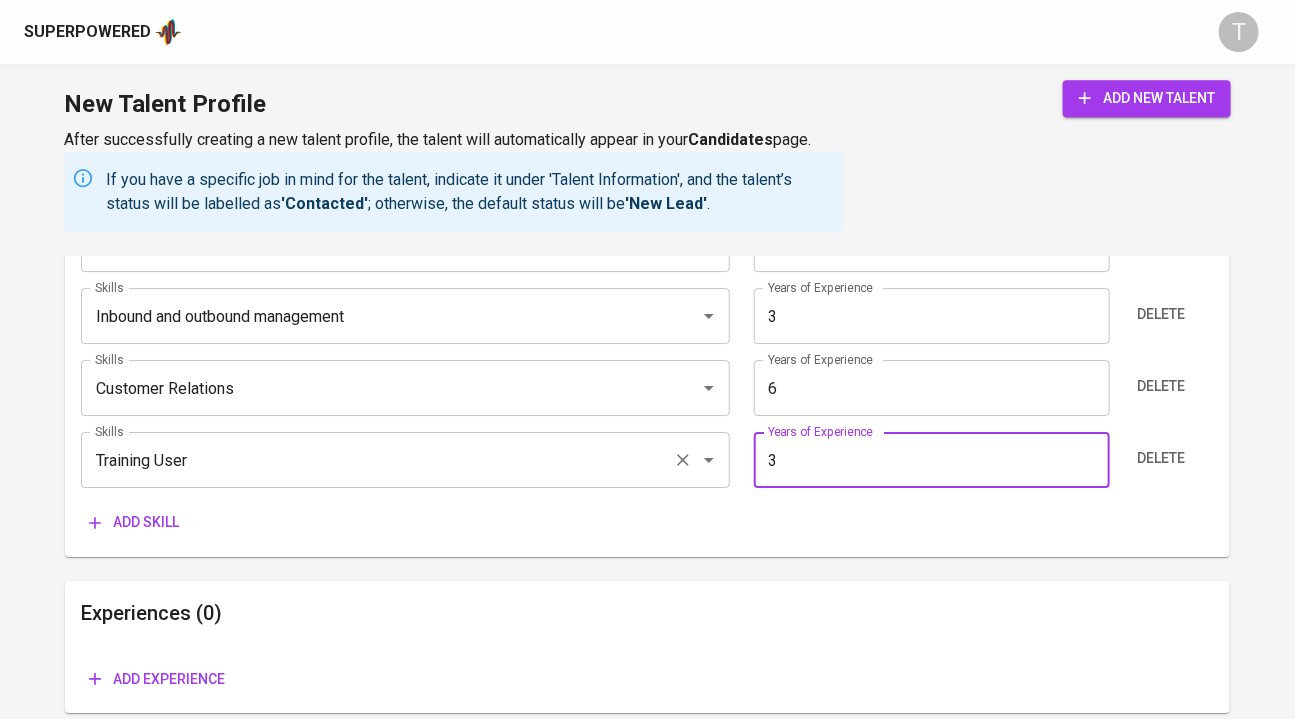 scroll, scrollTop: 2315, scrollLeft: 0, axis: vertical 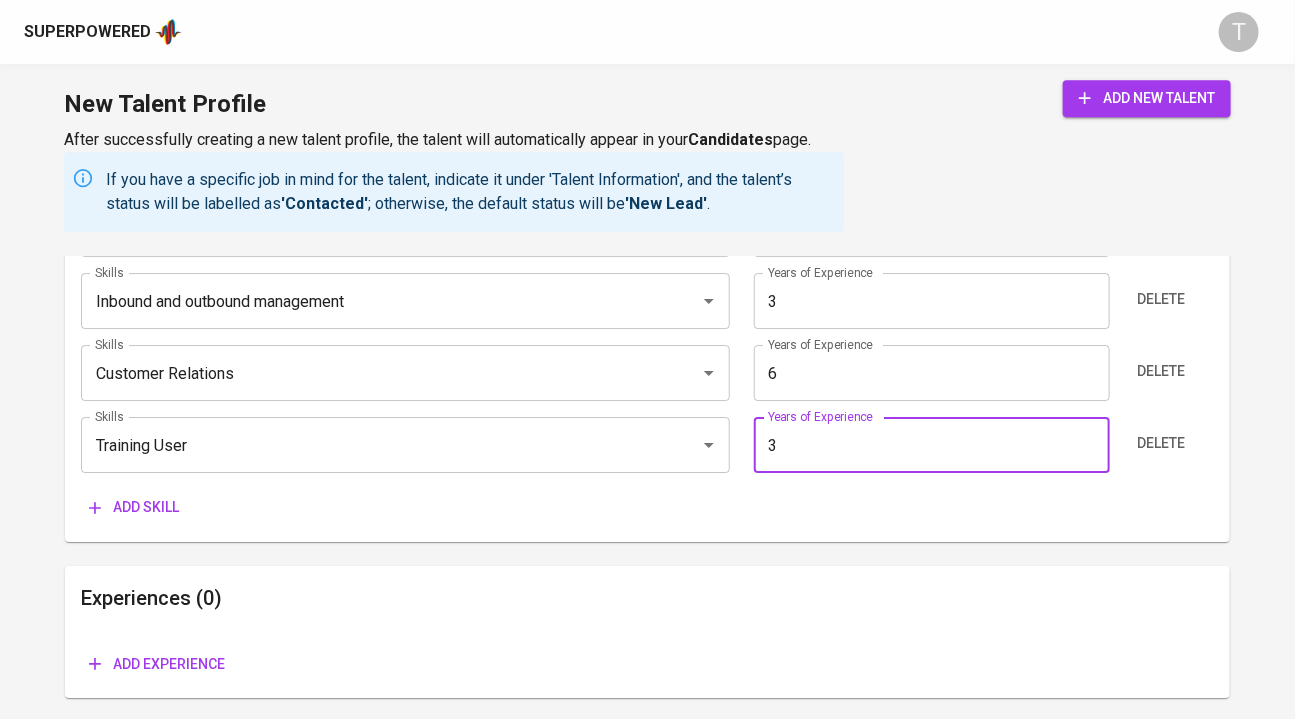 type on "3" 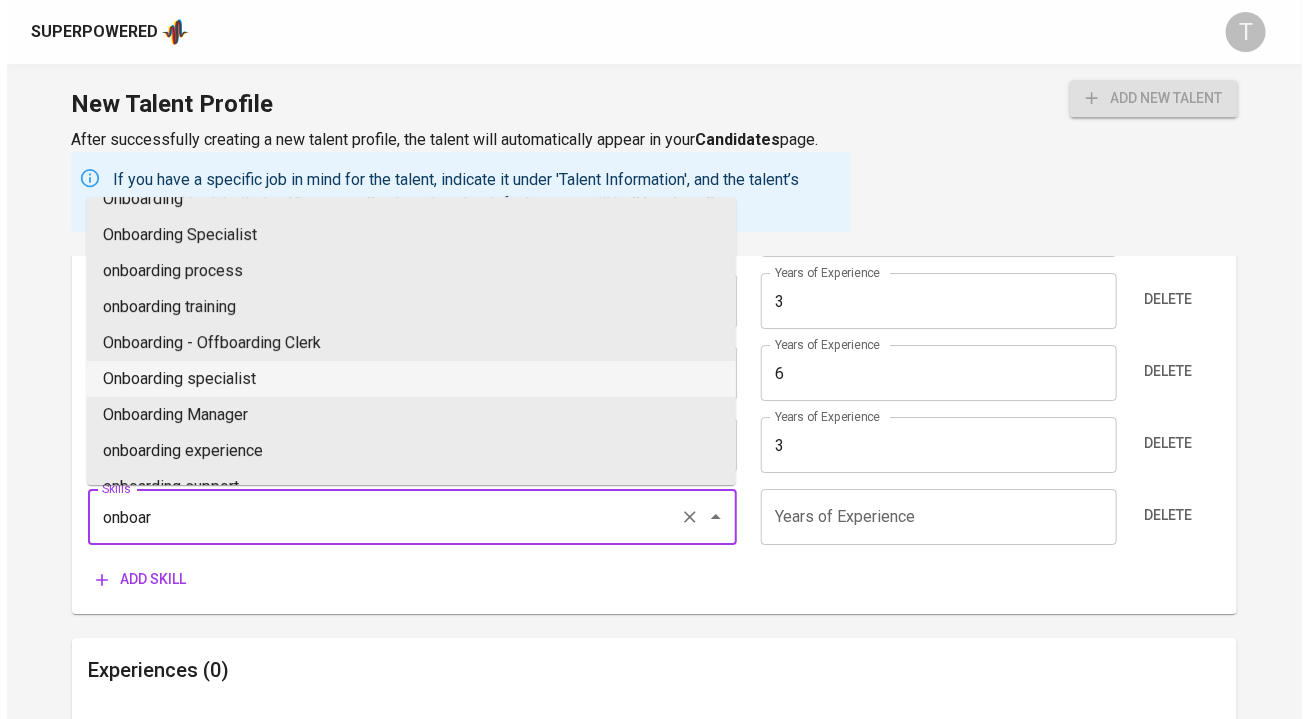 scroll, scrollTop: 56, scrollLeft: 0, axis: vertical 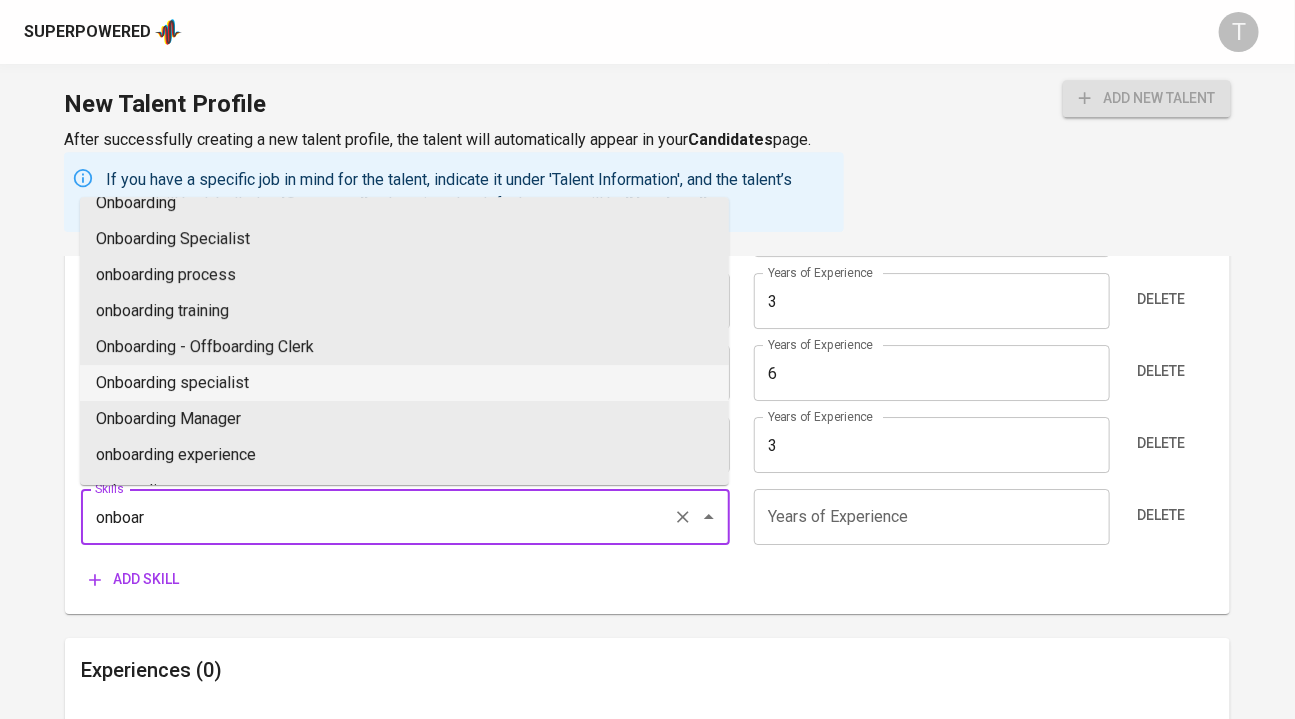 click on "Onboarding specialist" at bounding box center [404, 383] 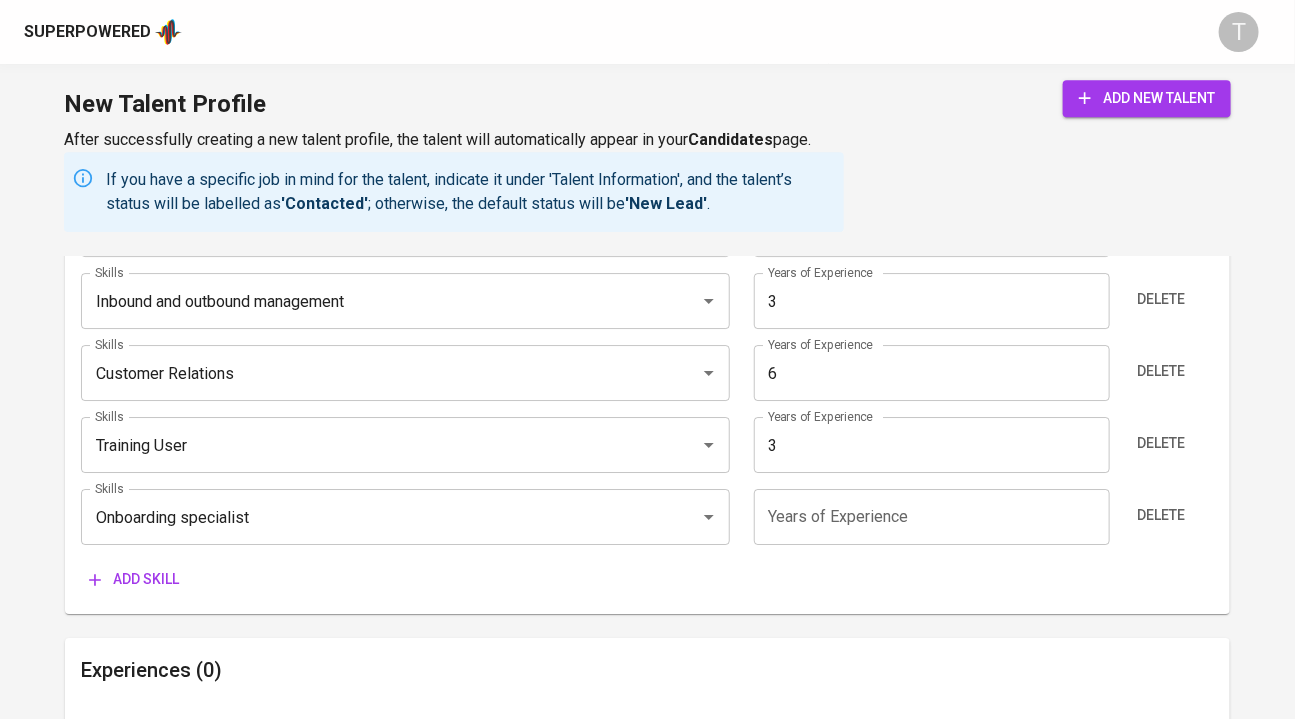 click at bounding box center [932, 517] 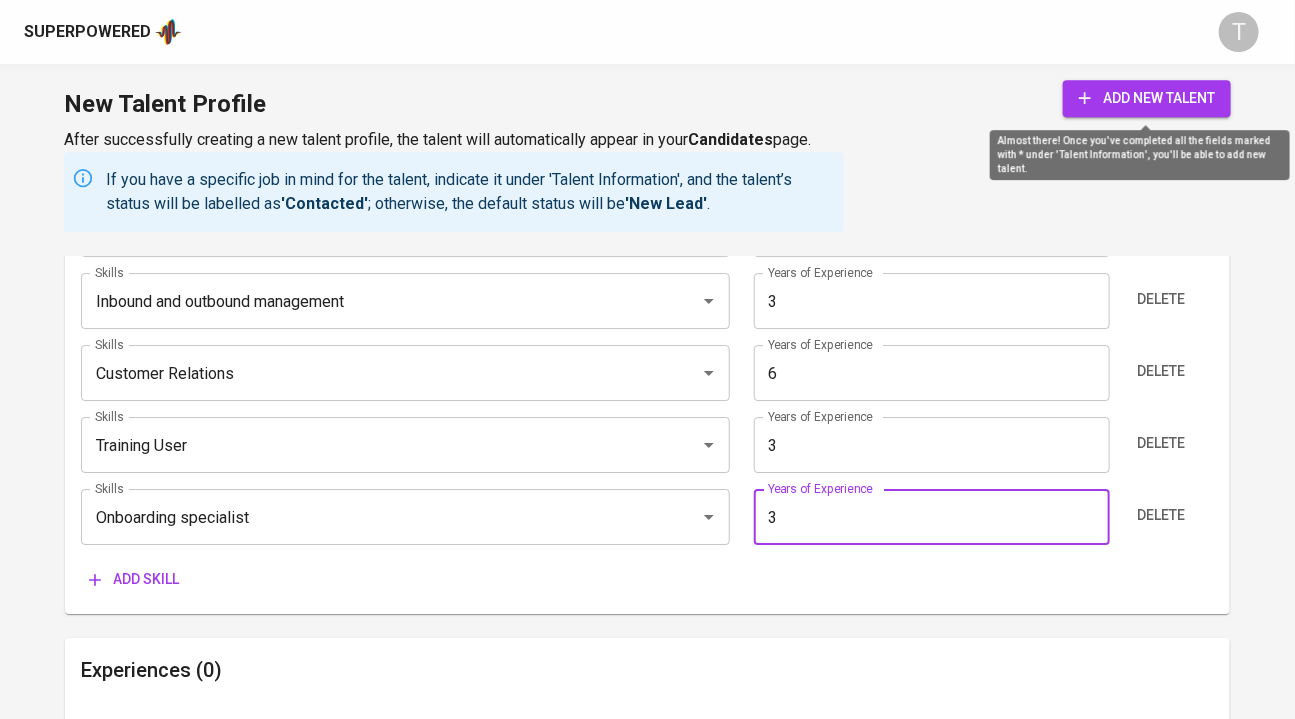type on "3" 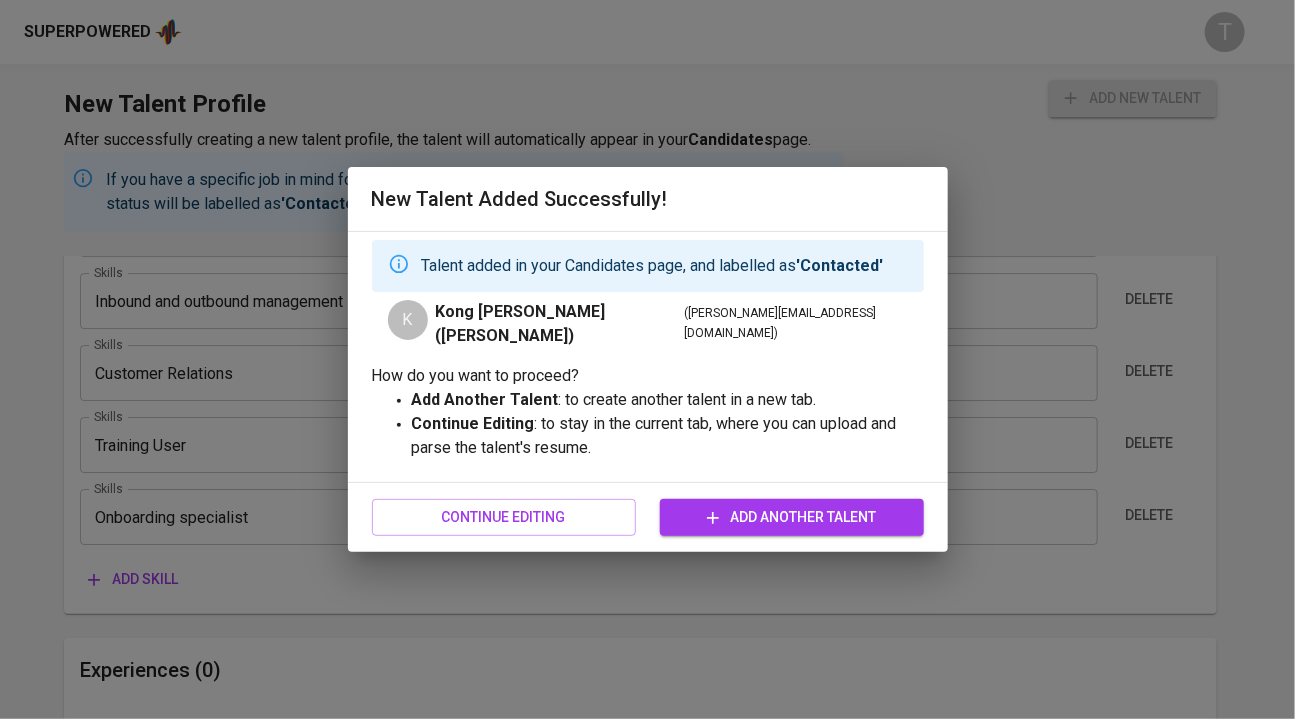 type on "Customer Relationship Management (CRM)" 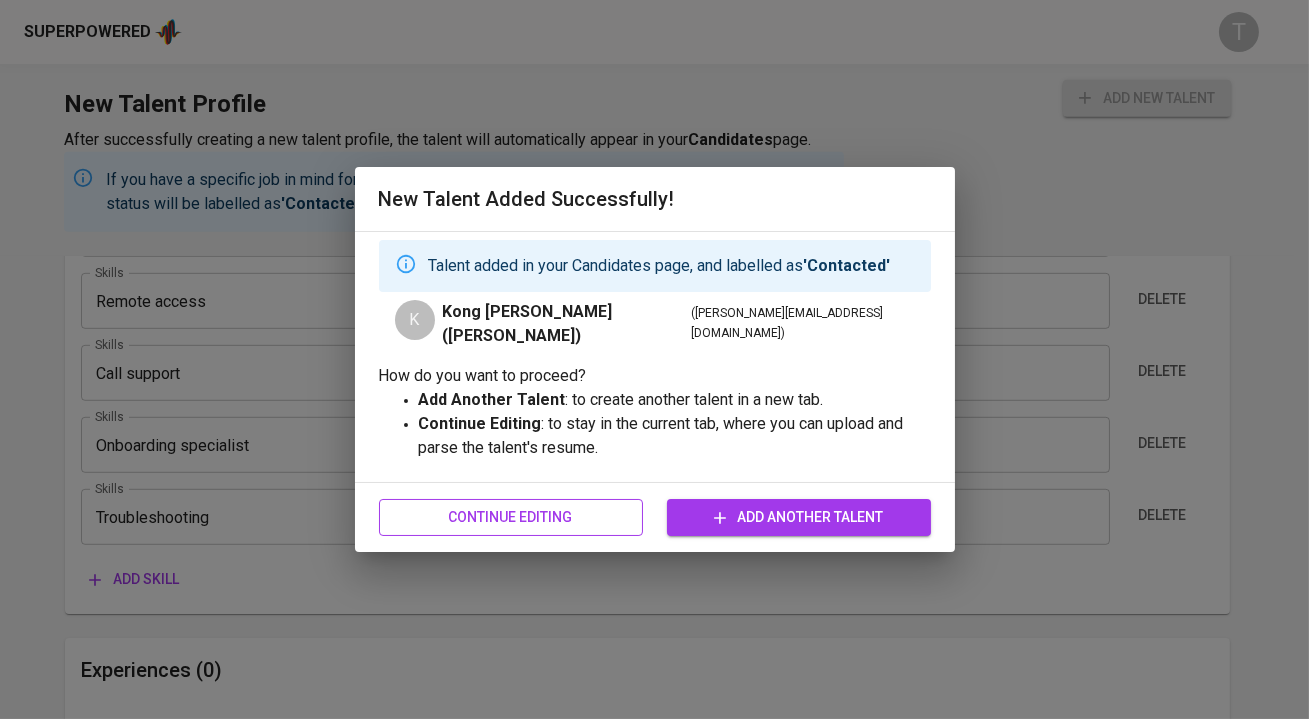 click on "Continue Editing" at bounding box center (511, 517) 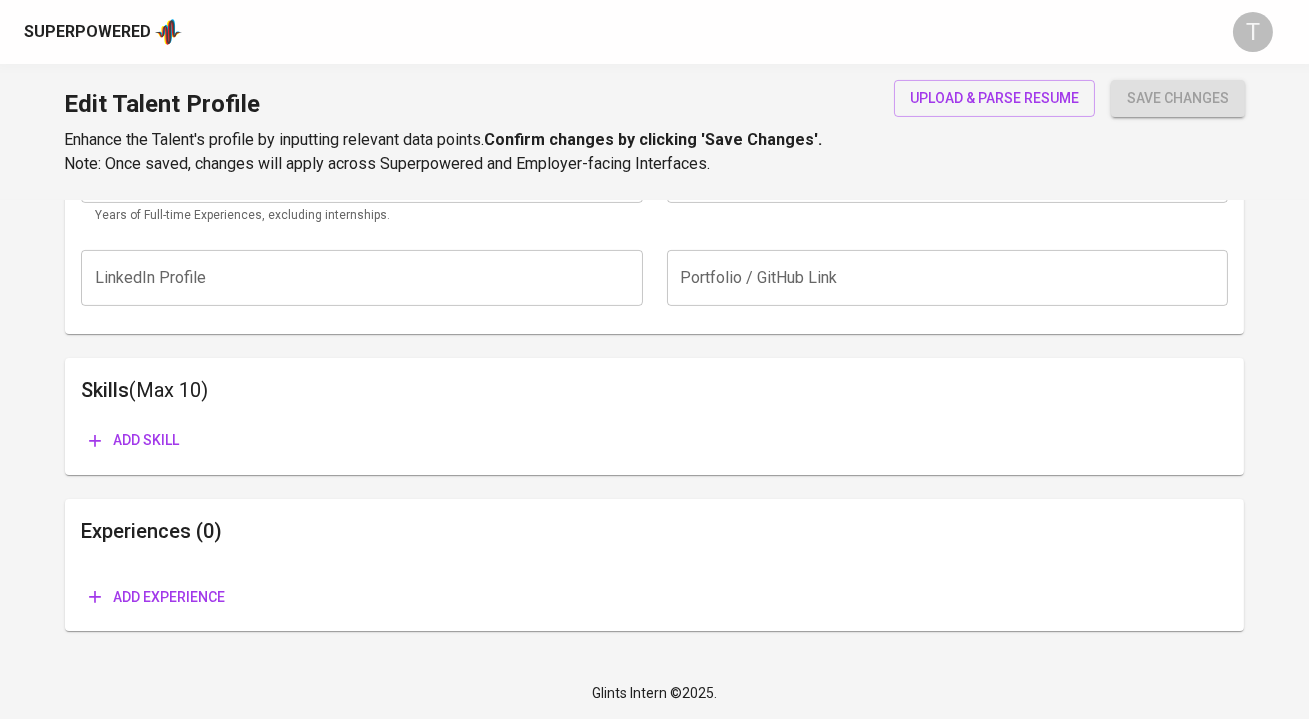 scroll, scrollTop: 0, scrollLeft: 0, axis: both 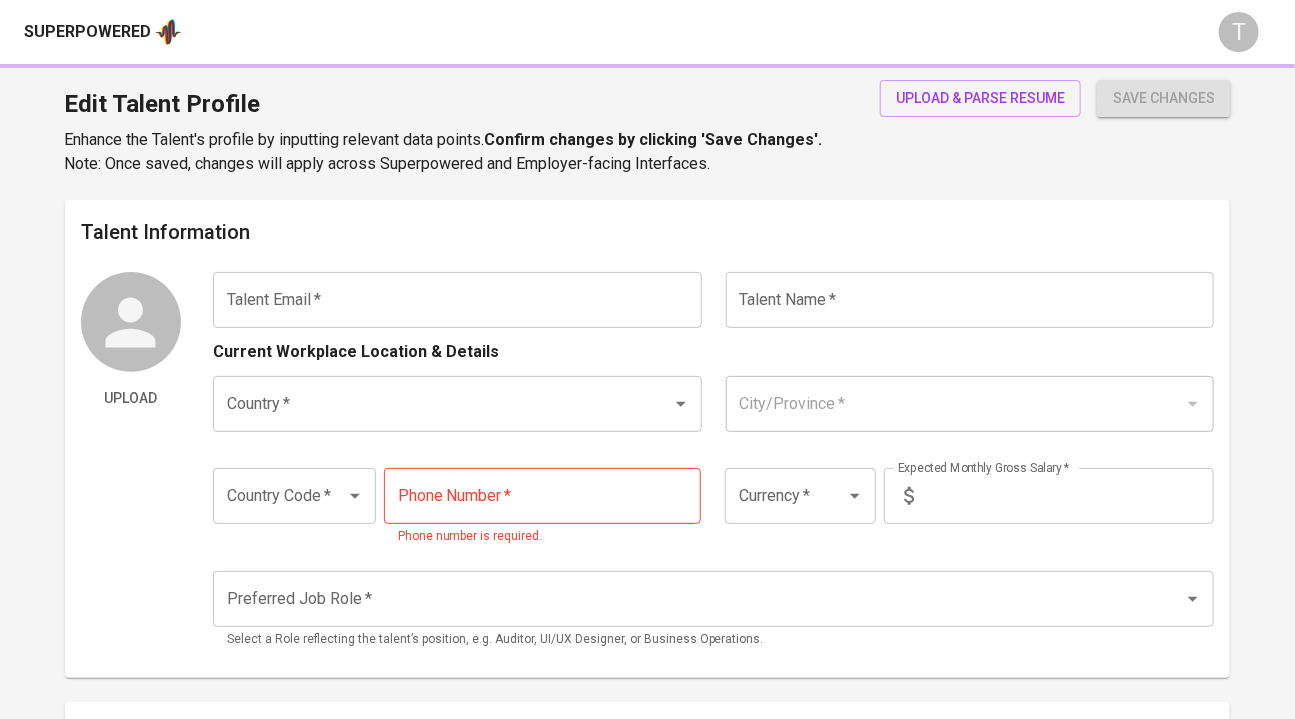 type on "[PERSON_NAME][EMAIL_ADDRESS][DOMAIN_NAME]" 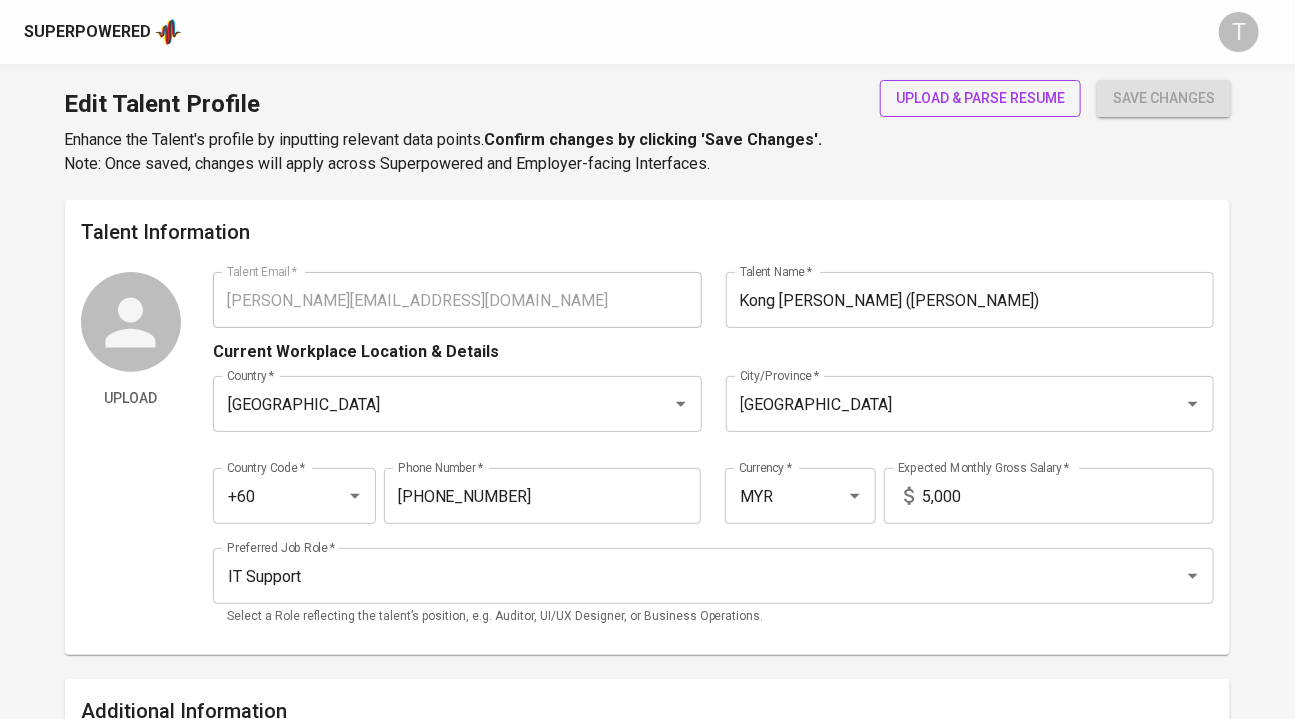 click on "upload & parse resume" at bounding box center (980, 98) 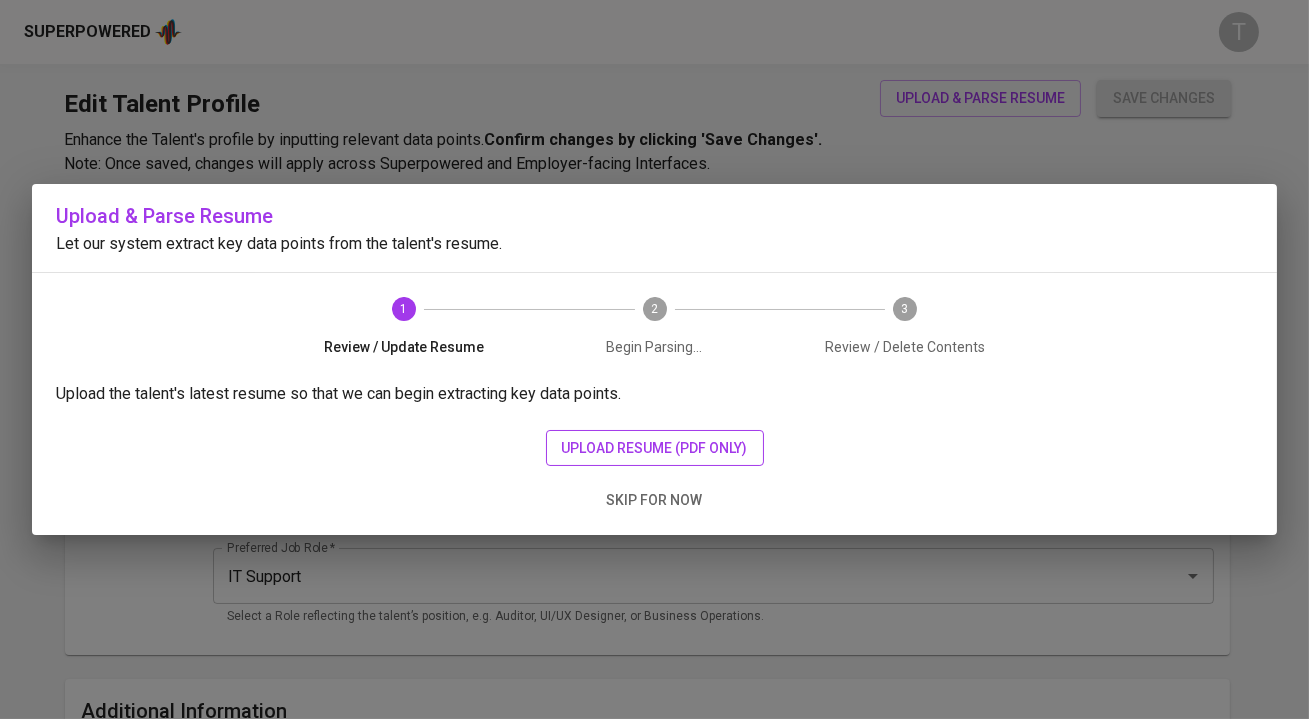 click on "upload resume (pdf only)" at bounding box center [655, 448] 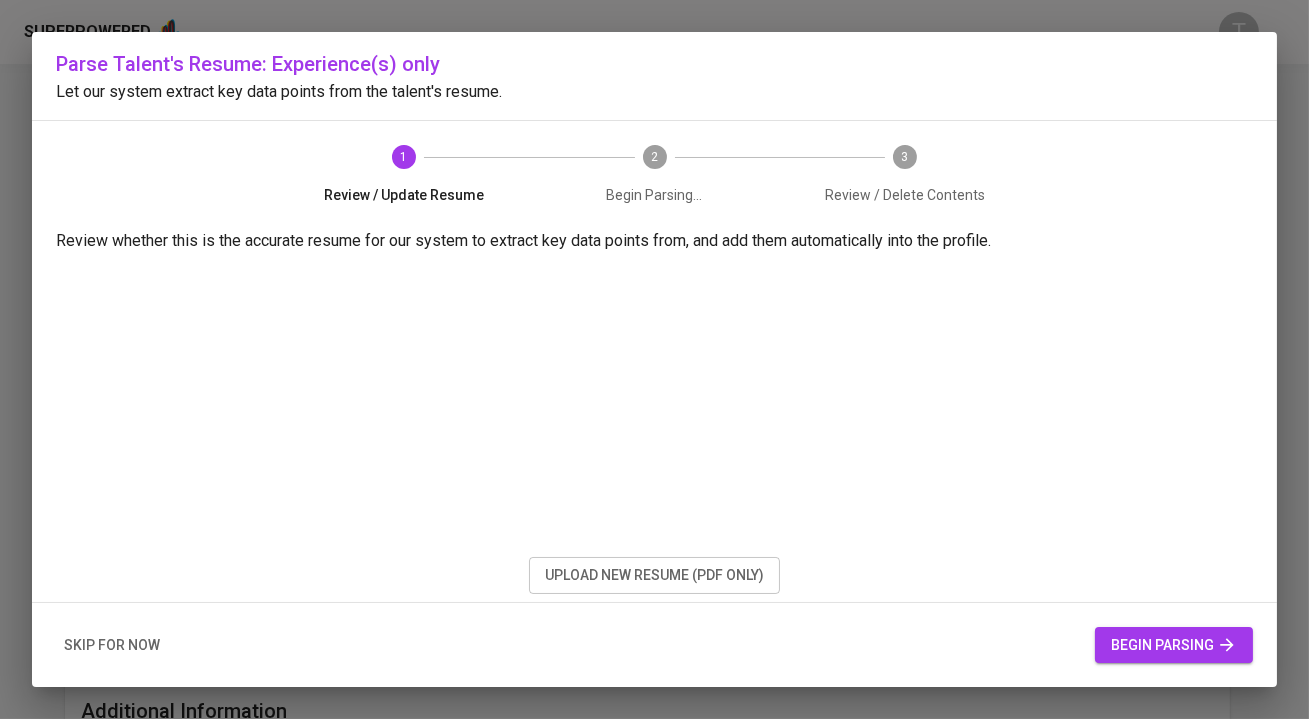click on "begin parsing" at bounding box center (1174, 645) 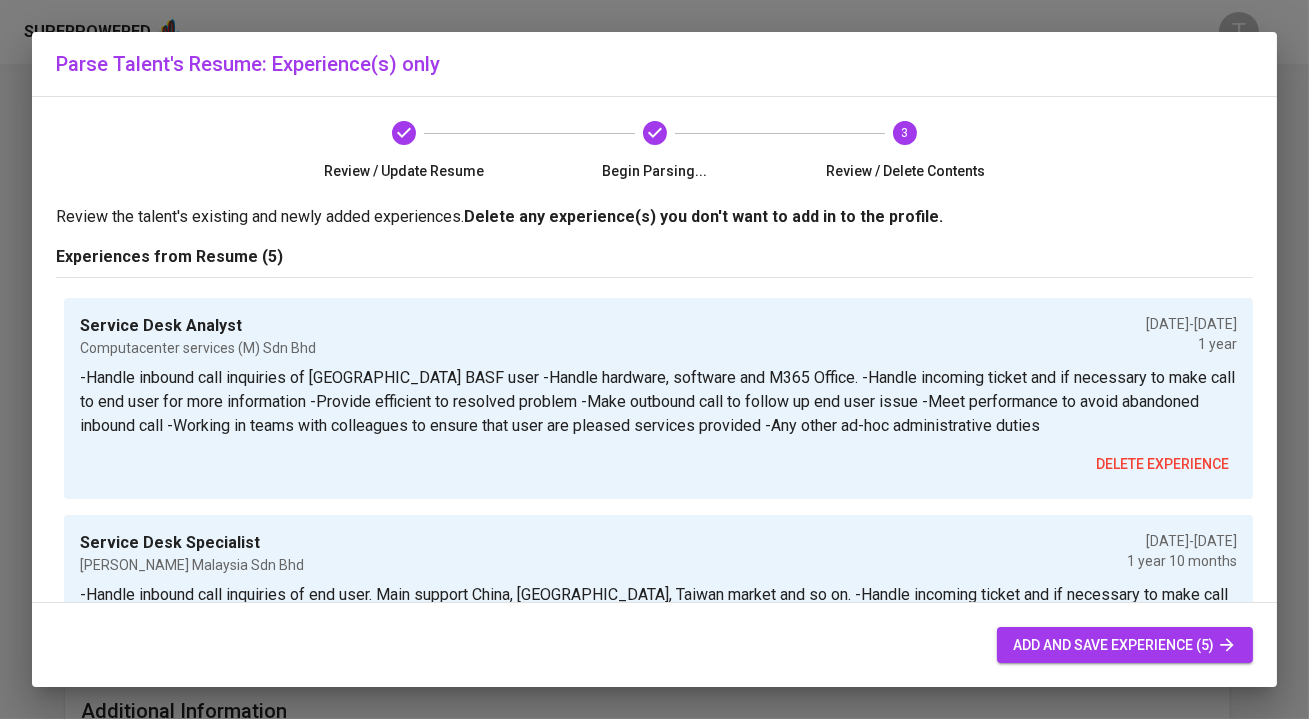 click on "add and save experience (5)" at bounding box center (1125, 645) 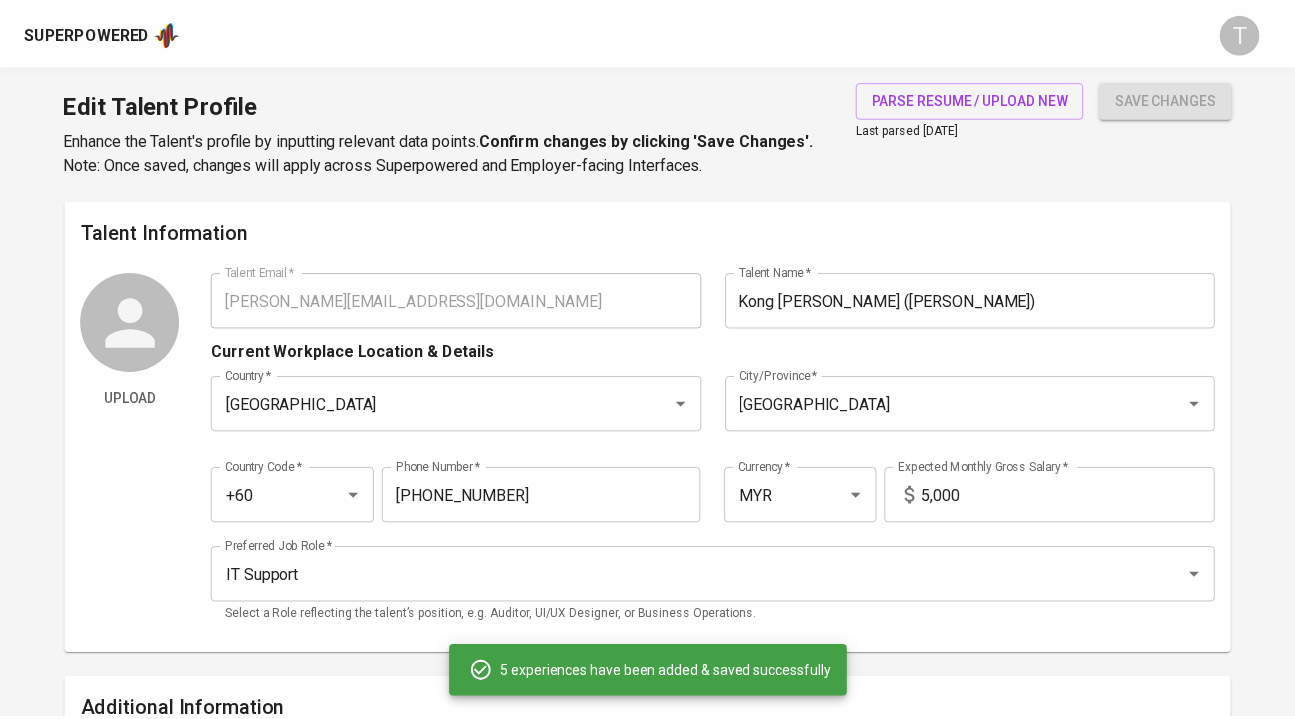 scroll, scrollTop: 1515, scrollLeft: 0, axis: vertical 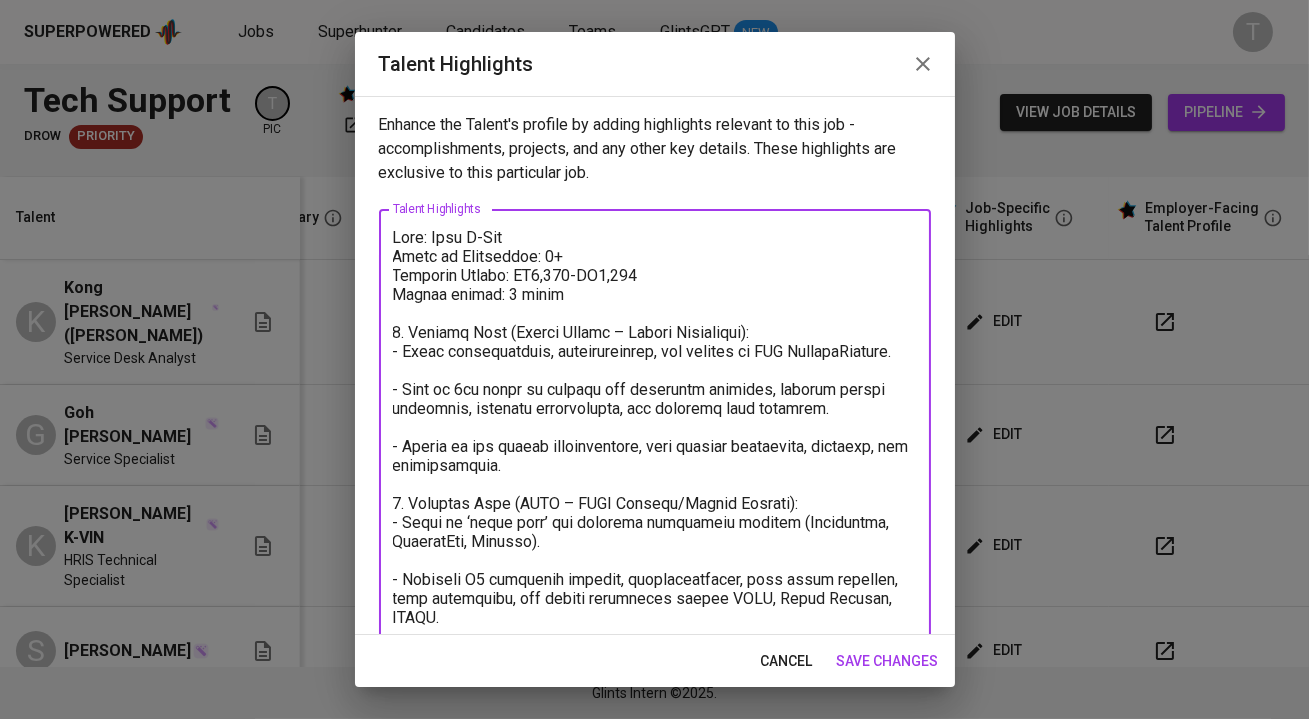 type on "Name: Kwan K-Vin
Years of Experience: 4+
Expected Salary: RM7,000-RM7,500
Notice period: 1 month
1. Current Role (Gamuda Berhad – System Specialist):
- Leads configuration, implementation, and testing of SAP SuccessFactors.
- Acts as 1st point of contact for technical concerns, manages system stability, performs integrations, and conducts user training.
- Expert in the system configuration, user account management, training, and documentation.
2. Previous Role (CBRE – HRIS Analyst/Senior Analyst):
- Acted as ‘super user’ for multiple enterprise systems (Peoplesoft, ServiceNow, Avature).
- Provided L2 technical support, troubleshooting, root cause analysis, data governance, and ticket management across APAC, North America, LATAM.
- Built reports and dashboards—relevant to report customization.
- Ran user trainings and created documentation.
3. Technical Skills:
- Familiar with enterprise software systems.
- Programming background: C++, Java, Python, SQL, HTML, CSS.
- Experience with reporting tools..." 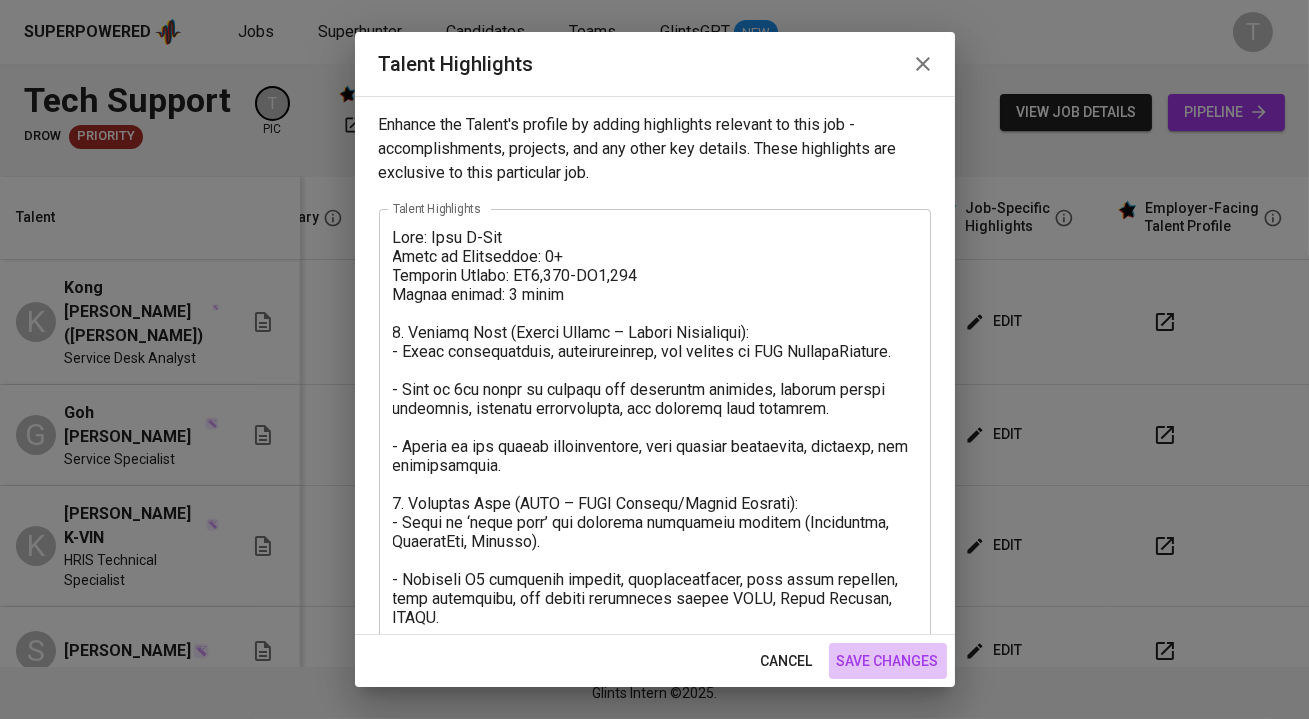 click on "save changes" at bounding box center (888, 661) 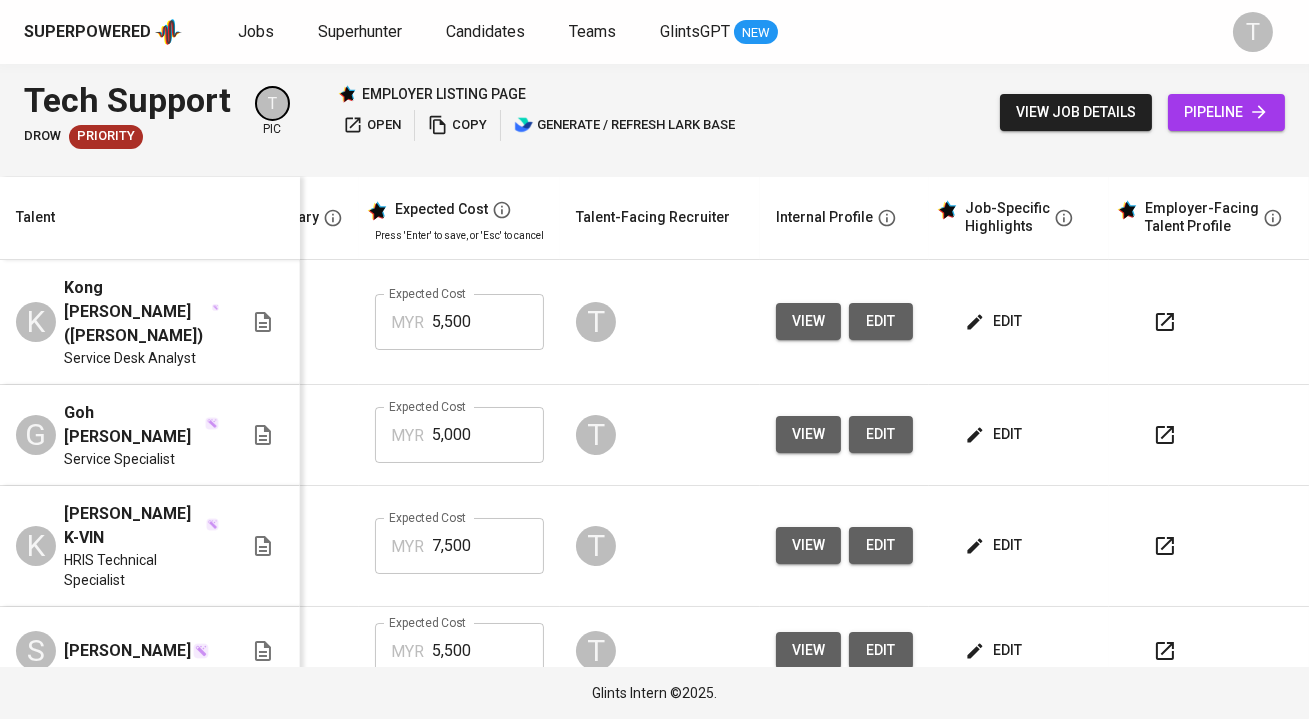 click on "copy" at bounding box center [457, 125] 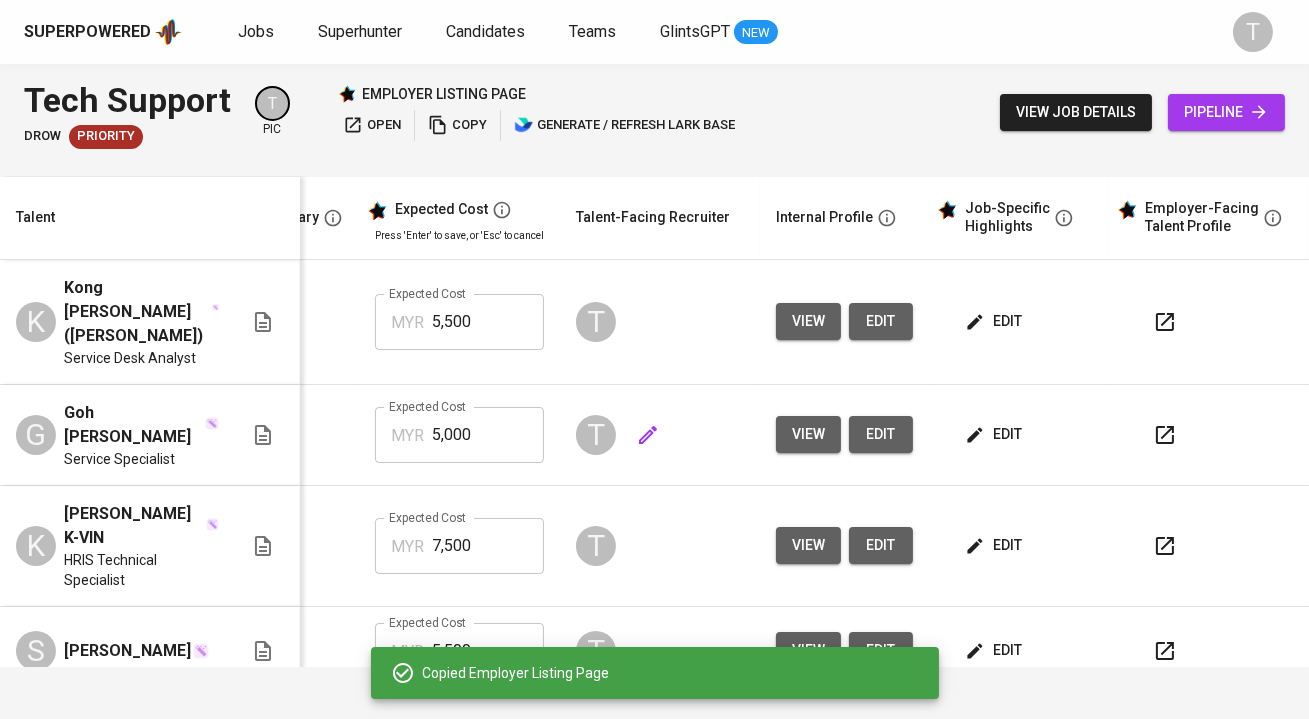 scroll, scrollTop: 0, scrollLeft: 67, axis: horizontal 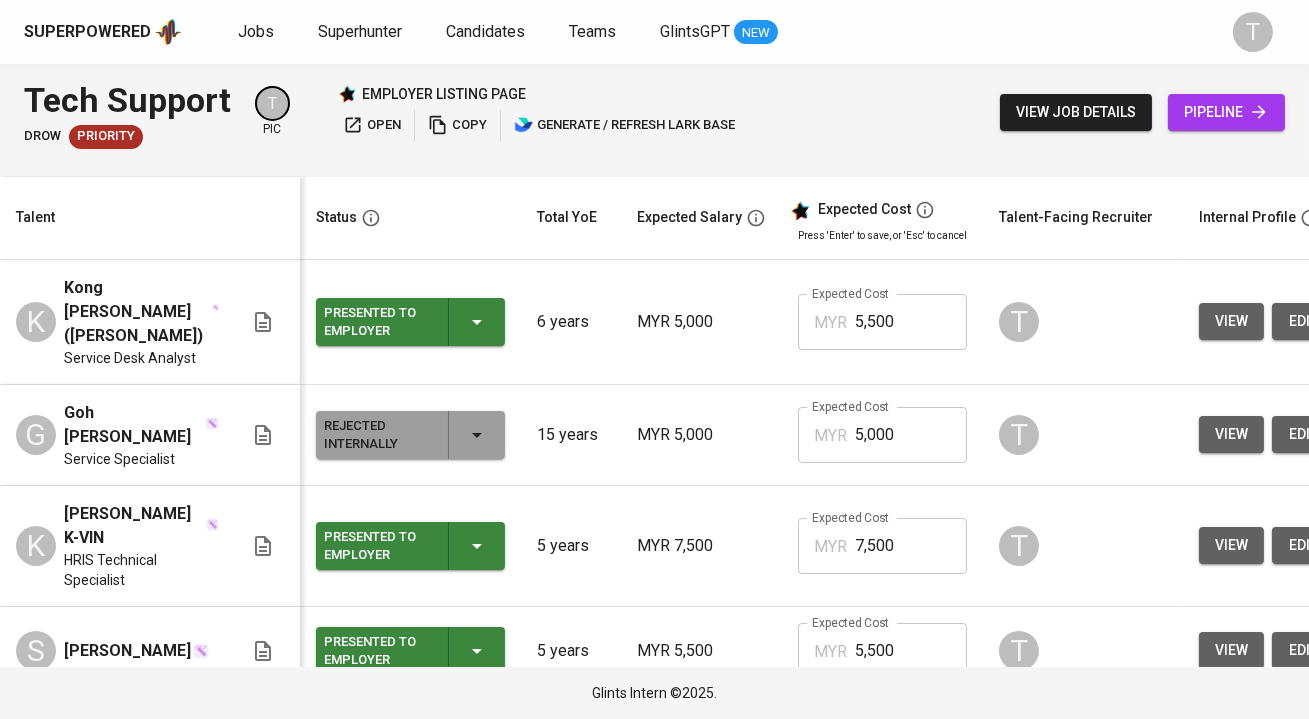 click on "Superpowered Jobs   Superhunter   Candidates   Teams   GlintsGPT   NEW T" at bounding box center [654, 32] 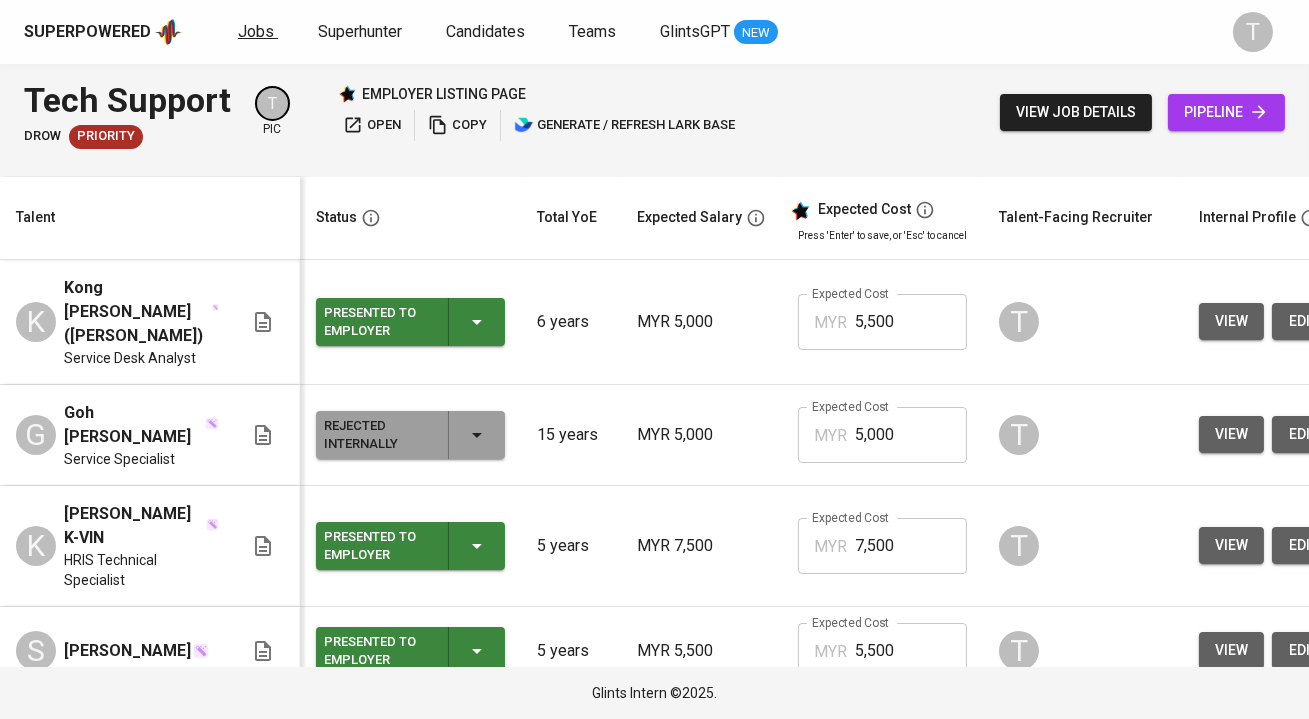 click on "Jobs" at bounding box center (256, 31) 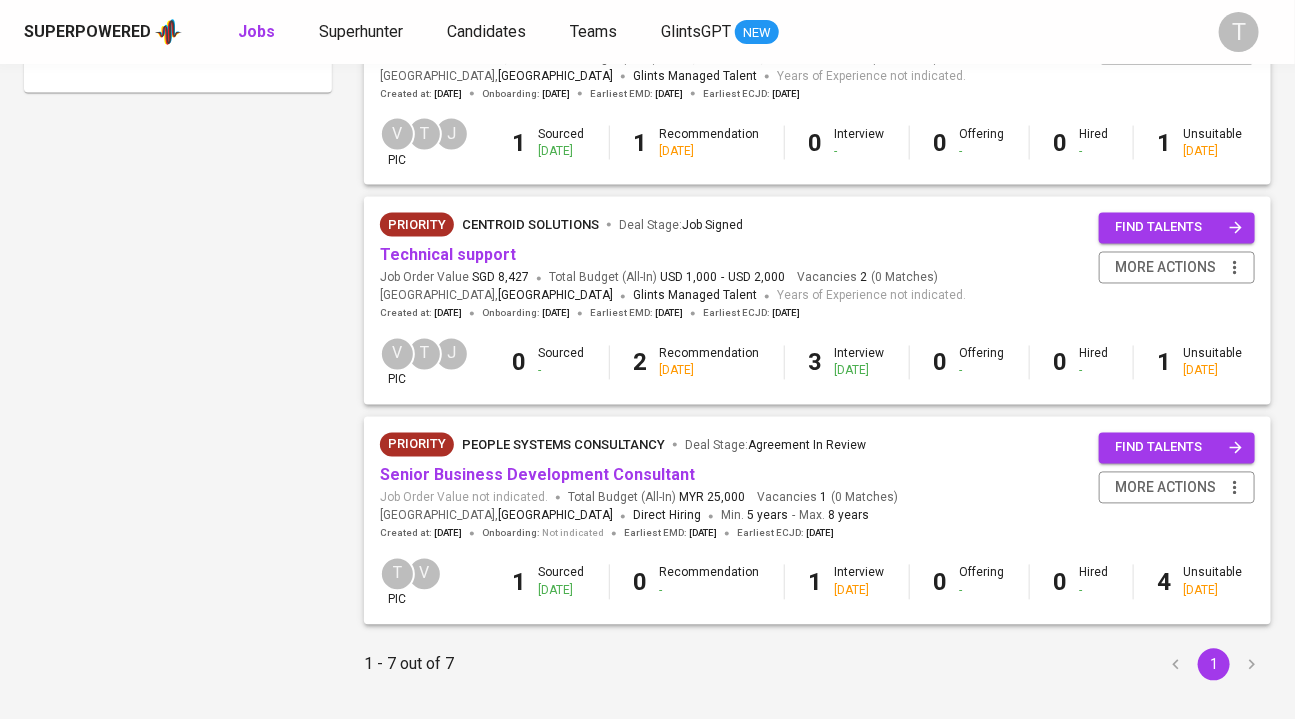 scroll, scrollTop: 1205, scrollLeft: 0, axis: vertical 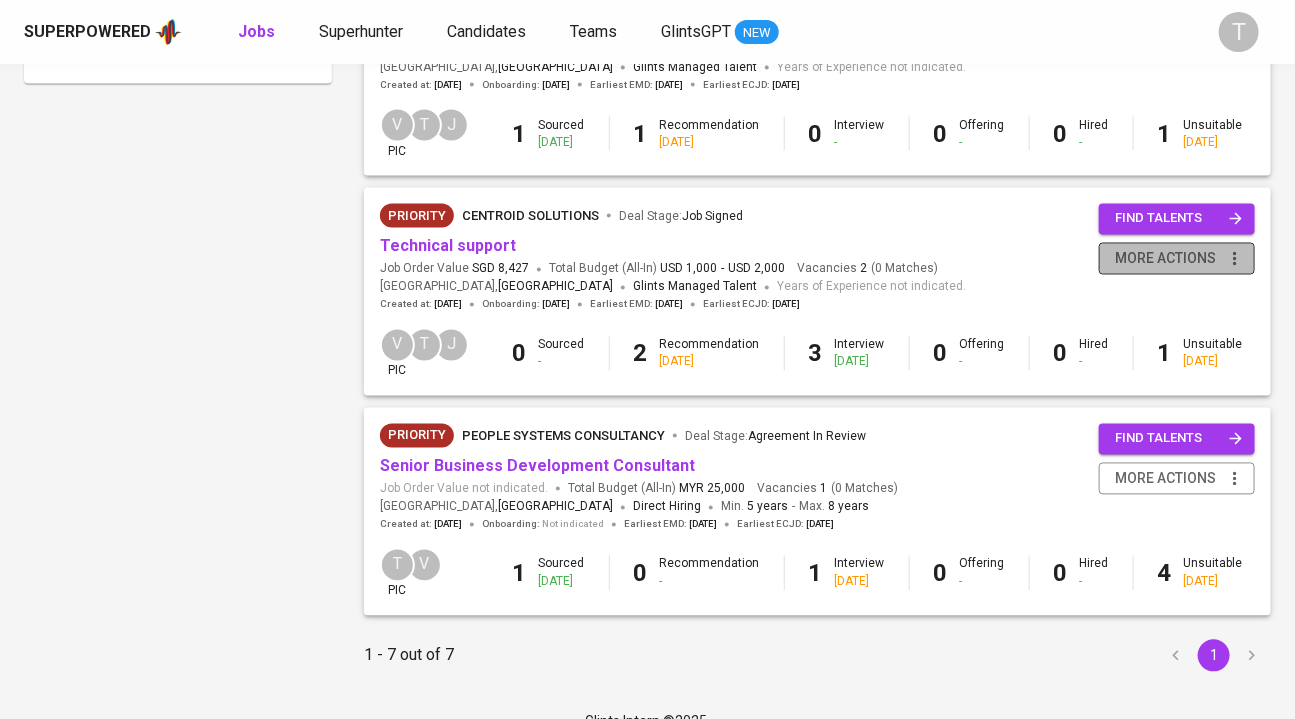 click 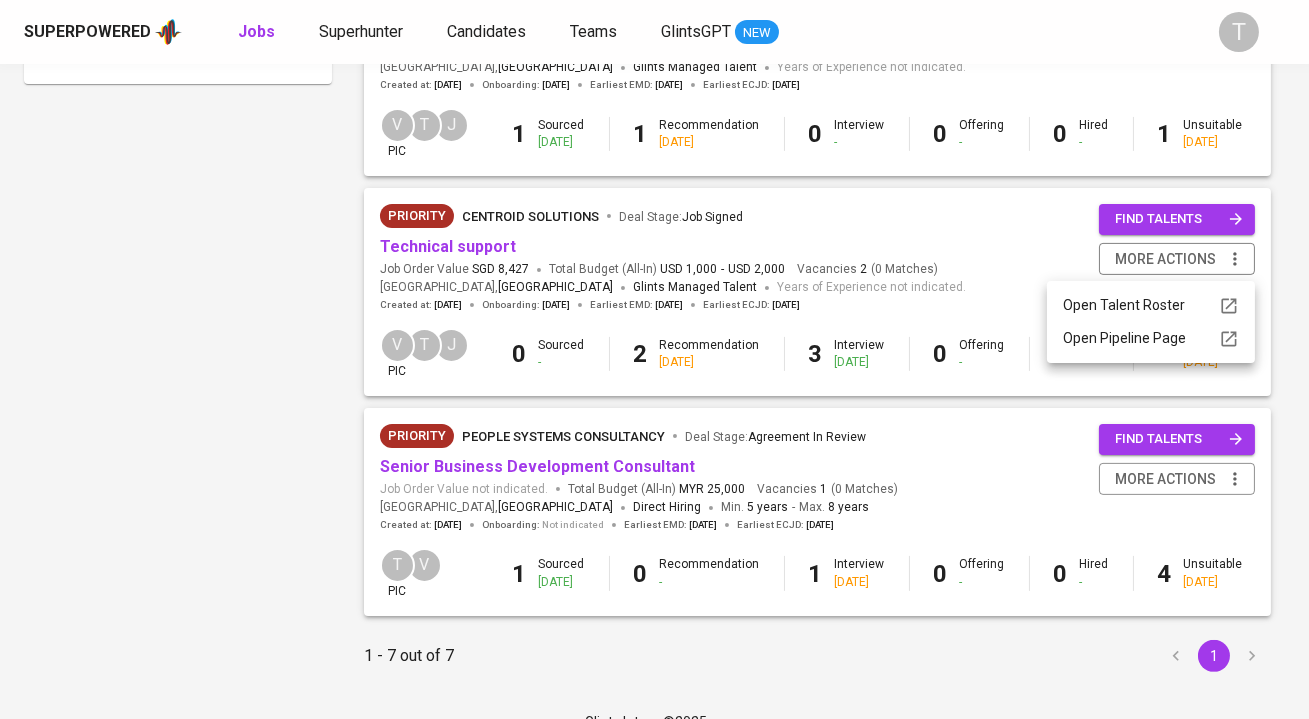 click at bounding box center (654, 359) 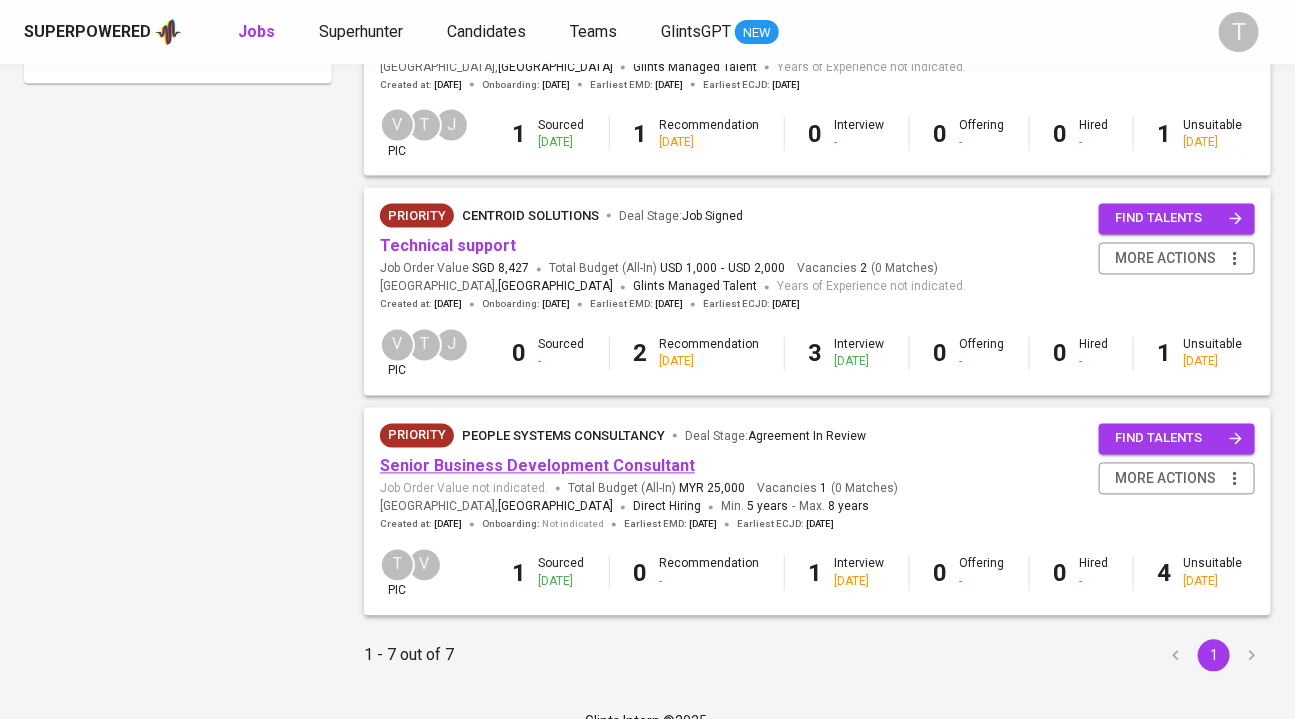 click on "Senior Business Development Consultant" at bounding box center [537, 466] 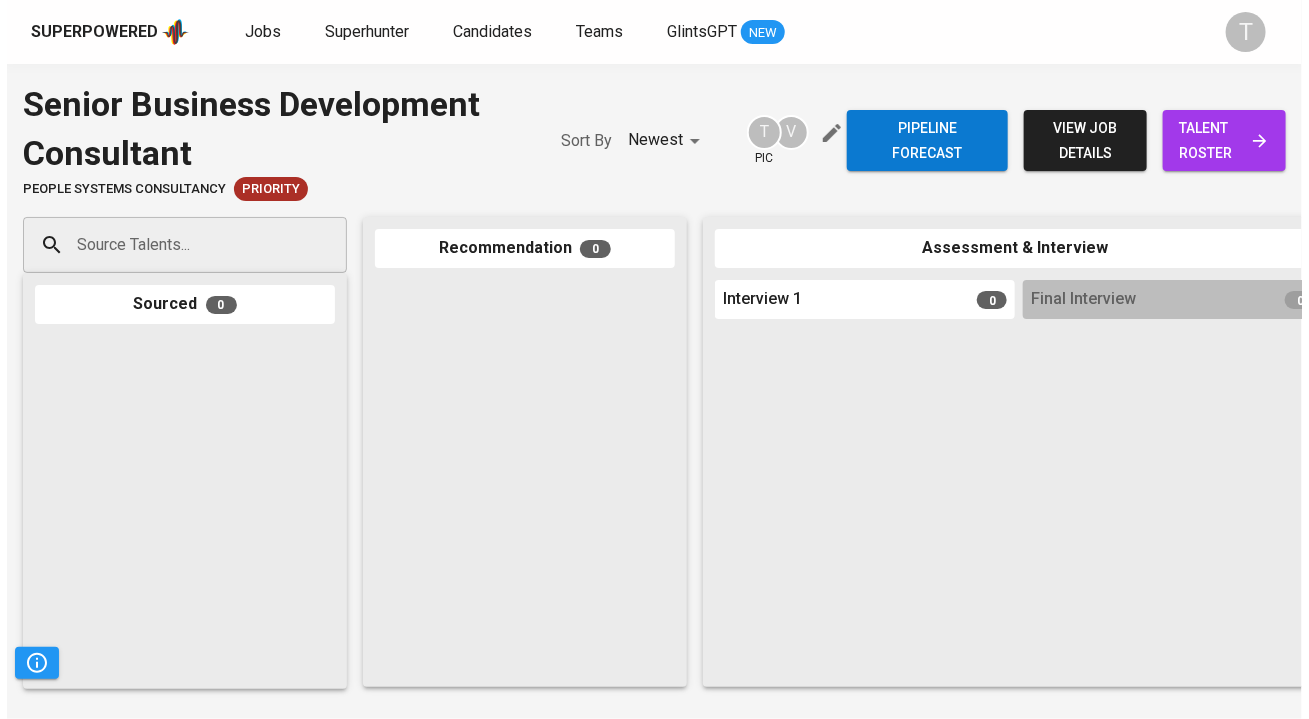 scroll, scrollTop: 0, scrollLeft: 0, axis: both 